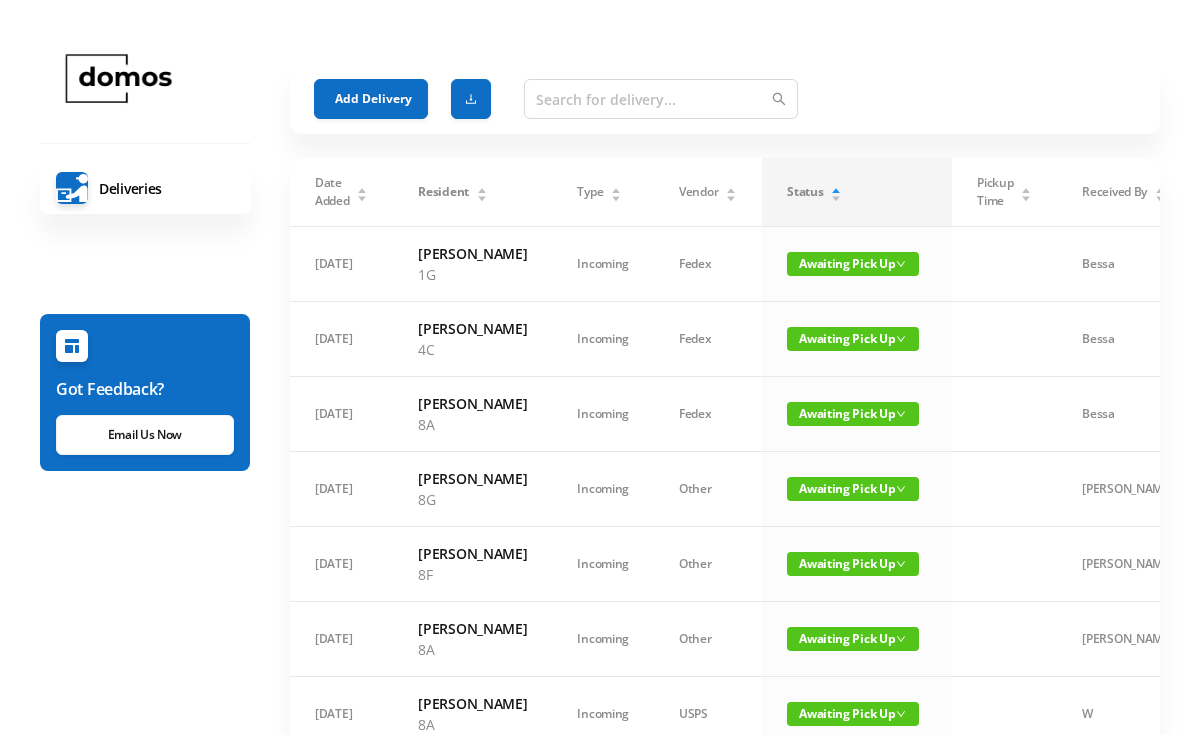 scroll, scrollTop: -18, scrollLeft: 0, axis: vertical 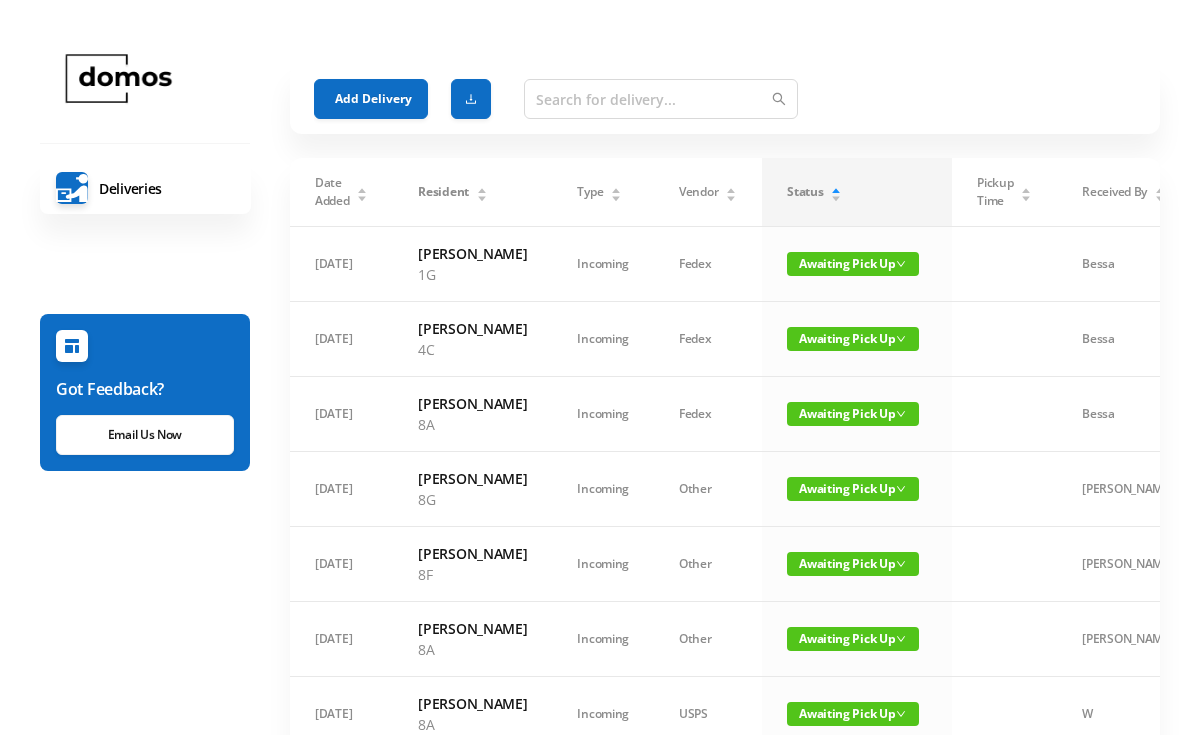 click on "Add Delivery" at bounding box center (371, 99) 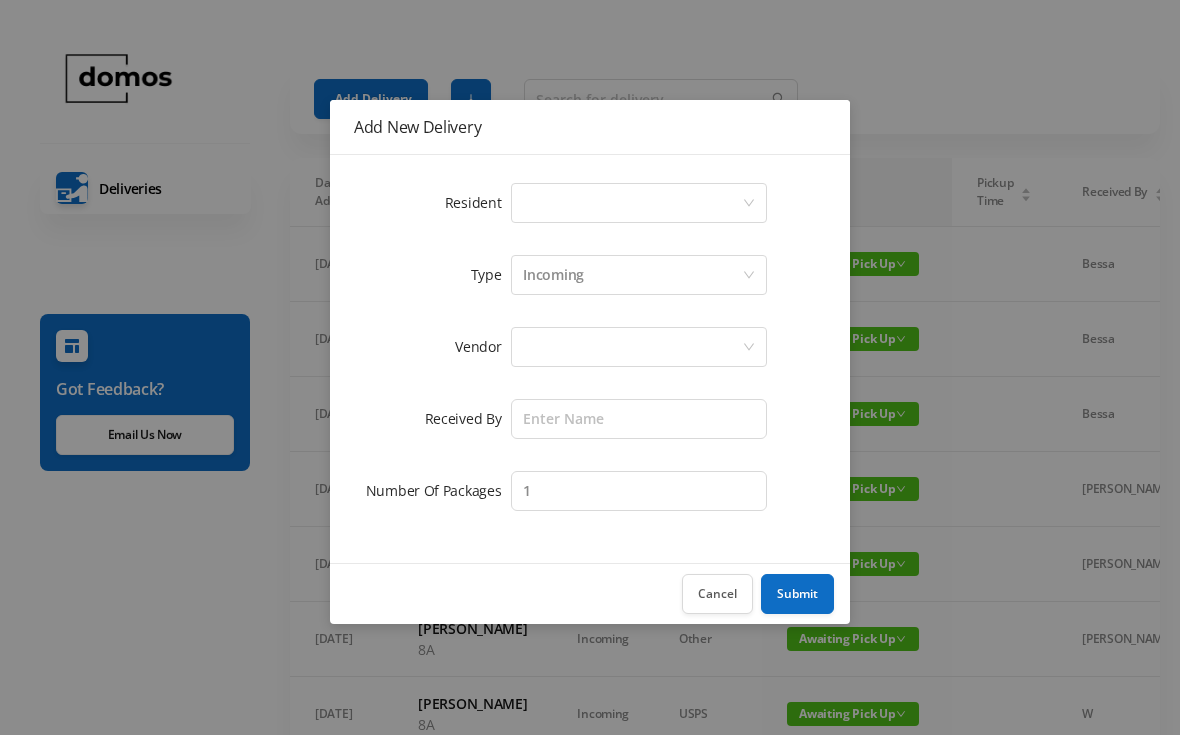 click on "Select a person" at bounding box center (632, 203) 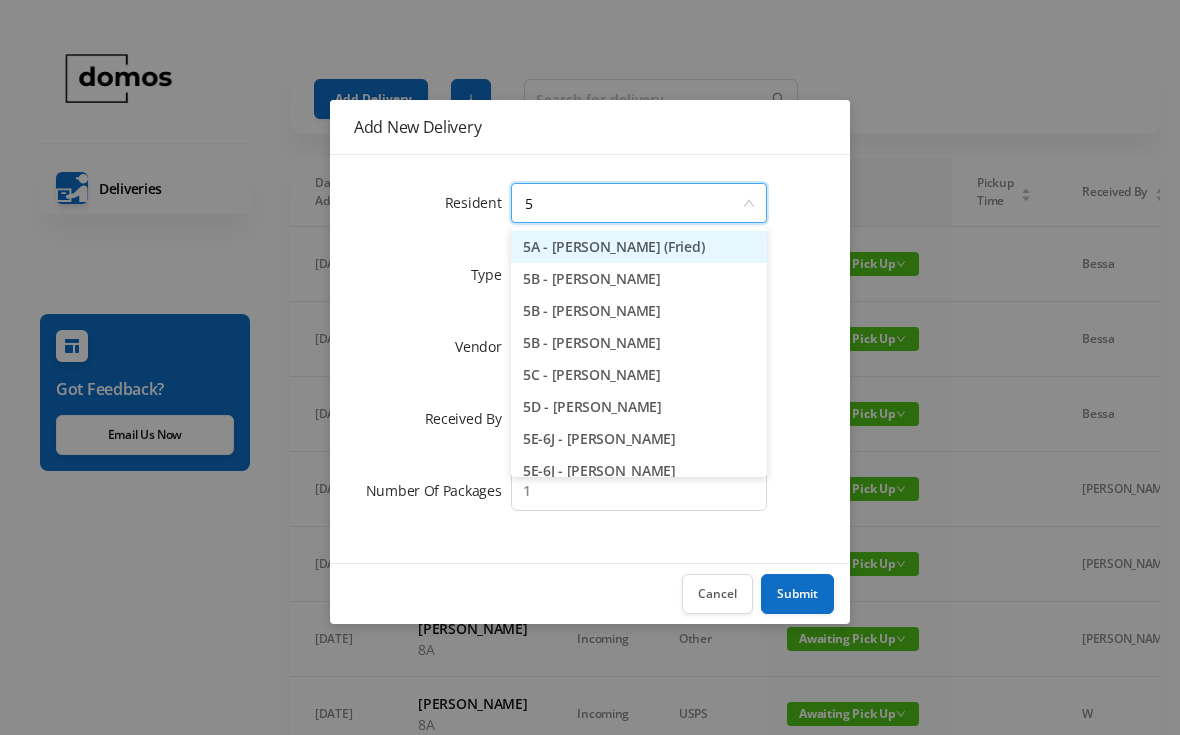 type on "5j" 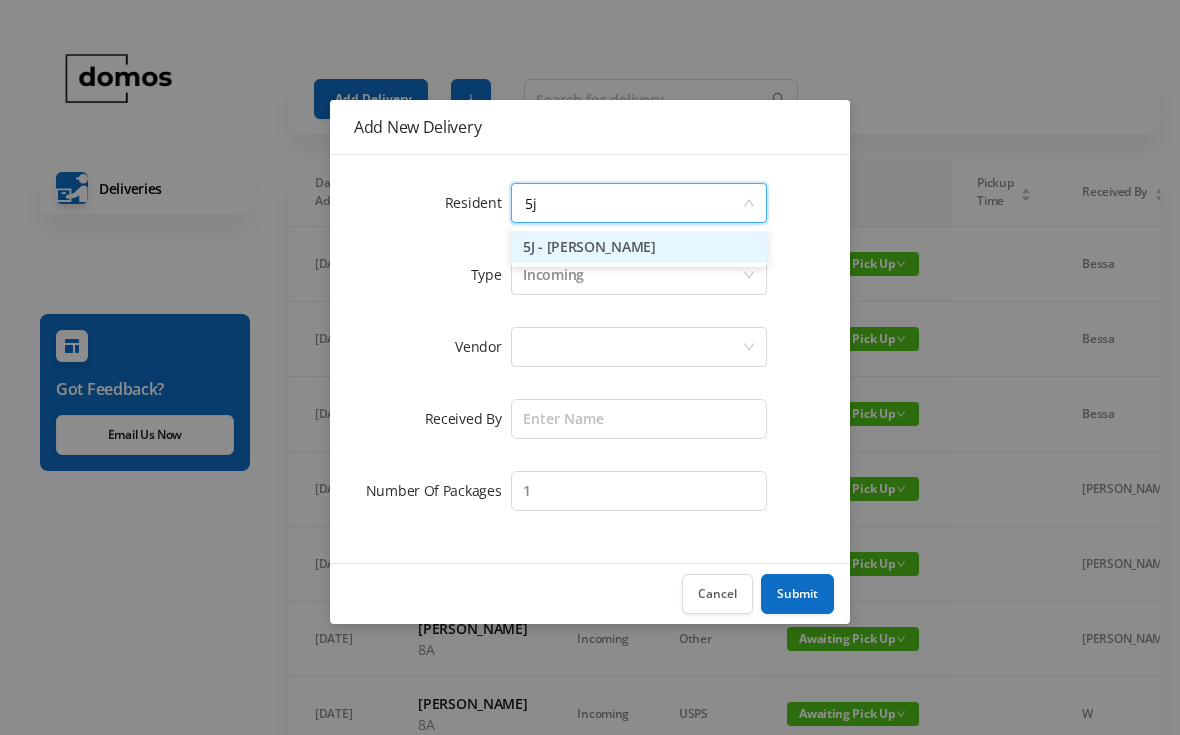 click on "5J - [PERSON_NAME]" at bounding box center [639, 247] 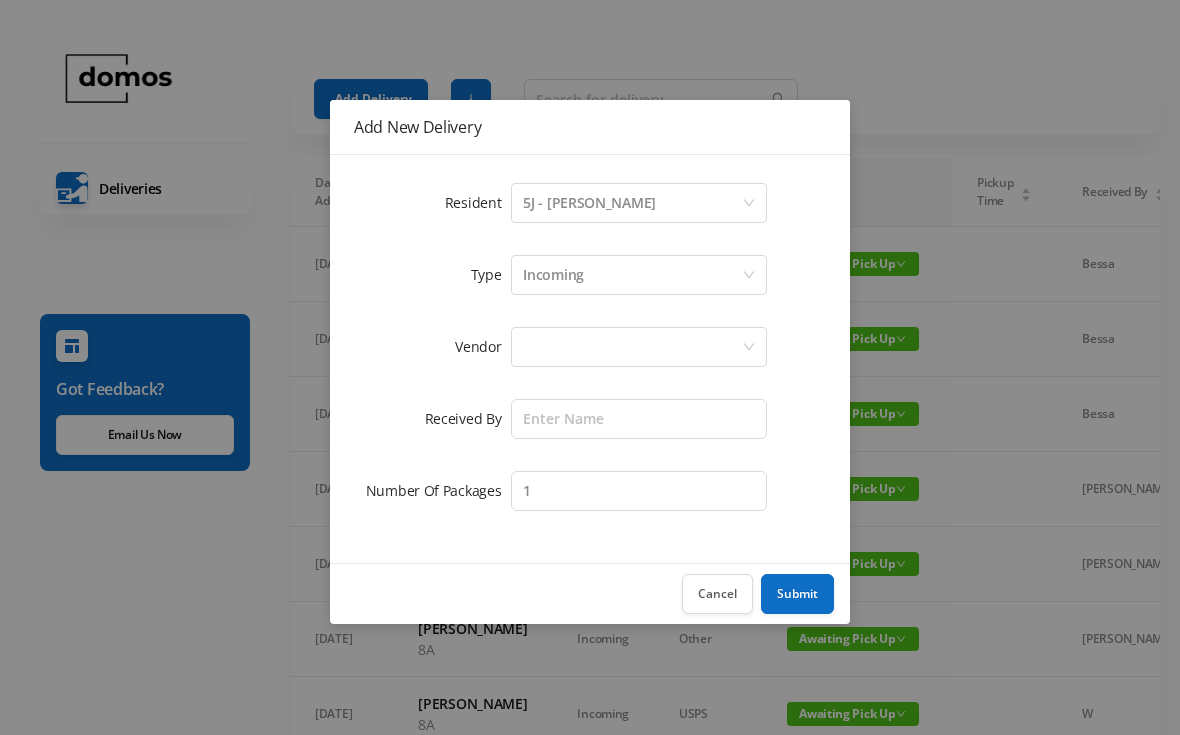 click on "Incoming" at bounding box center (632, 275) 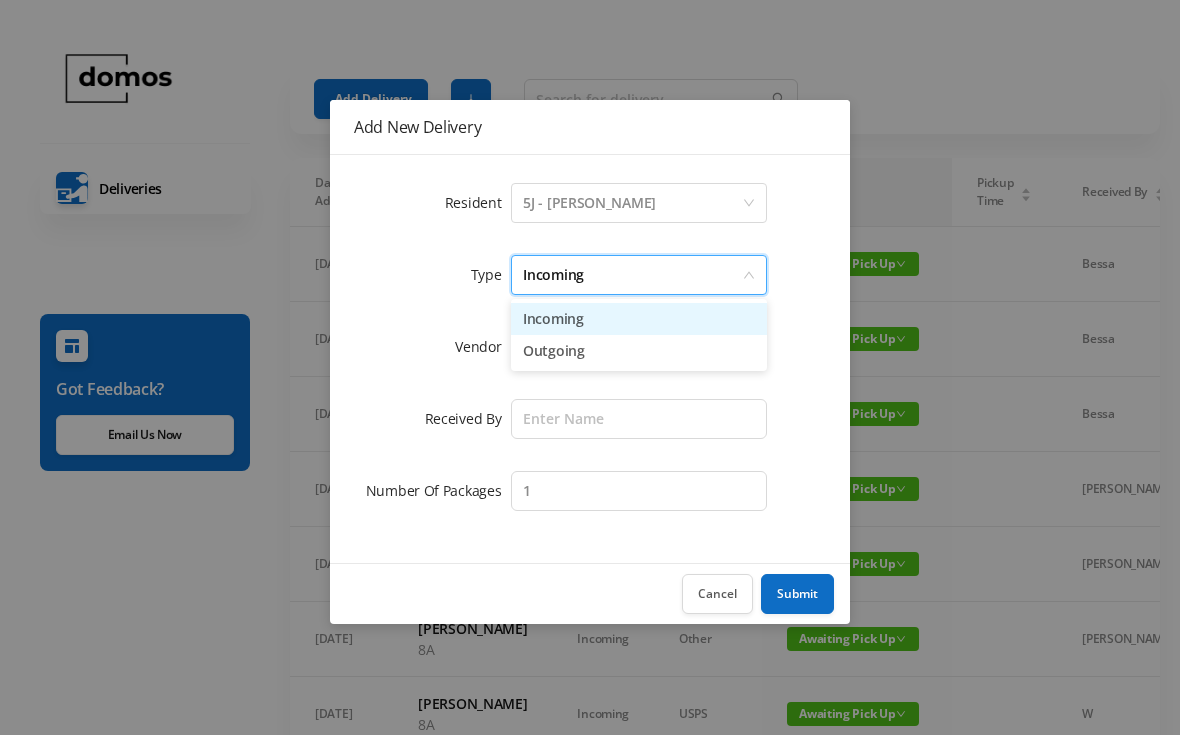 click on "Incoming" at bounding box center (632, 275) 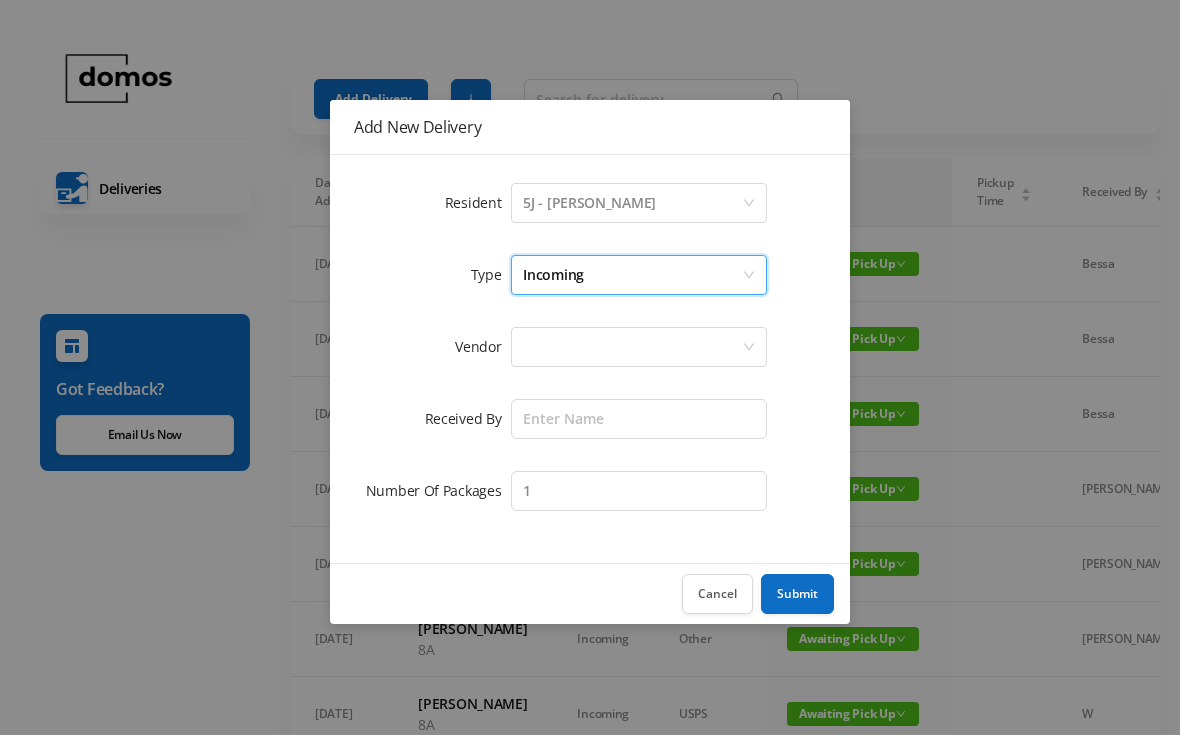 click at bounding box center [632, 347] 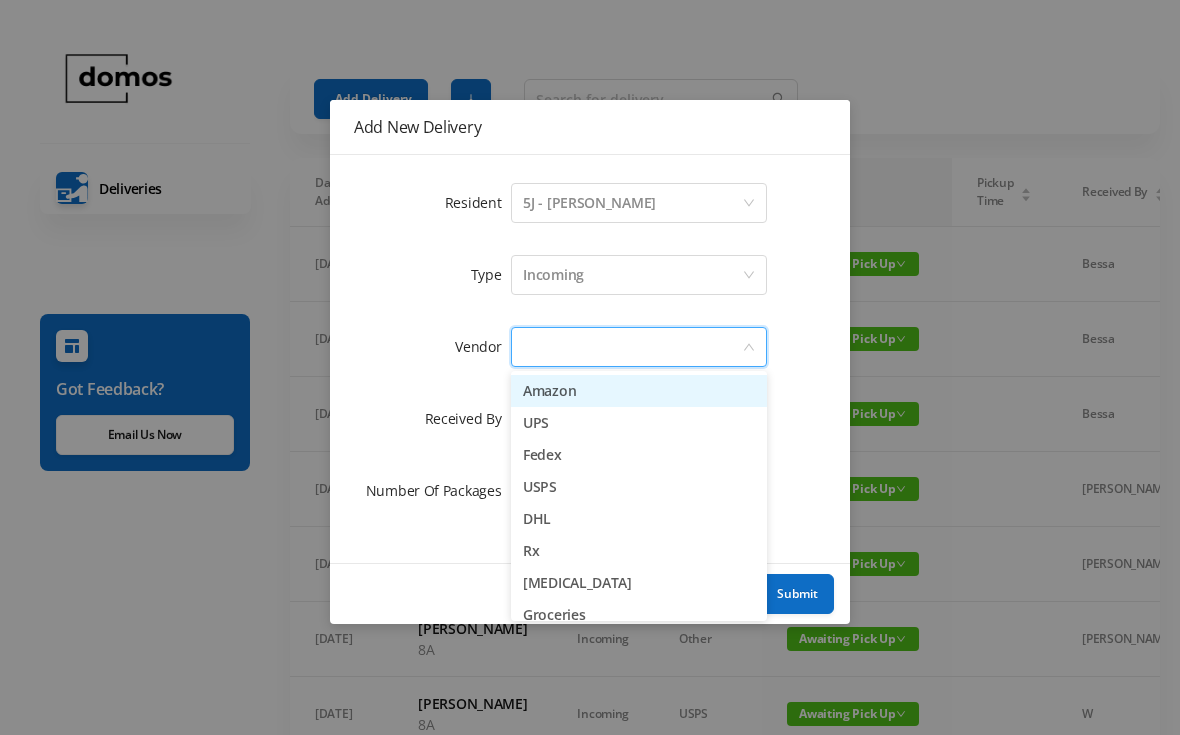 click on "Amazon" at bounding box center [639, 391] 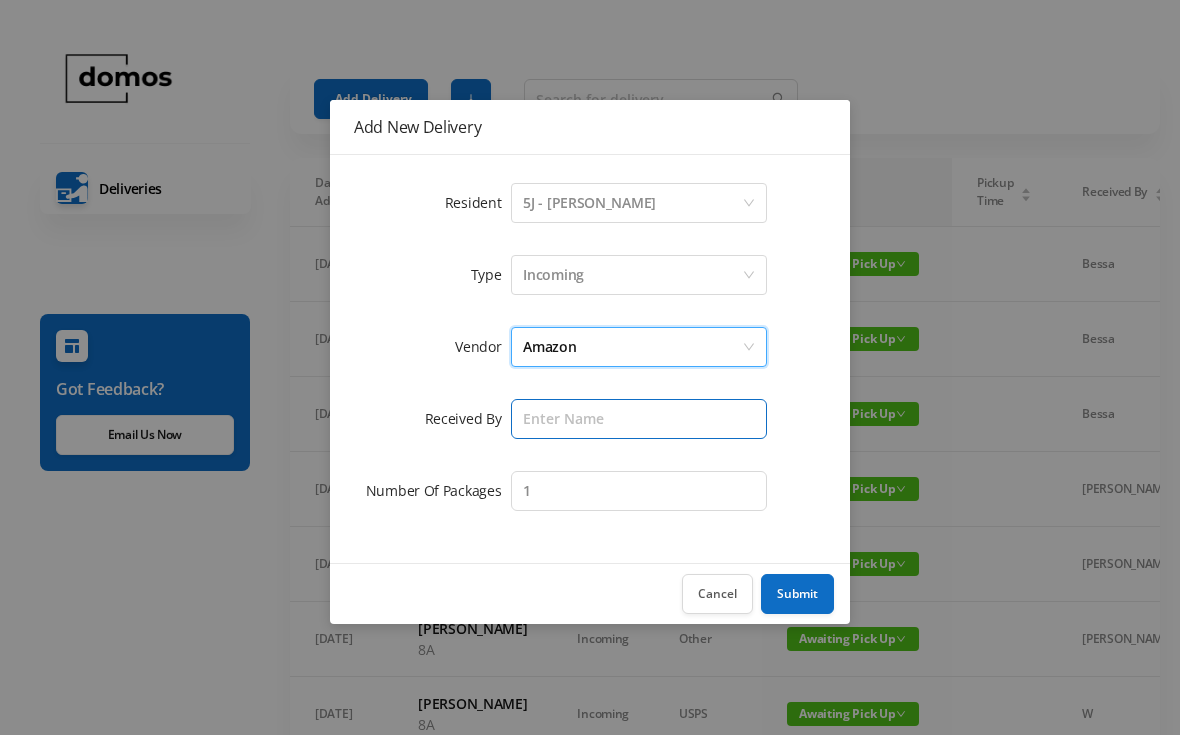 click at bounding box center (639, 419) 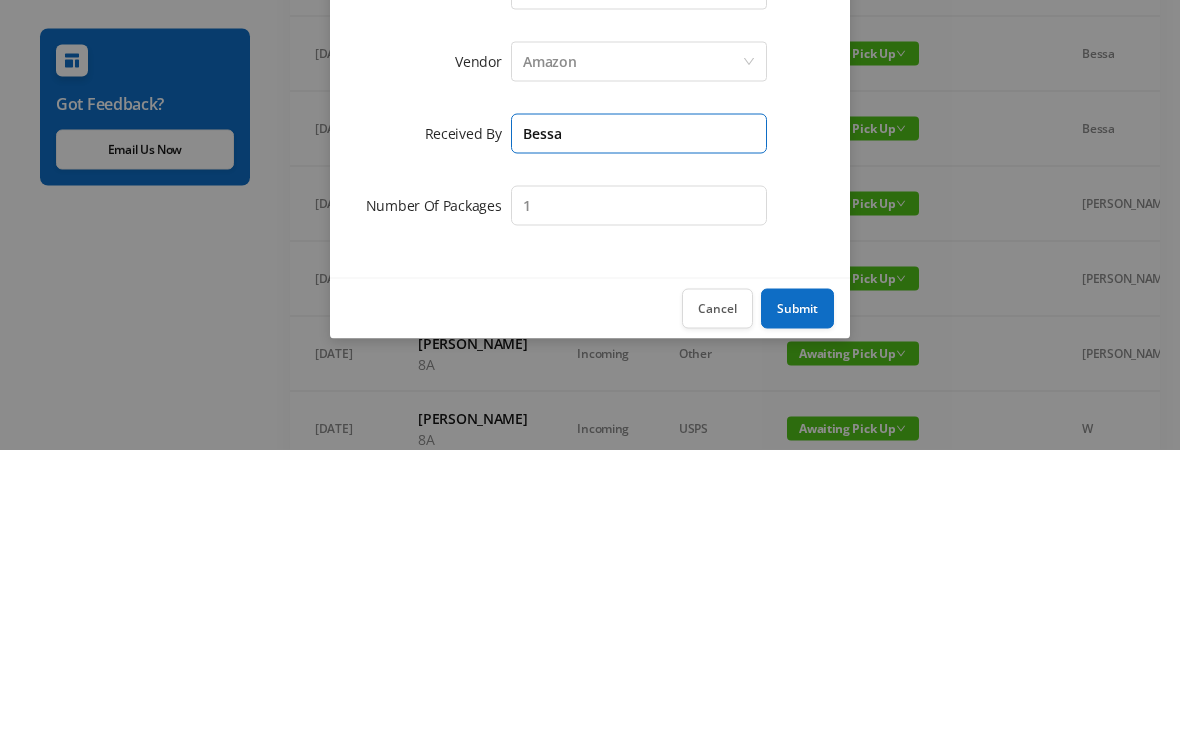 type on "Bessa" 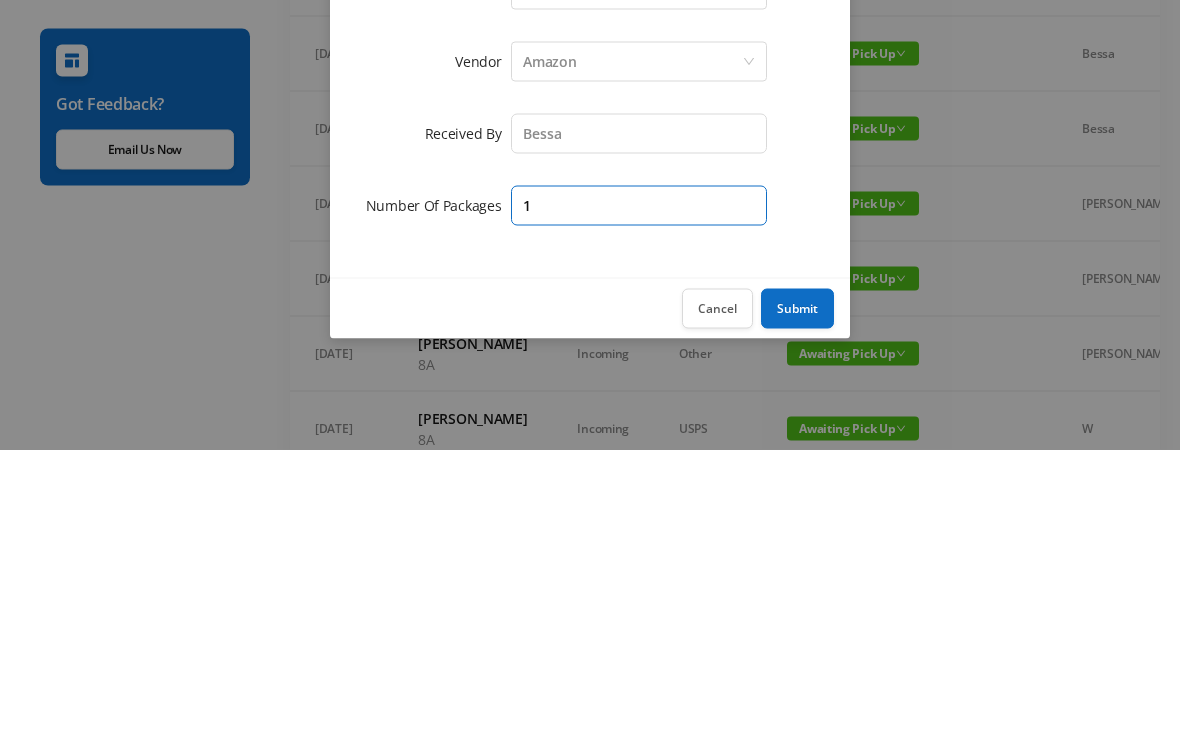 click on "1" at bounding box center [639, 491] 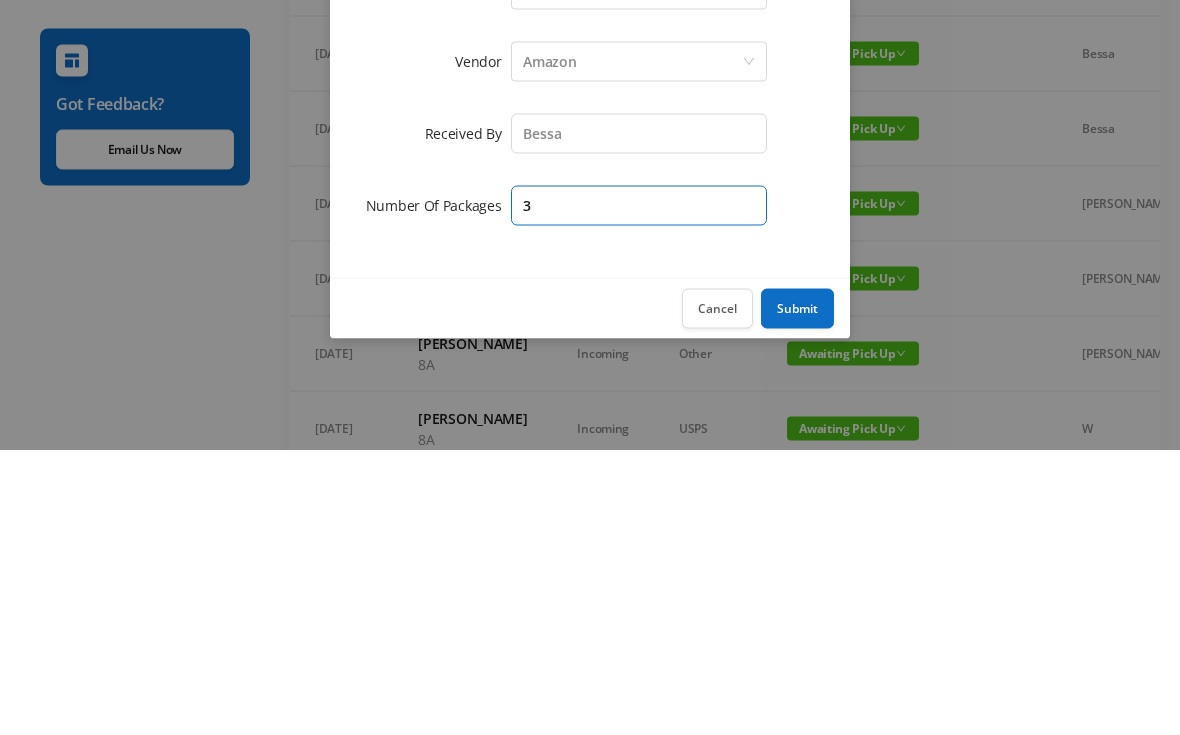 type on "3" 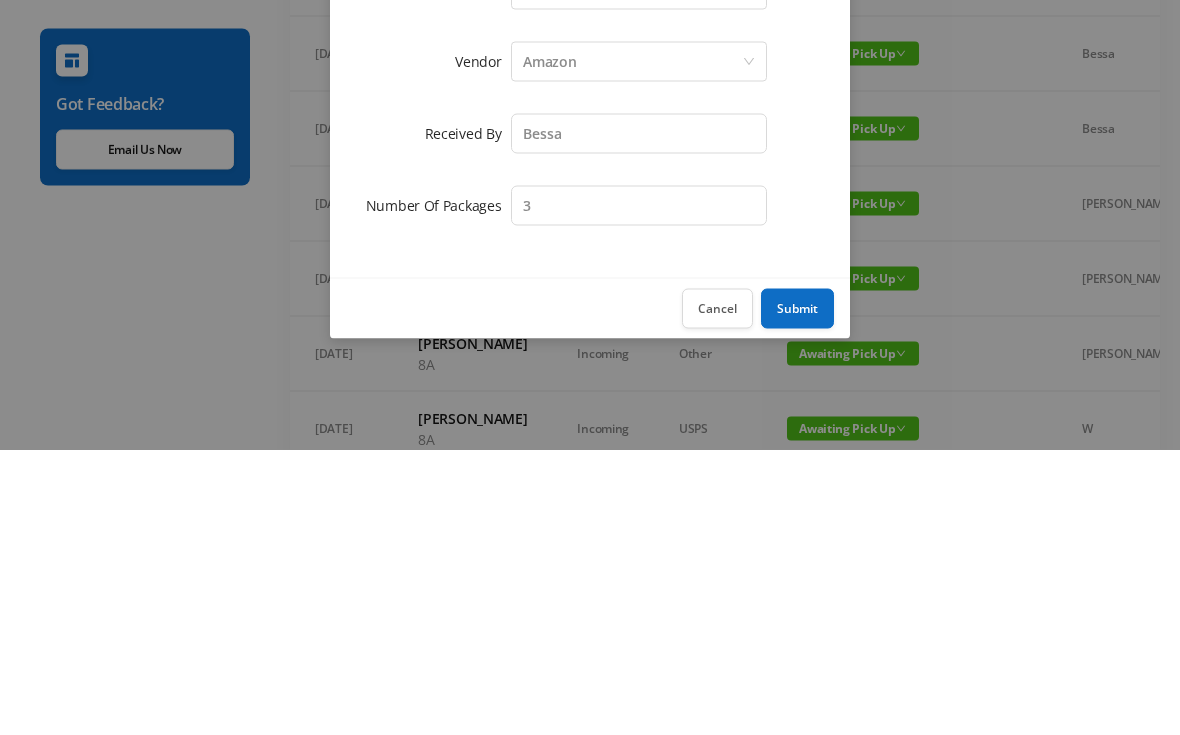click on "Submit" at bounding box center (797, 594) 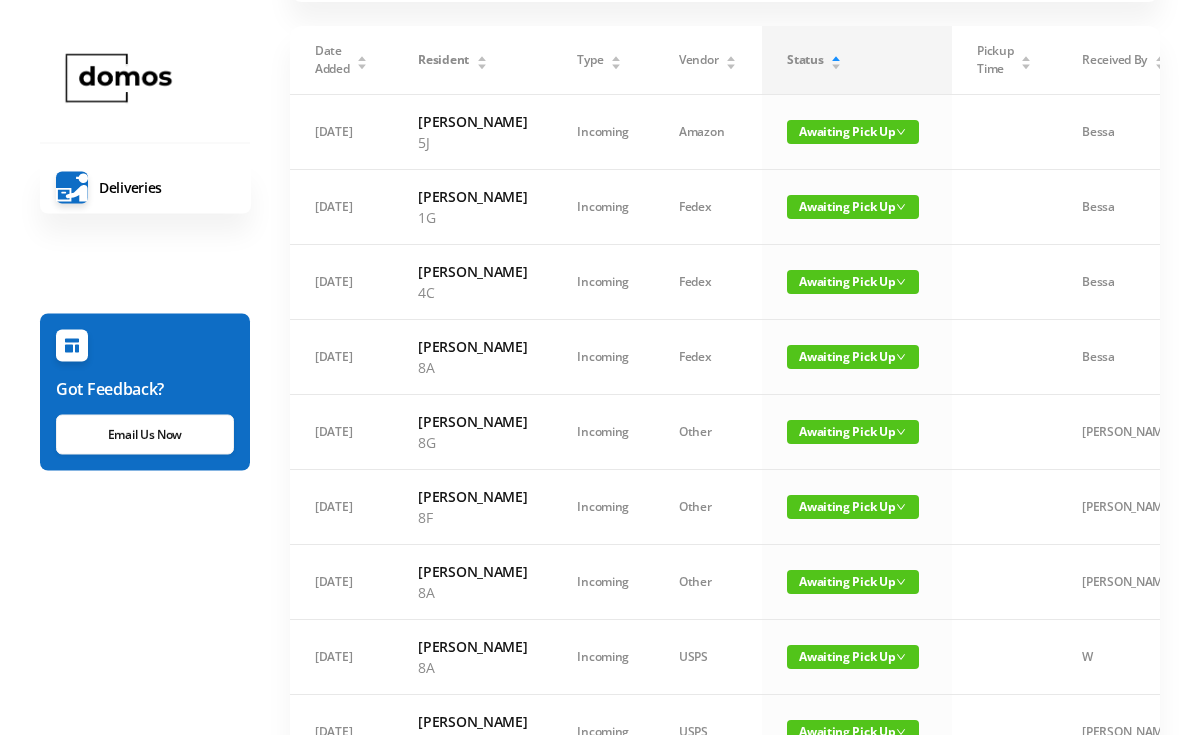 scroll, scrollTop: 0, scrollLeft: 0, axis: both 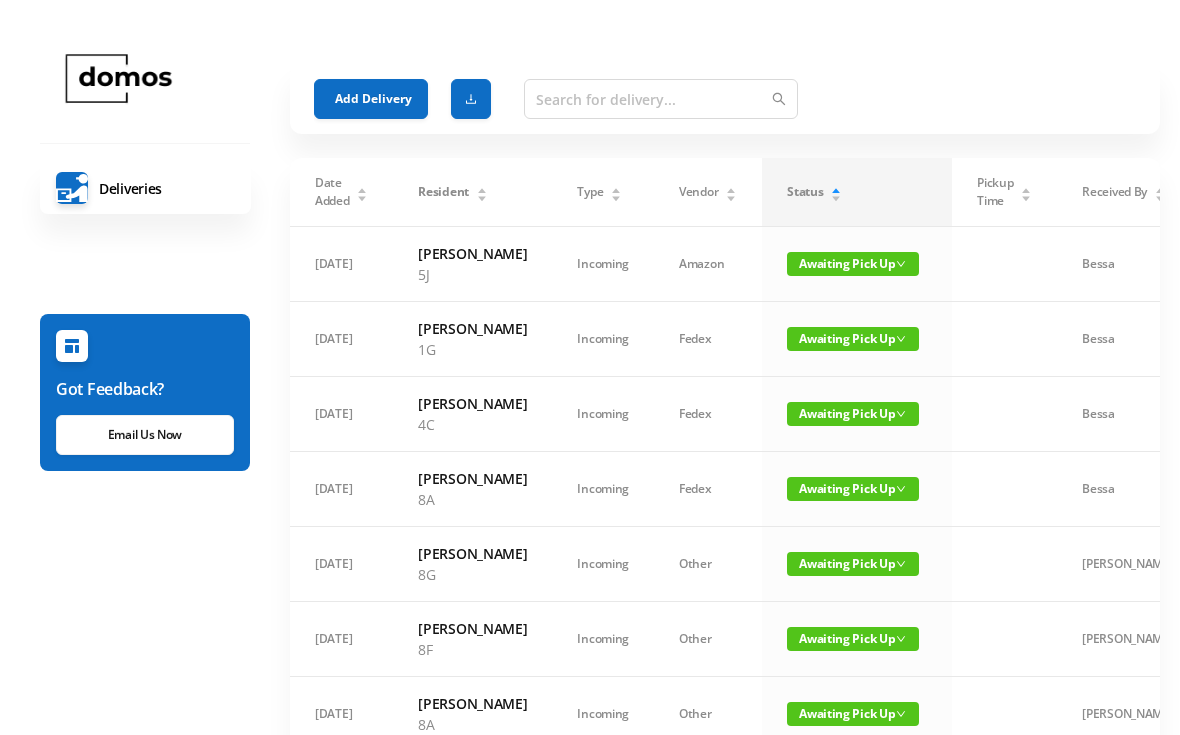 click on "Add Delivery" at bounding box center (371, 99) 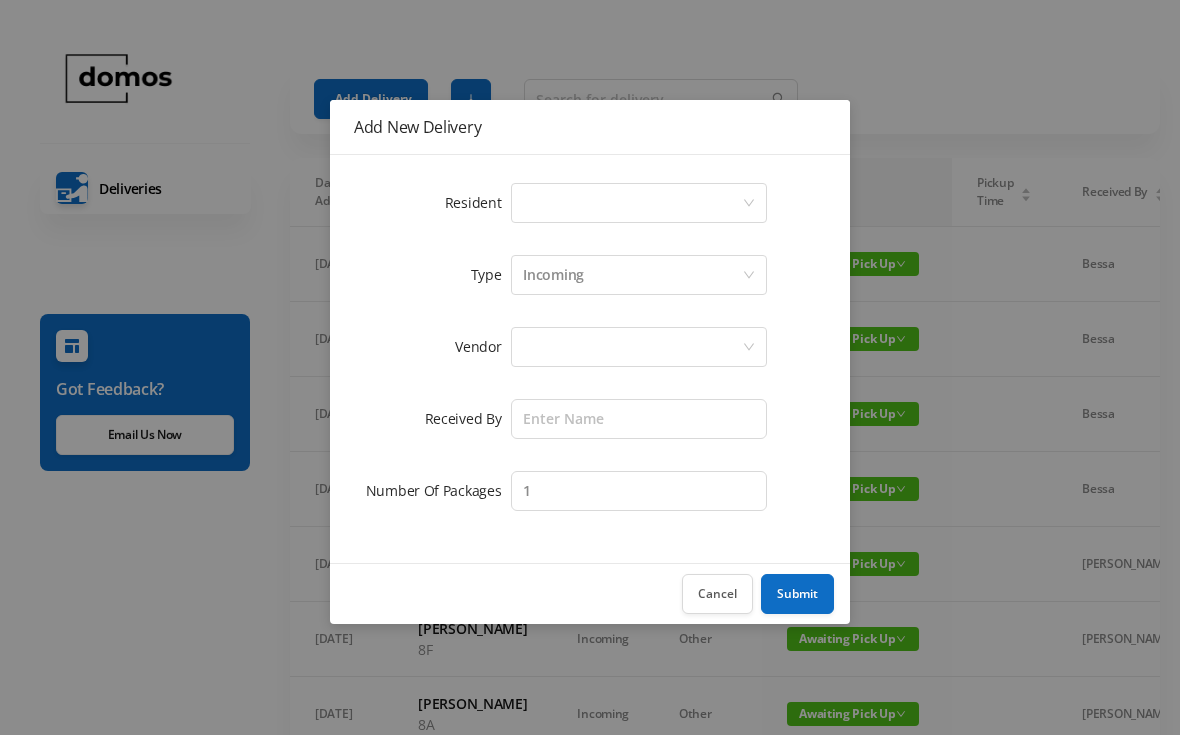 click on "Select a person" at bounding box center (632, 203) 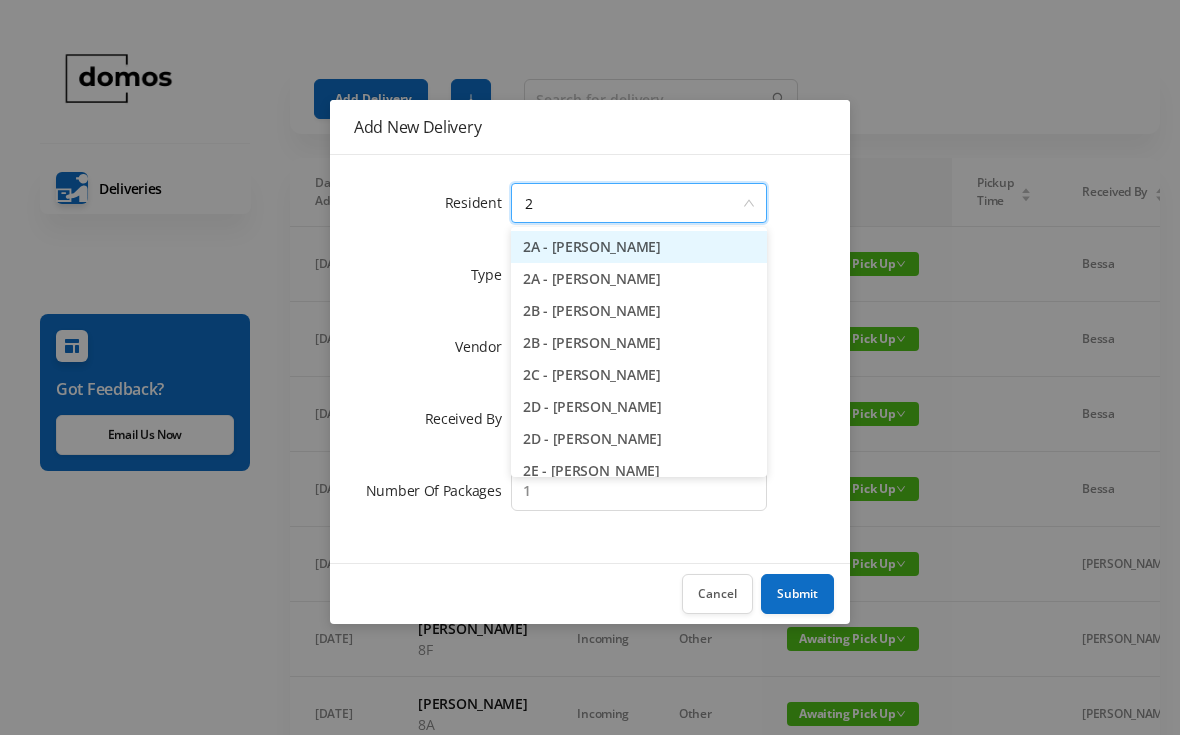 type on "2c" 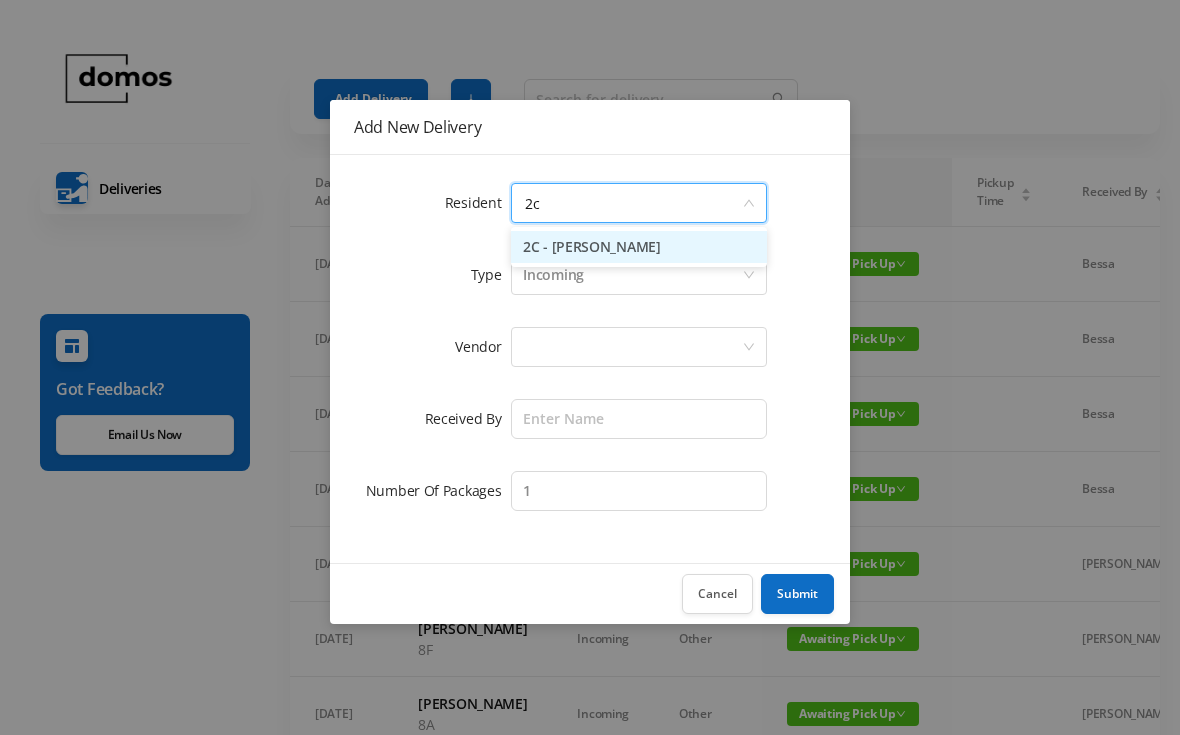 click on "2C - [PERSON_NAME]" at bounding box center [639, 247] 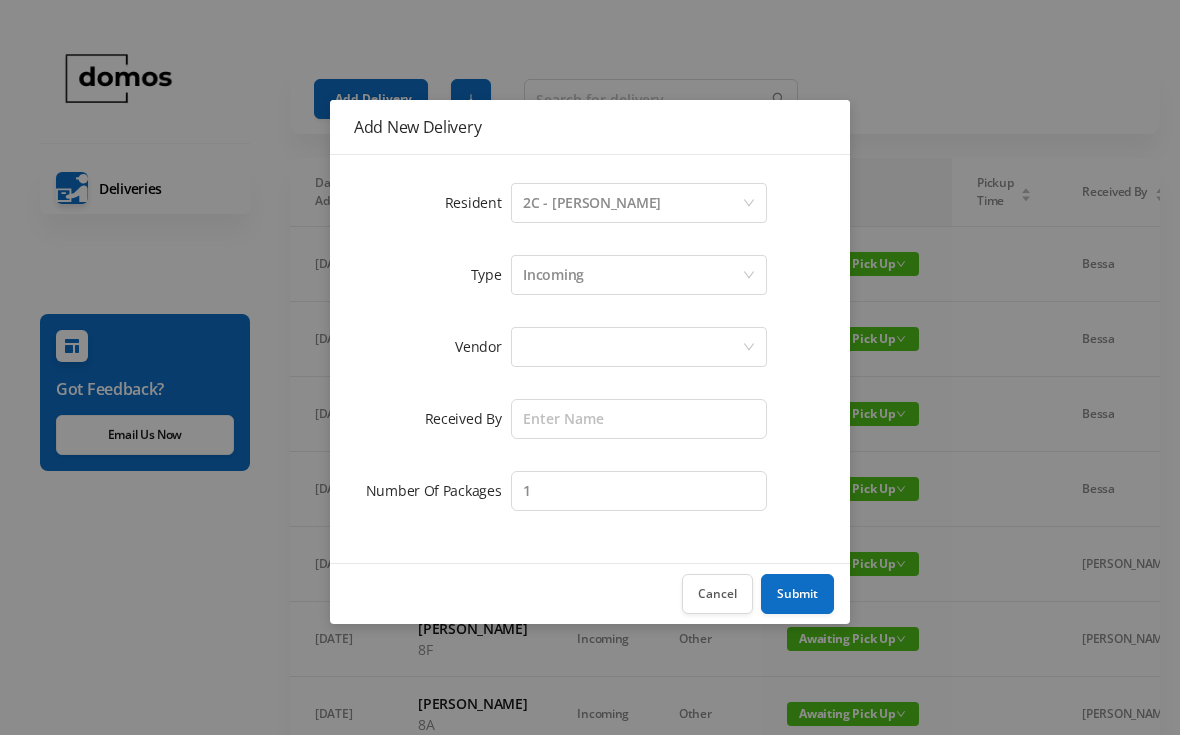 click at bounding box center (632, 347) 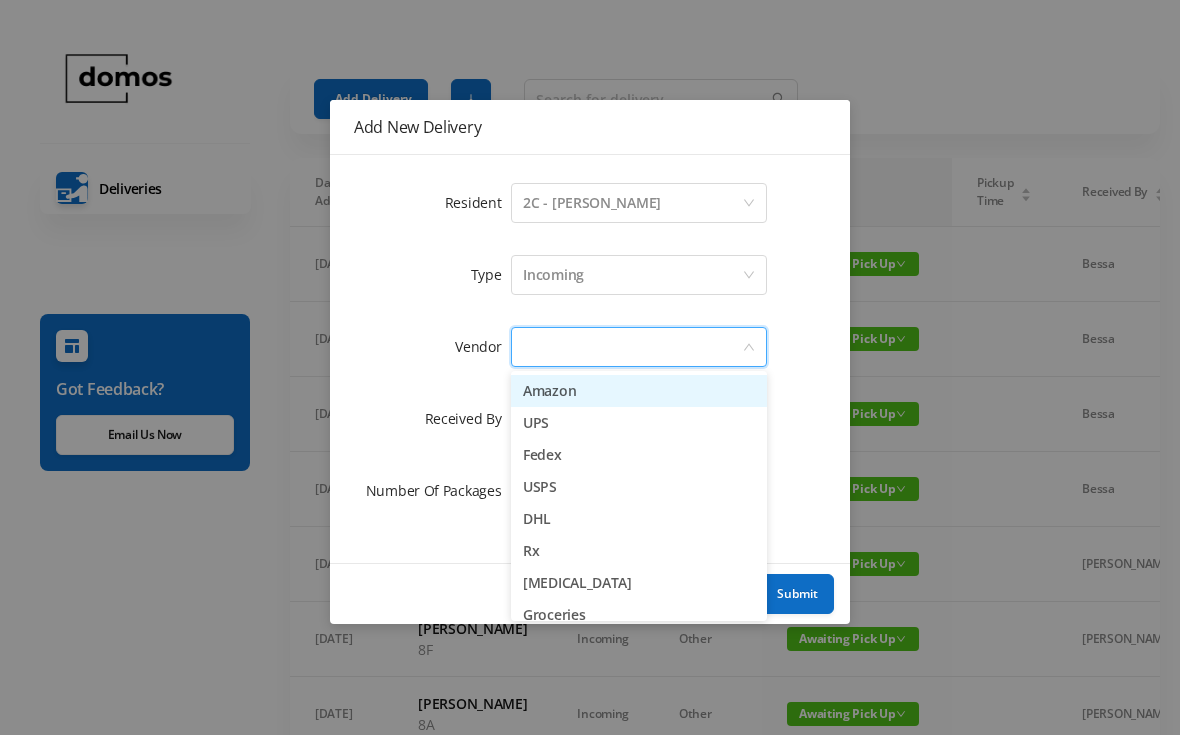 click on "Amazon" at bounding box center [639, 391] 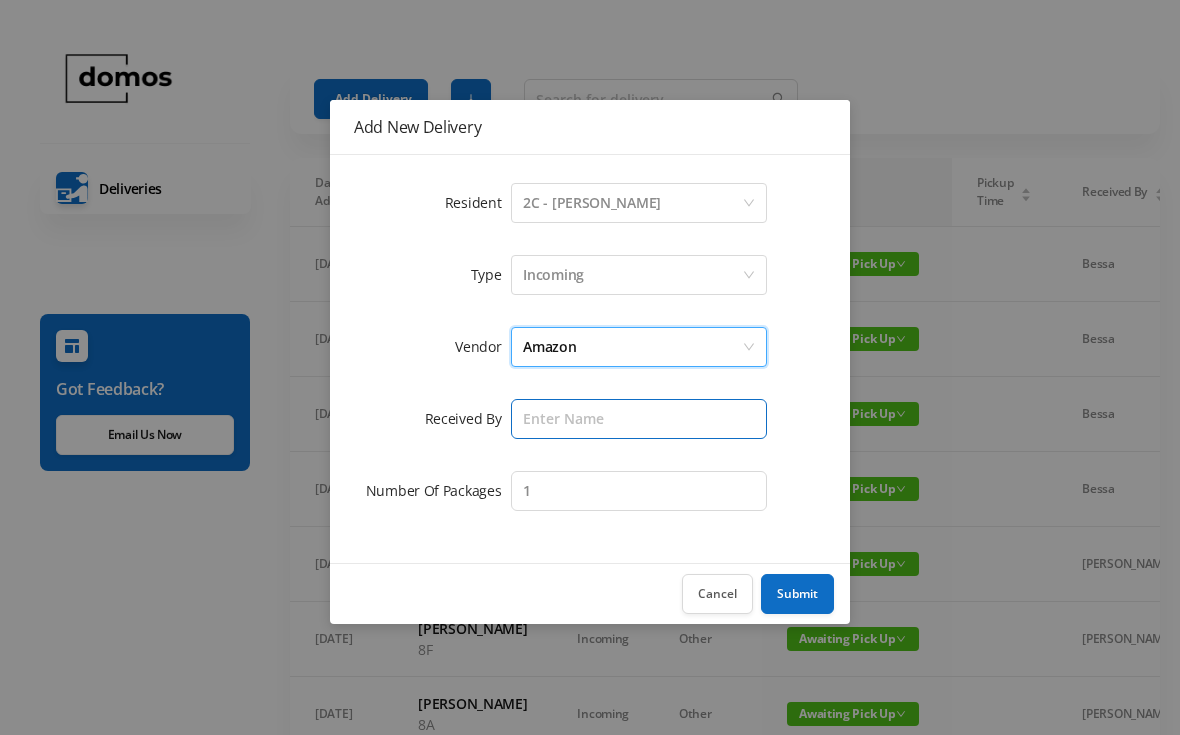 click at bounding box center [639, 419] 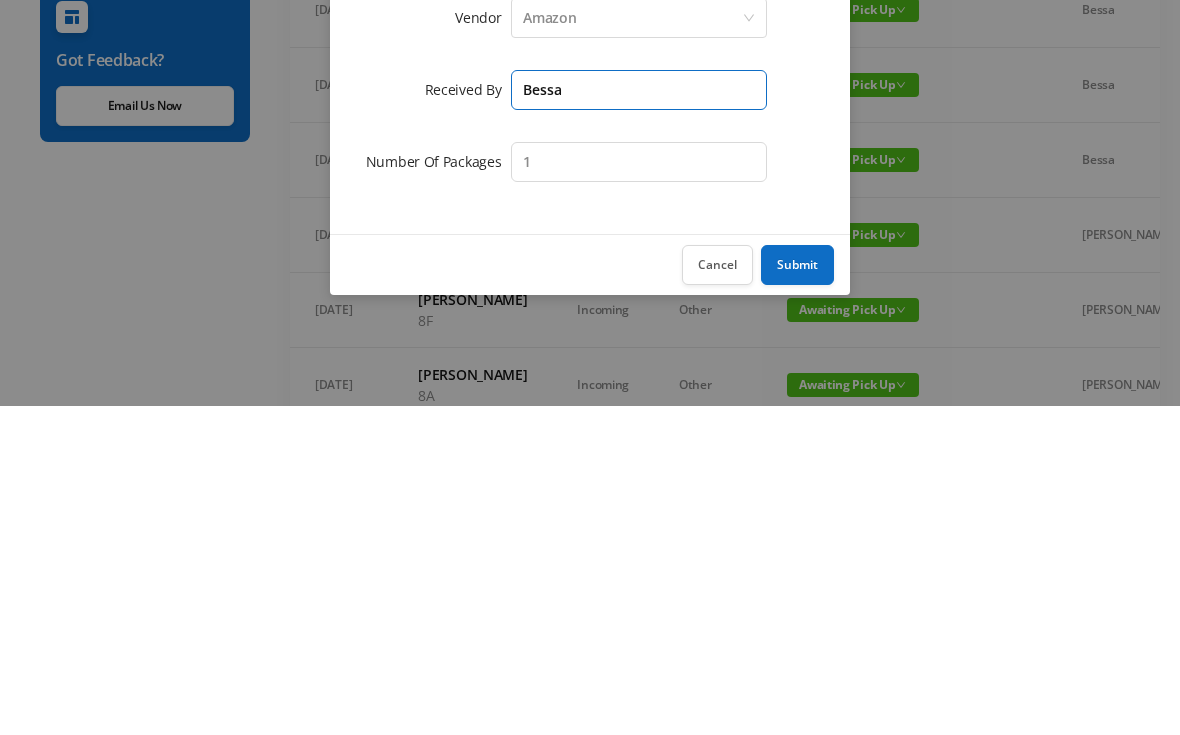 type on "Bessa" 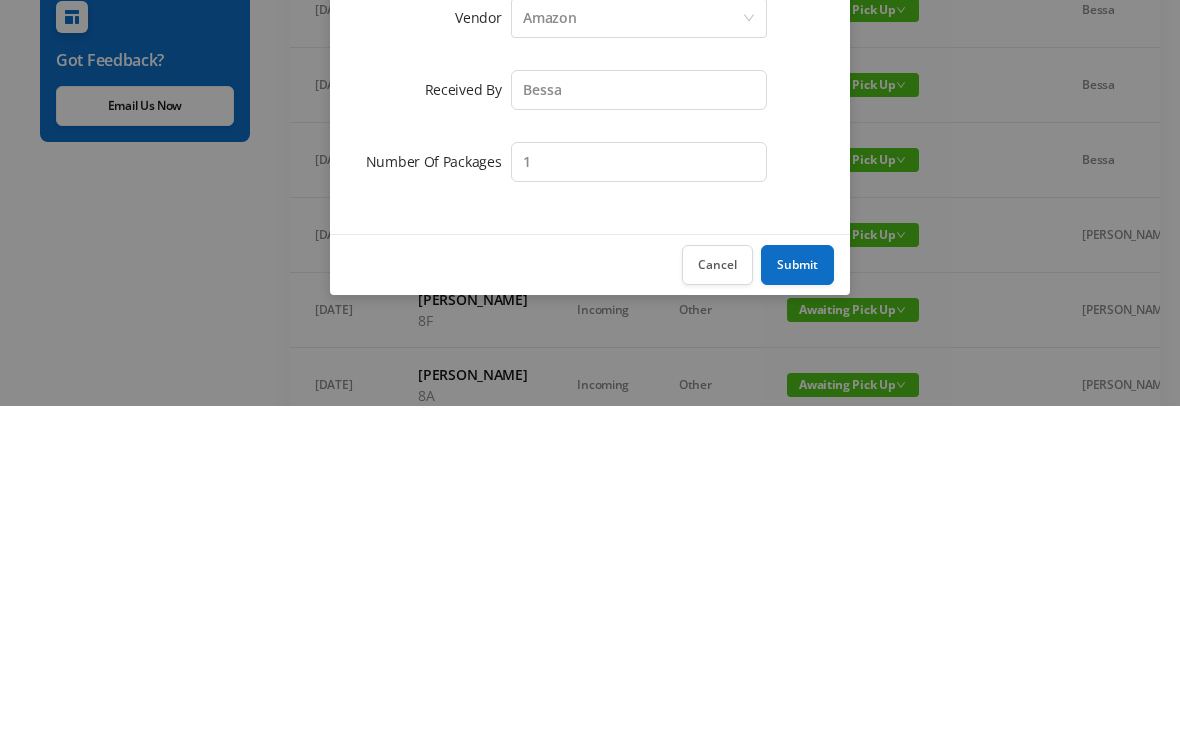 click on "Submit" at bounding box center (797, 594) 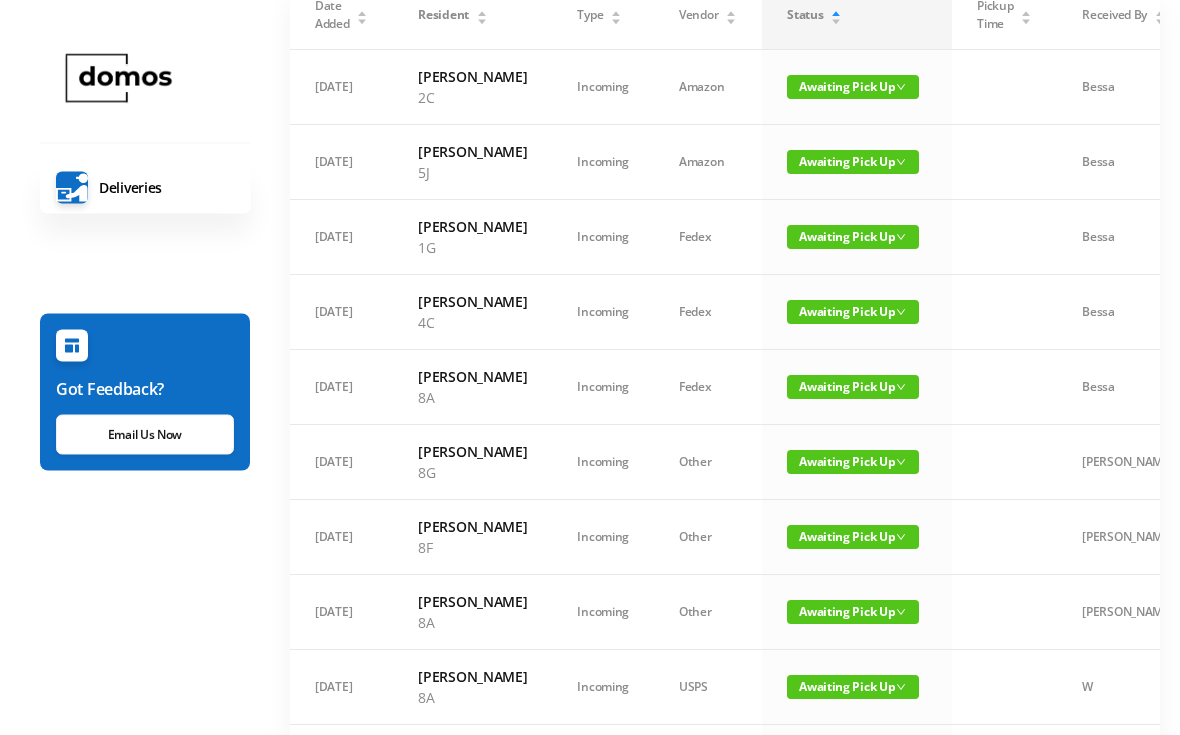 scroll, scrollTop: 0, scrollLeft: 0, axis: both 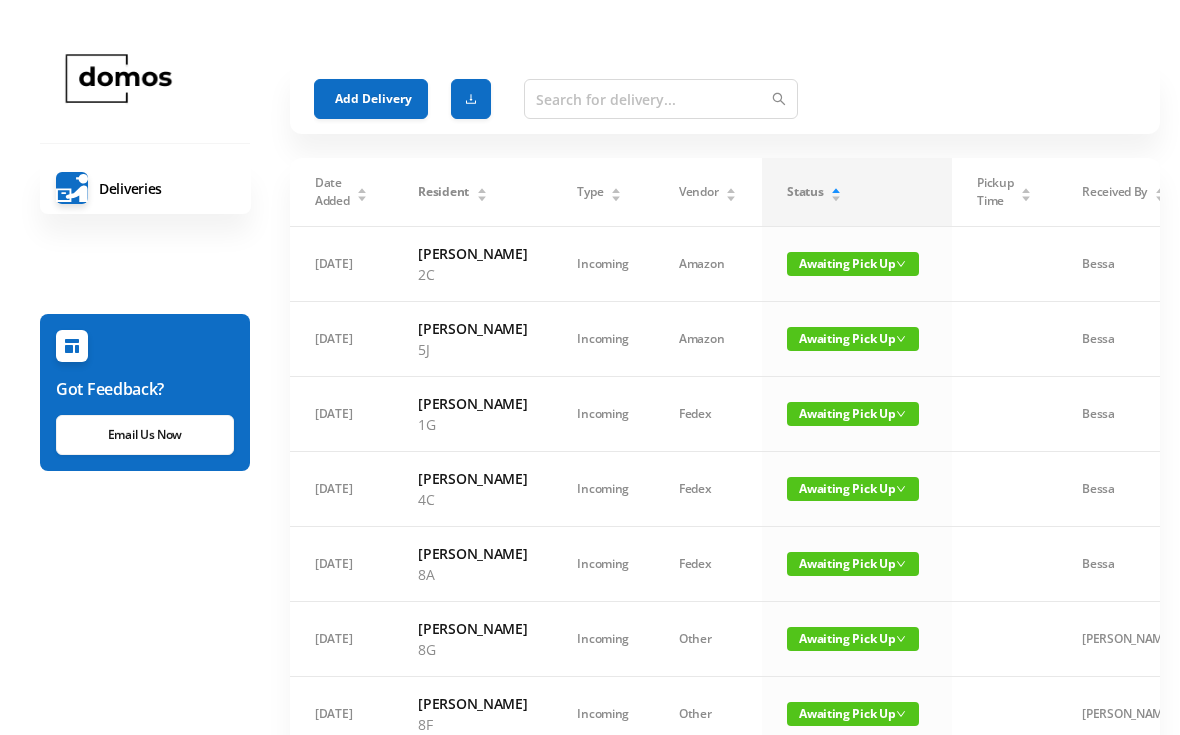 click on "Add Delivery" at bounding box center (371, 99) 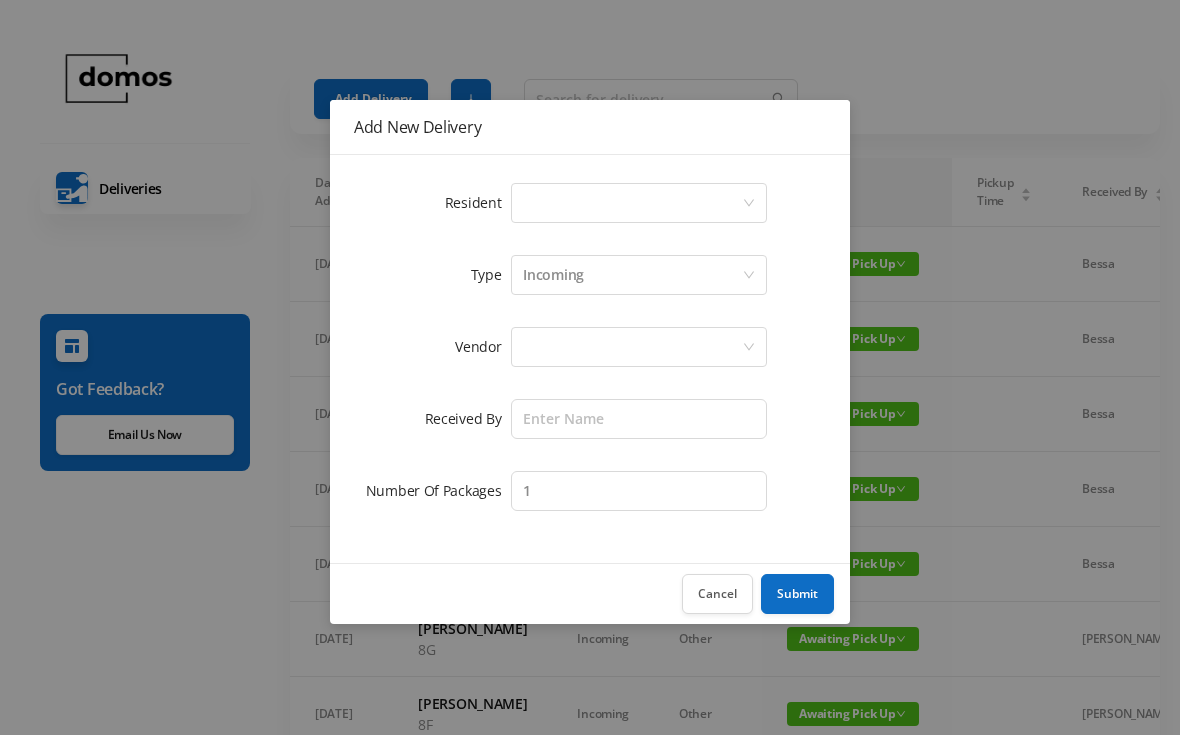 click on "Cancel" at bounding box center [717, 594] 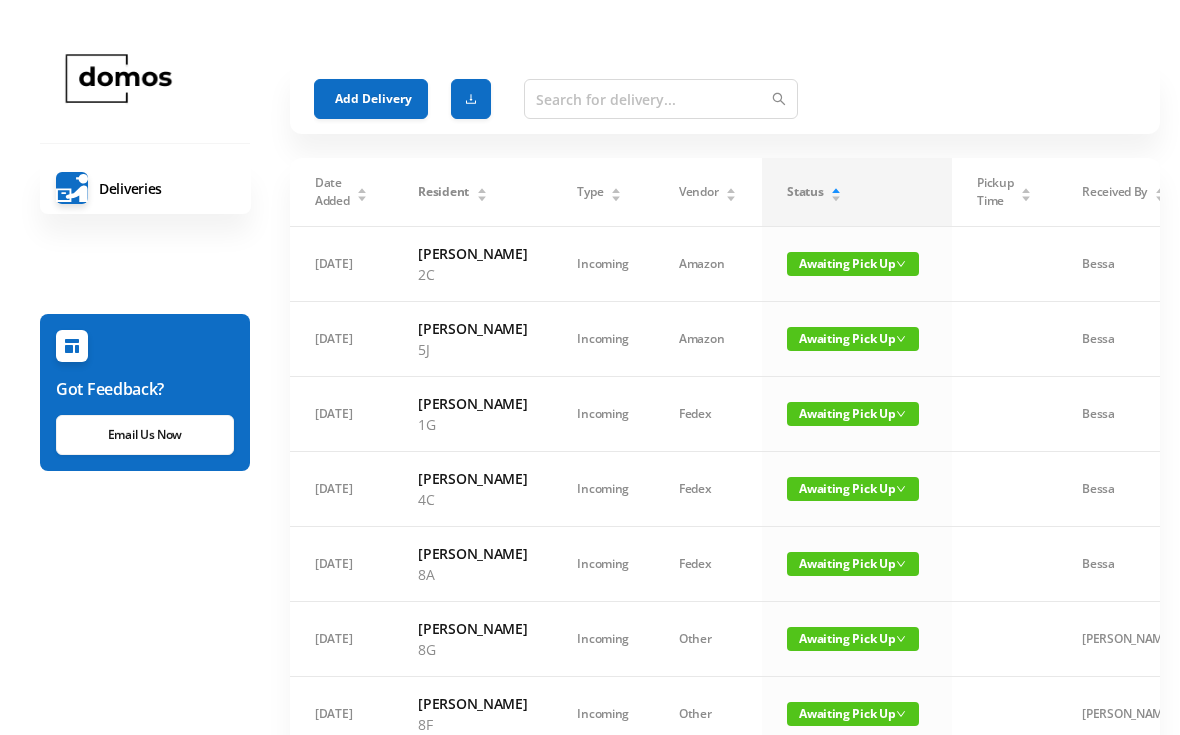 click on "Add Delivery" at bounding box center (371, 99) 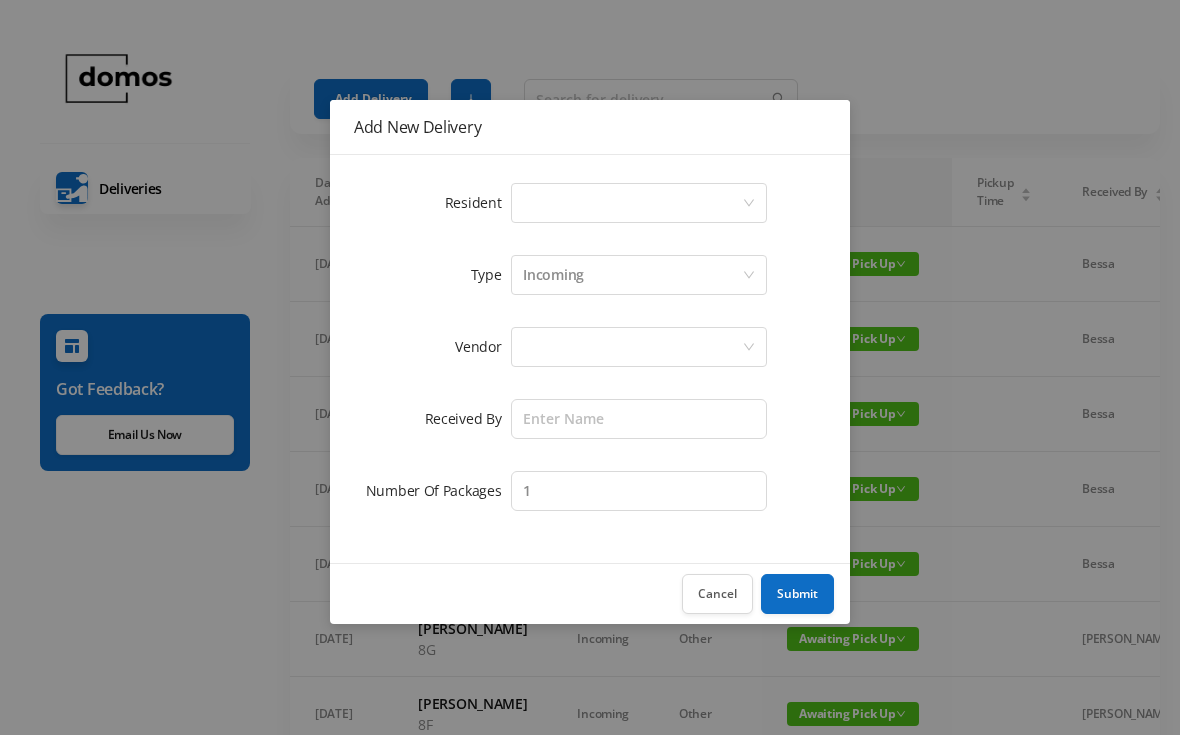 click on "Select a person" at bounding box center (632, 203) 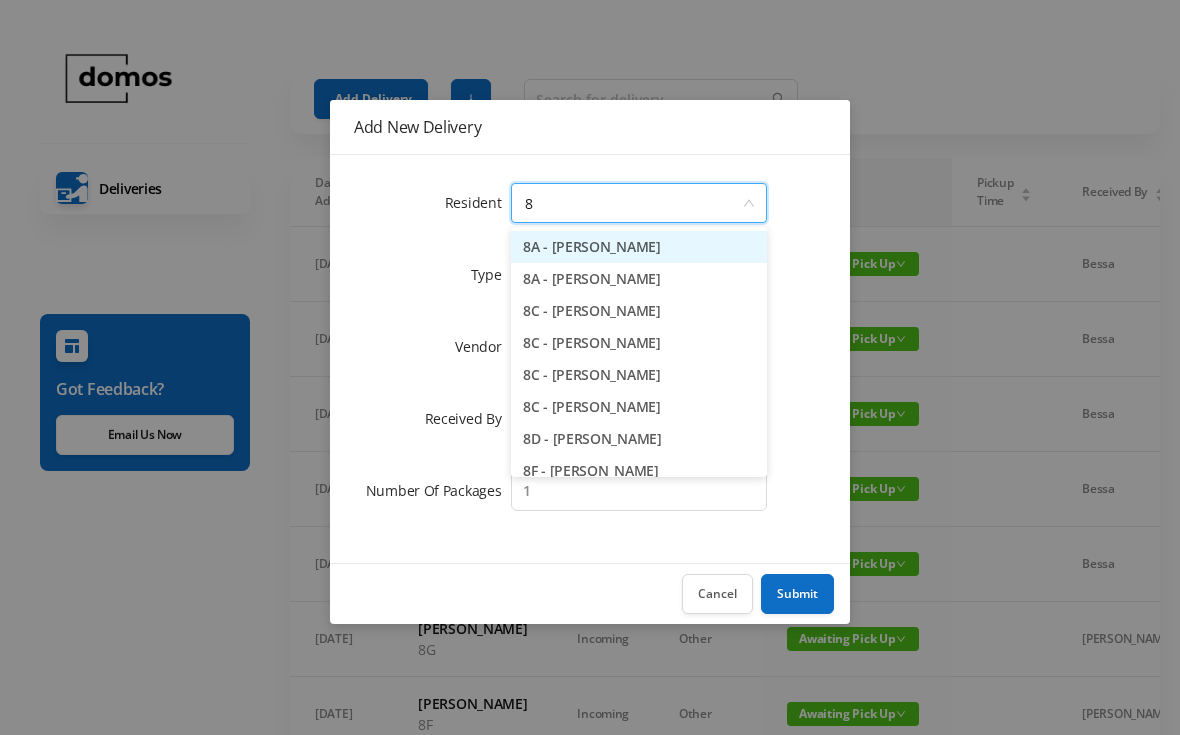 type on "8a" 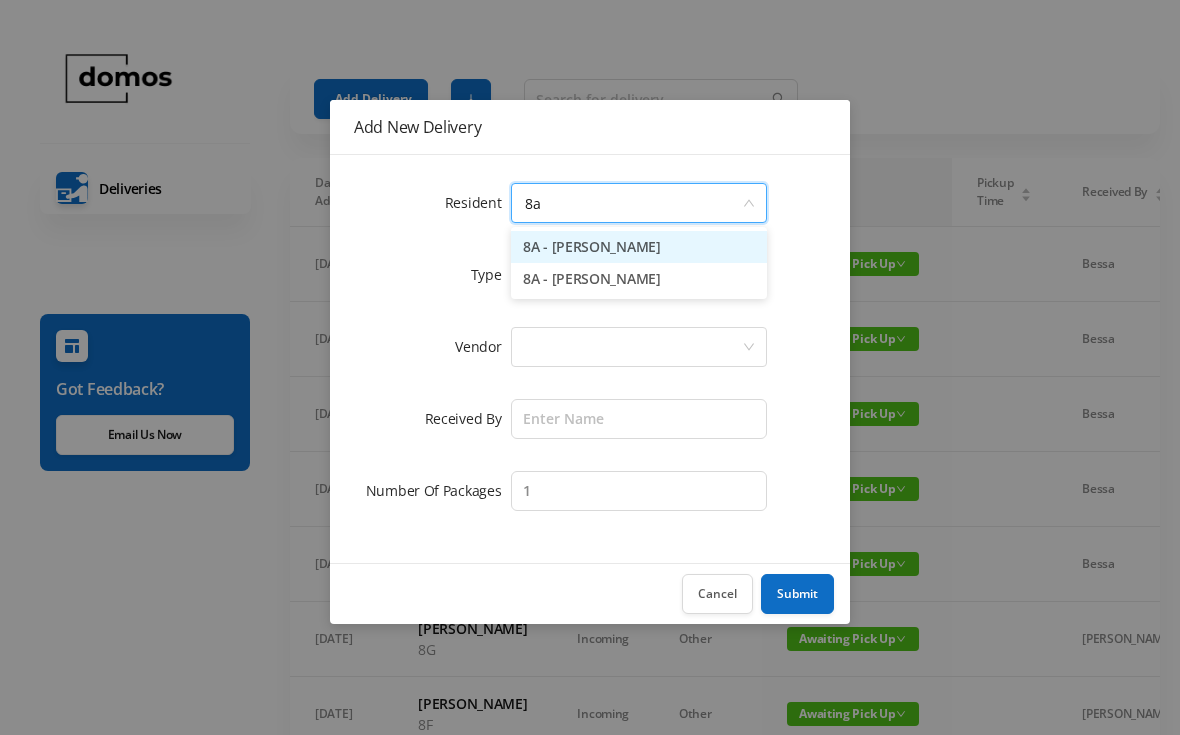 click on "8A - [PERSON_NAME]" at bounding box center (639, 247) 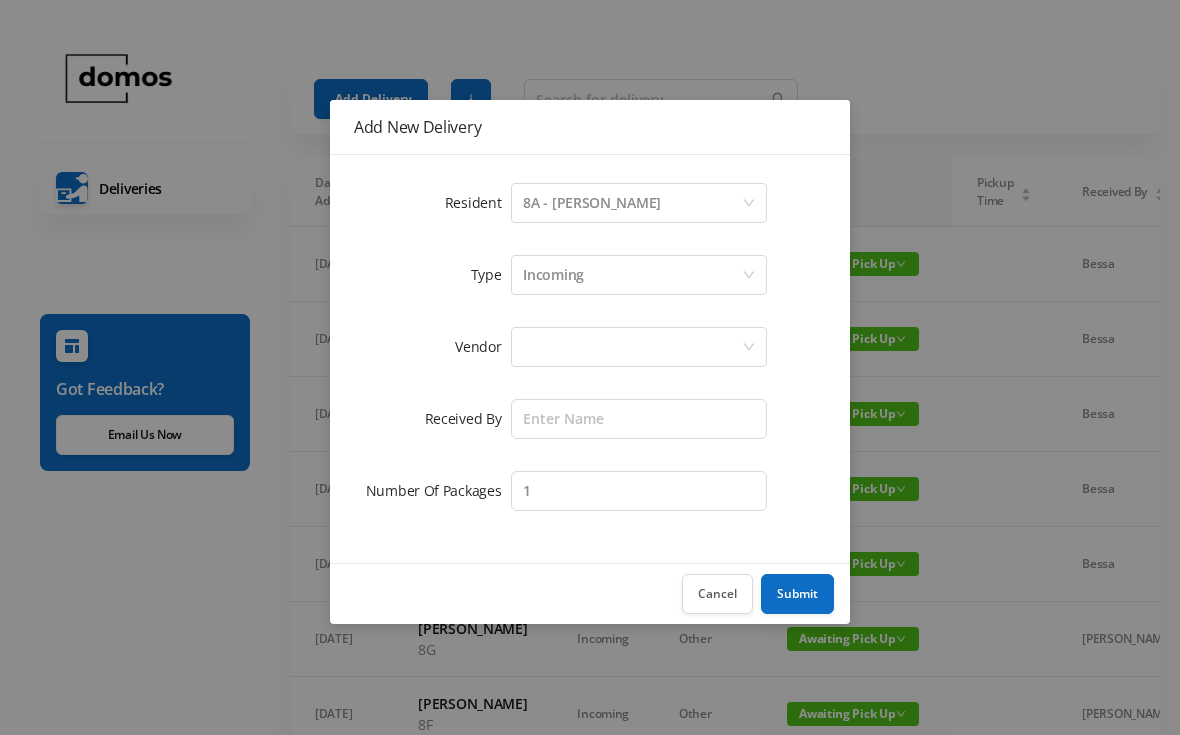 click at bounding box center (632, 347) 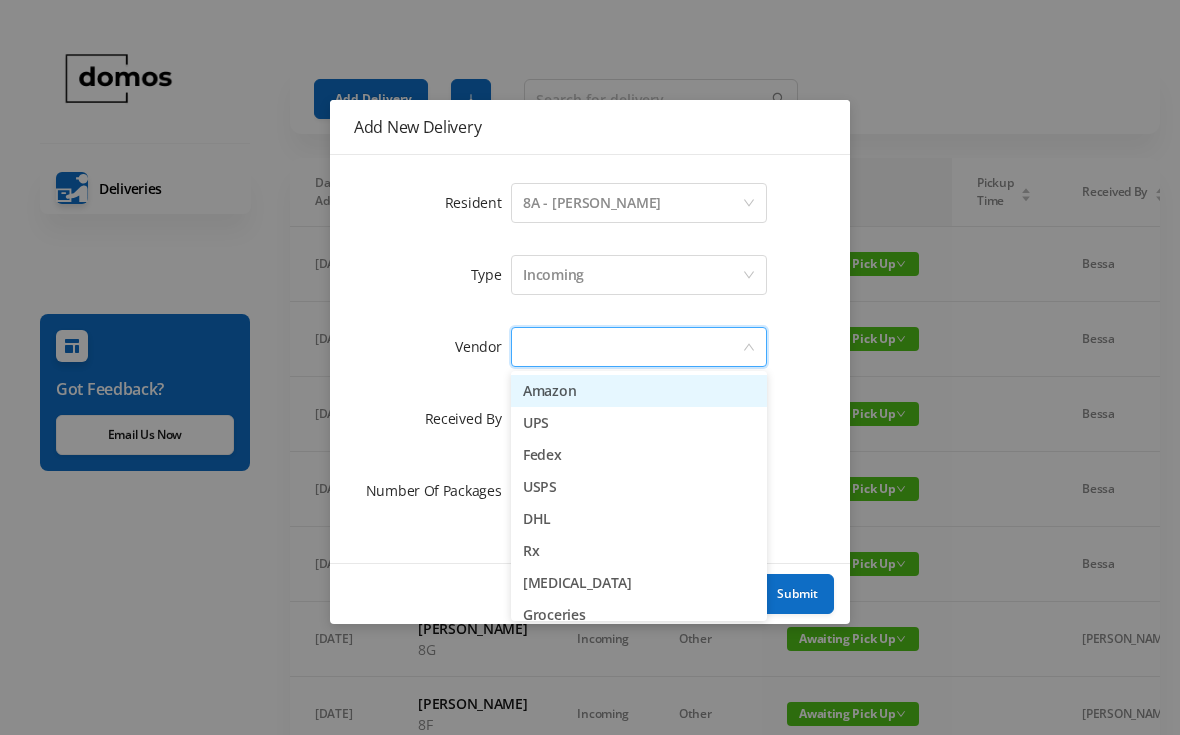 click on "Amazon" at bounding box center [639, 391] 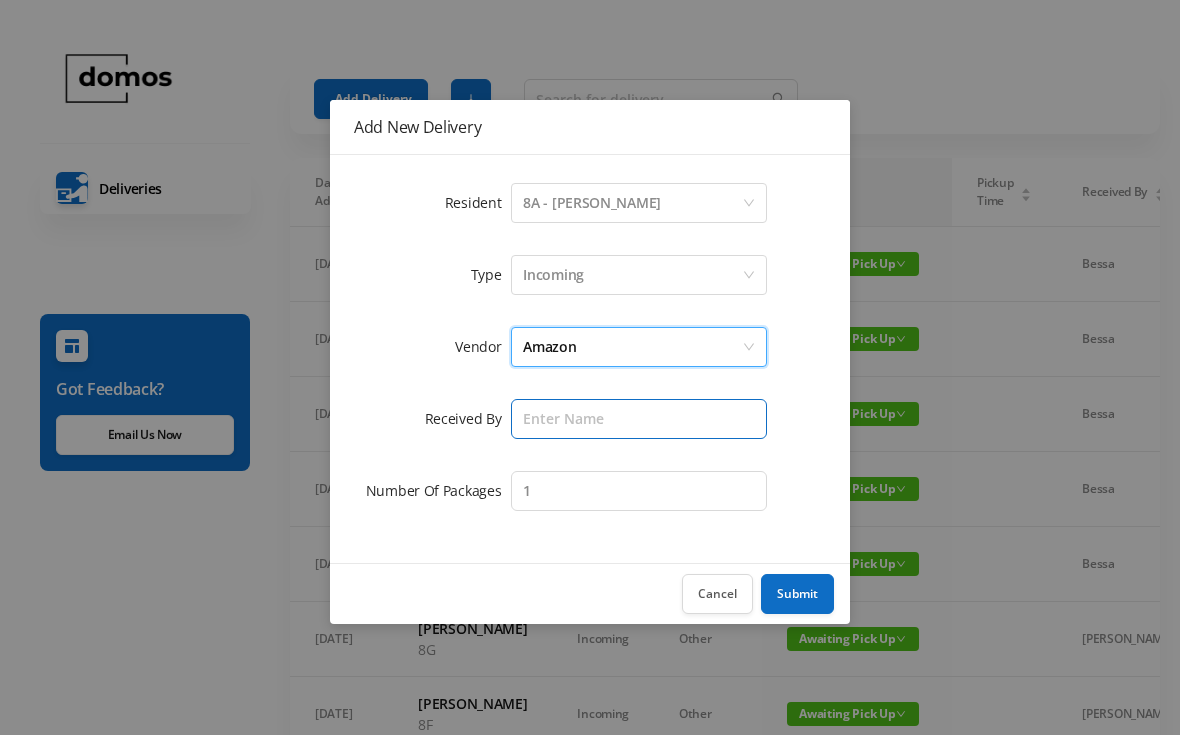 click at bounding box center [639, 419] 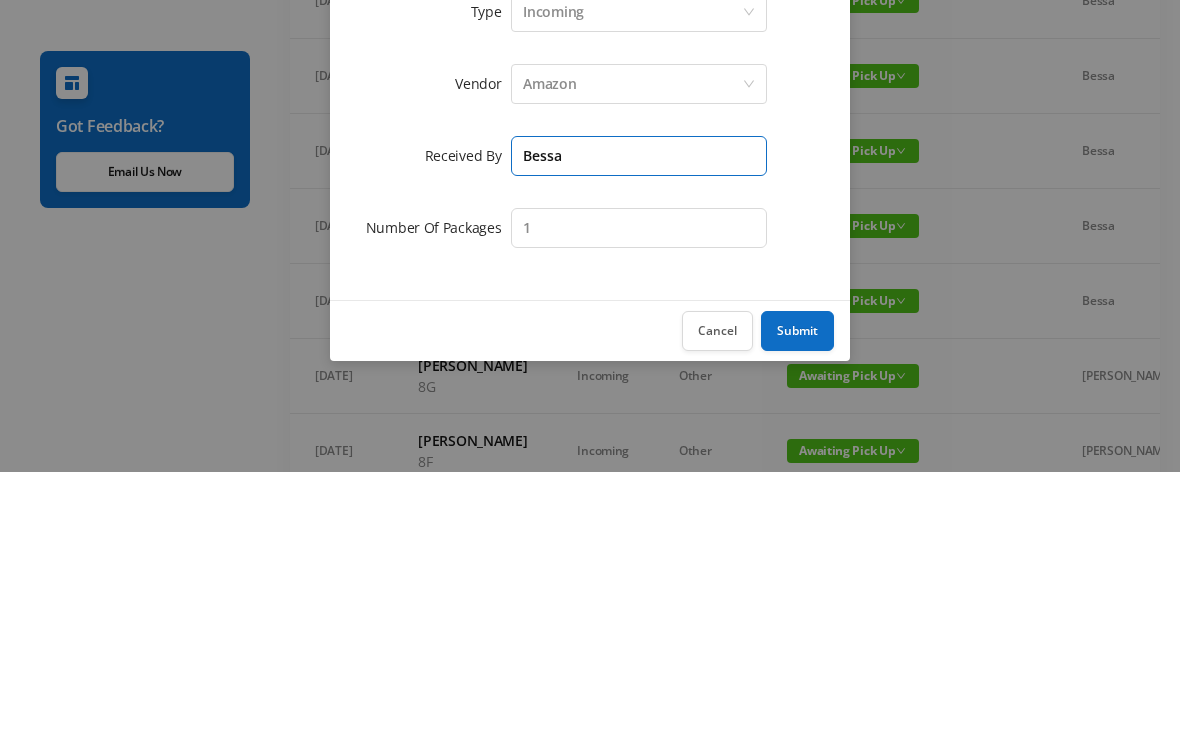 type on "Bessa" 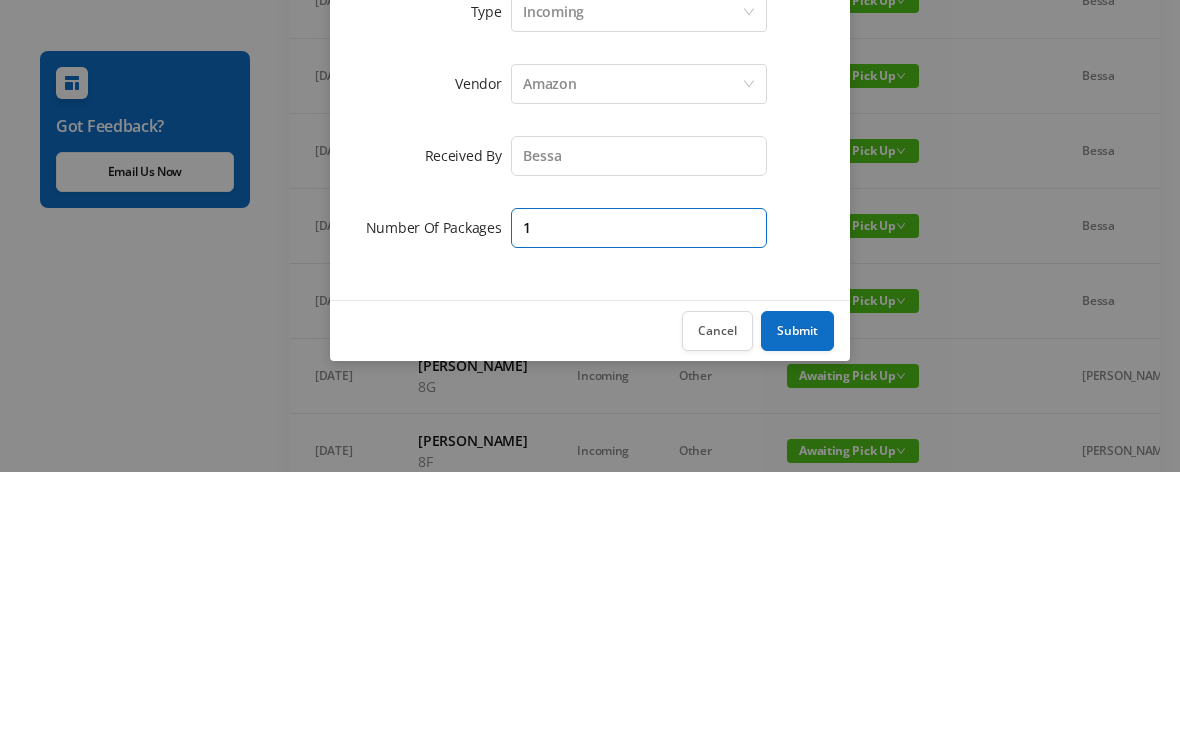 click on "1" at bounding box center [639, 491] 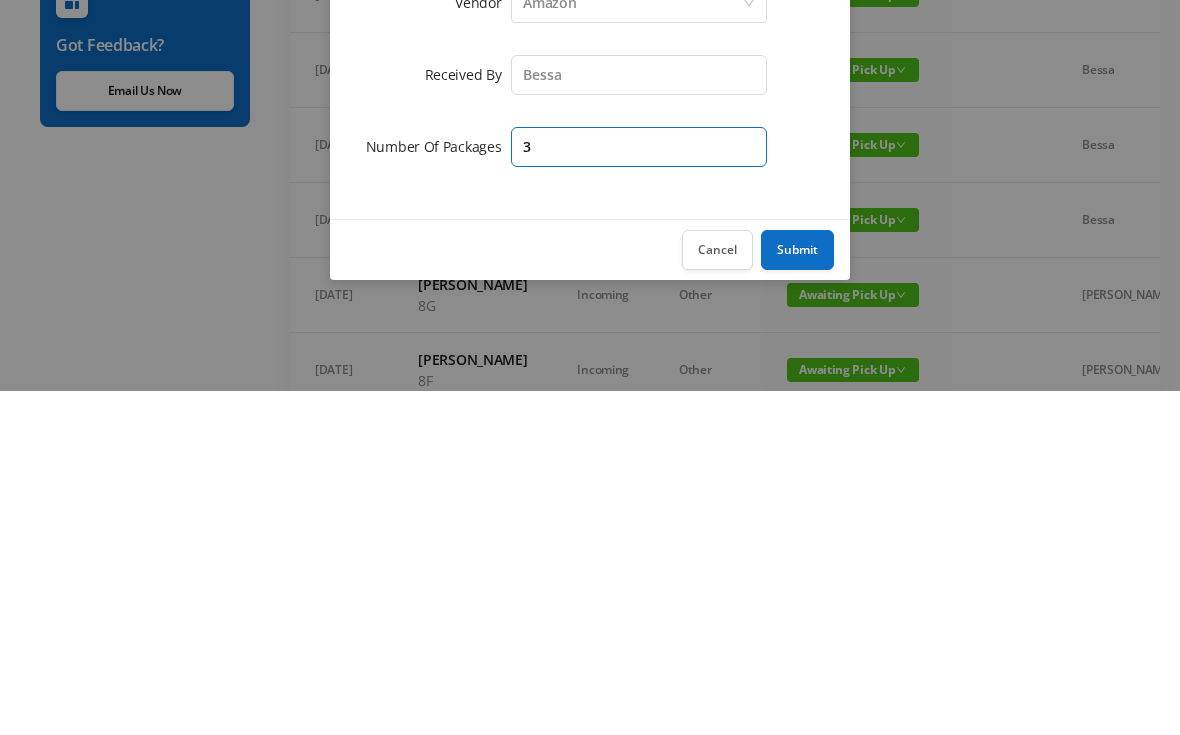 type on "3" 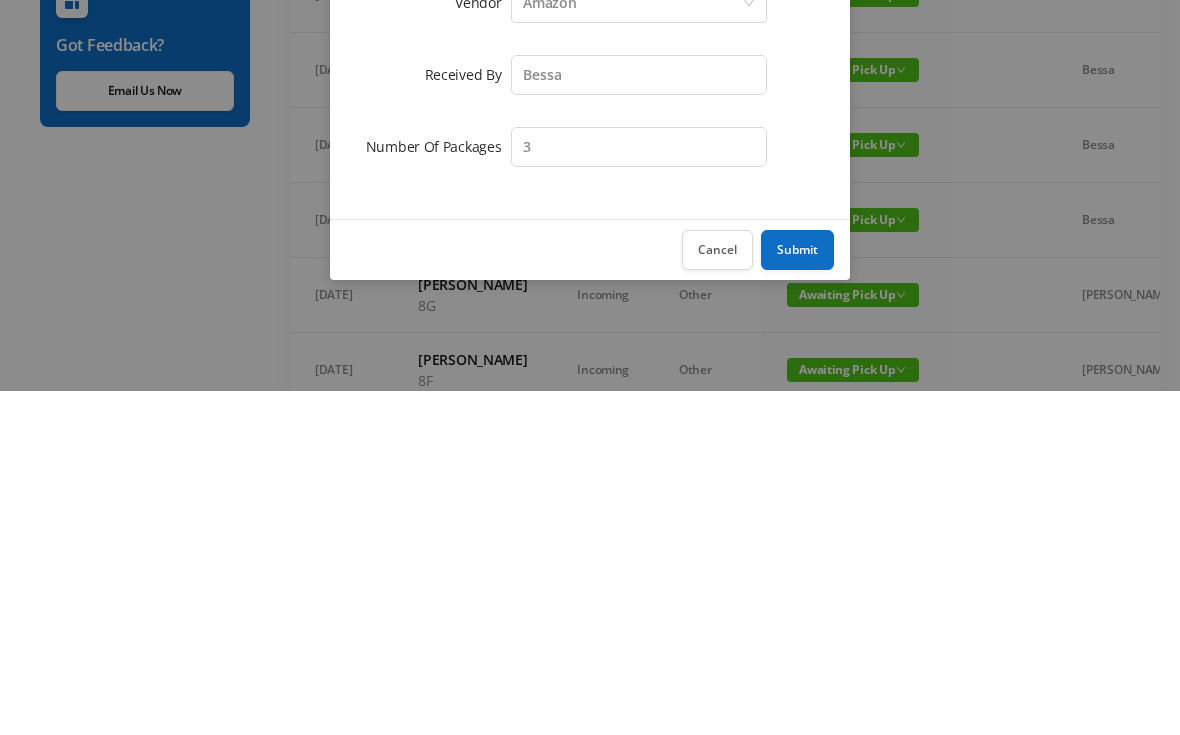 click on "Submit" at bounding box center (797, 594) 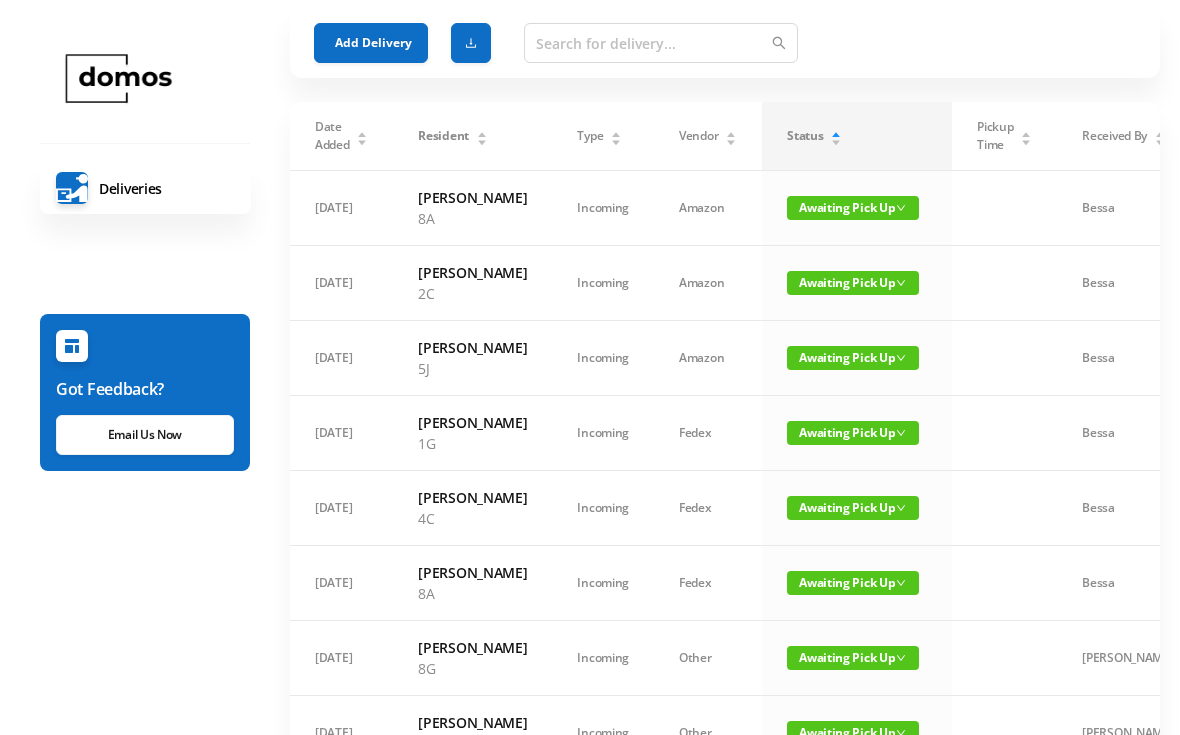 scroll, scrollTop: 0, scrollLeft: 0, axis: both 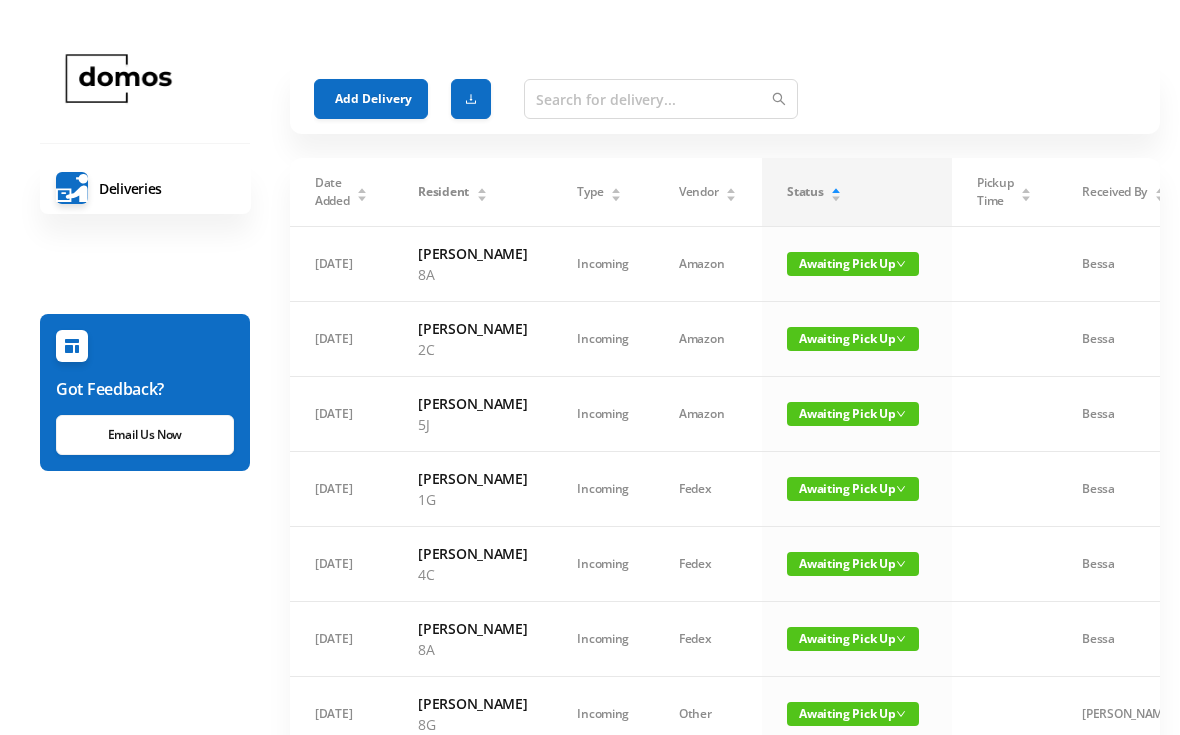 click on "Add Delivery" at bounding box center (371, 99) 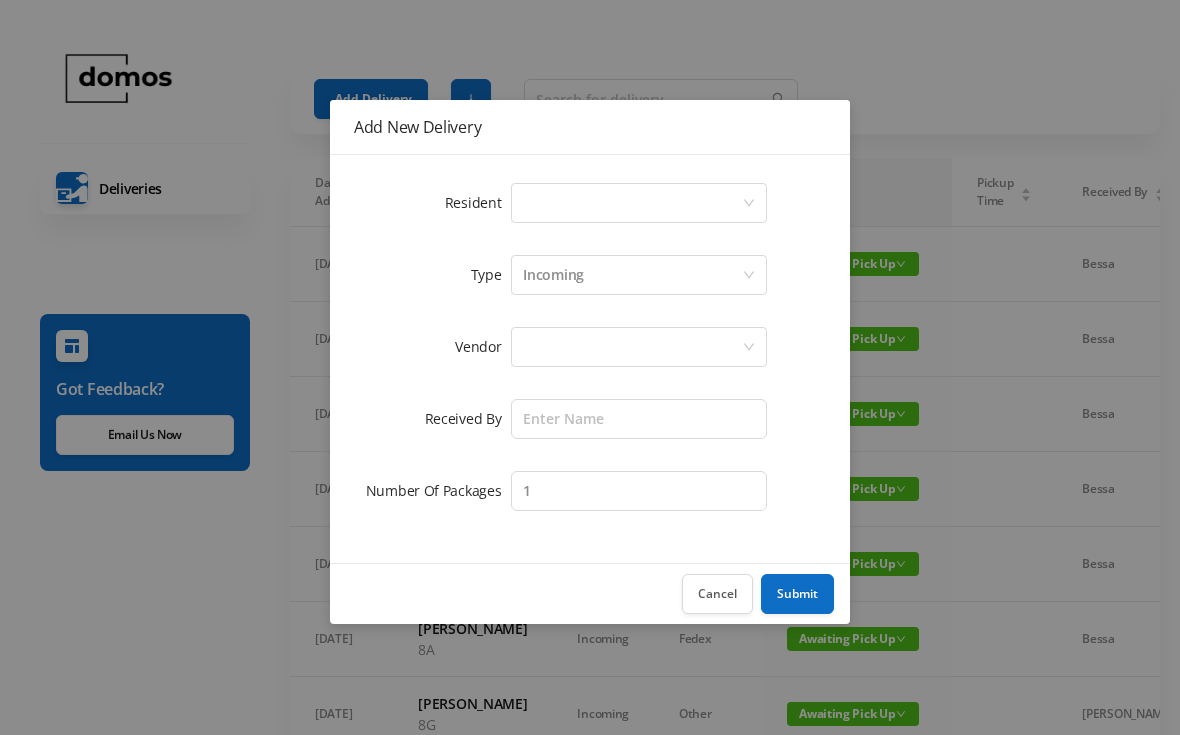 click on "Select a person" at bounding box center [632, 203] 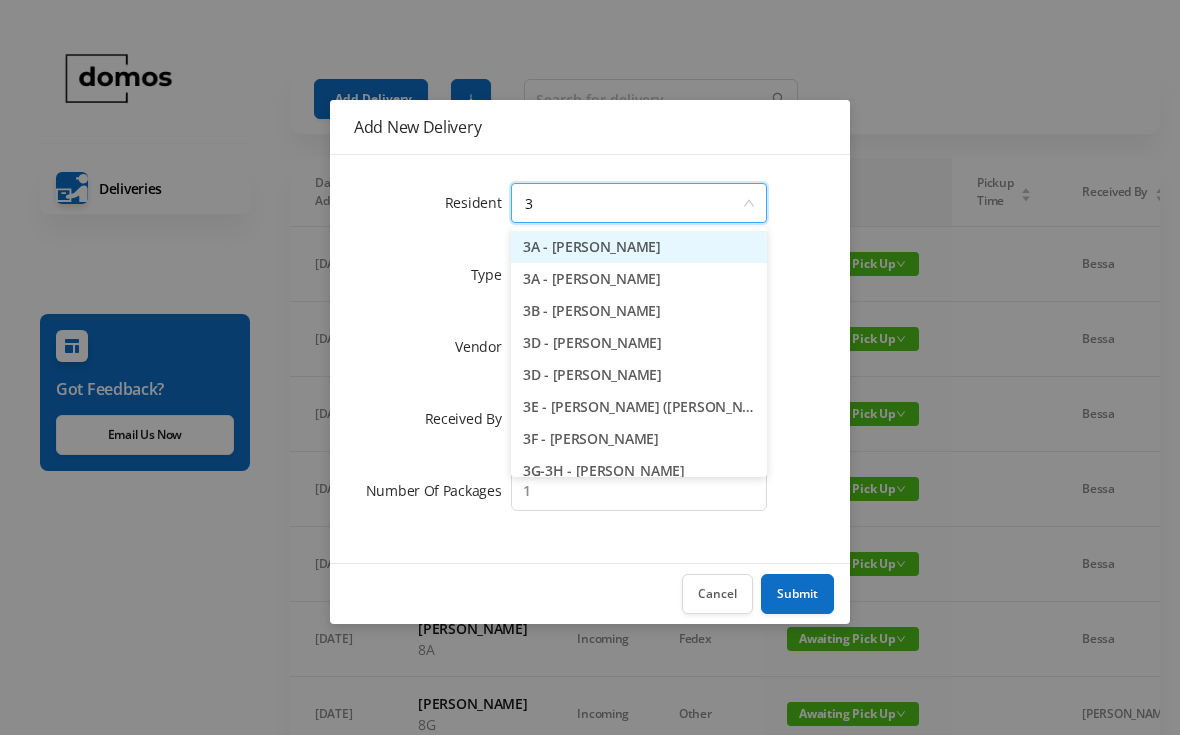 type on "3a" 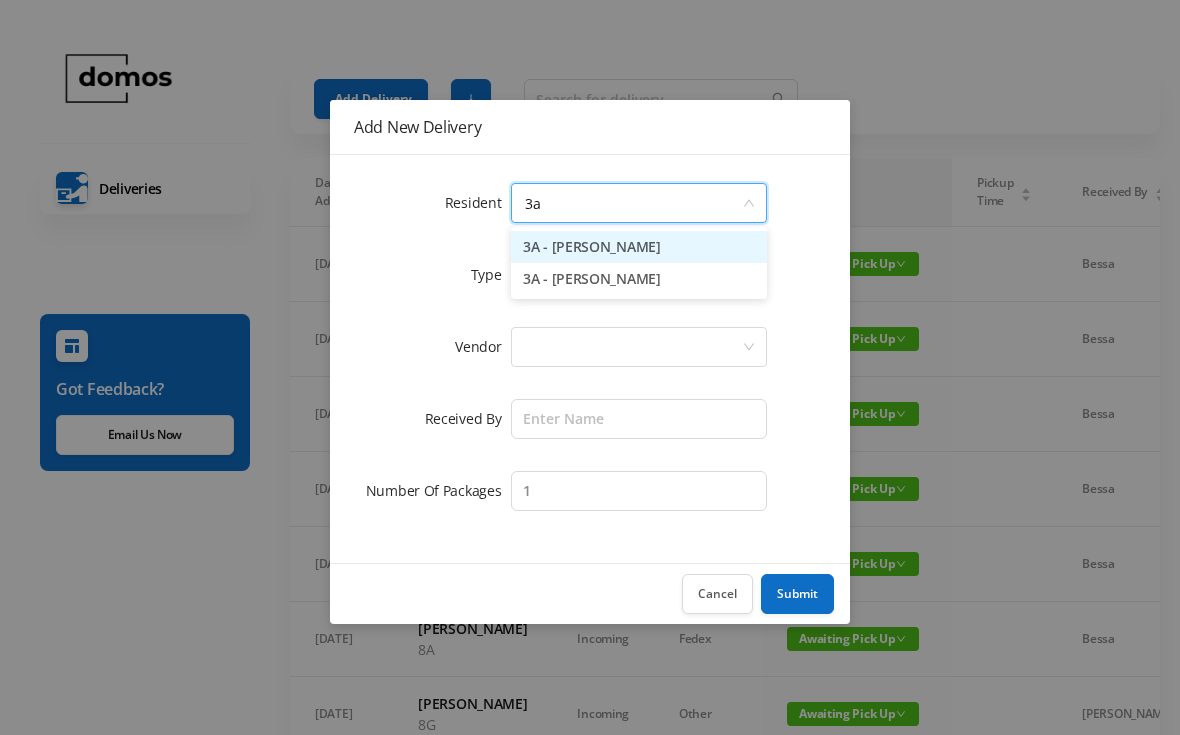 click on "3A - [PERSON_NAME]" at bounding box center [639, 279] 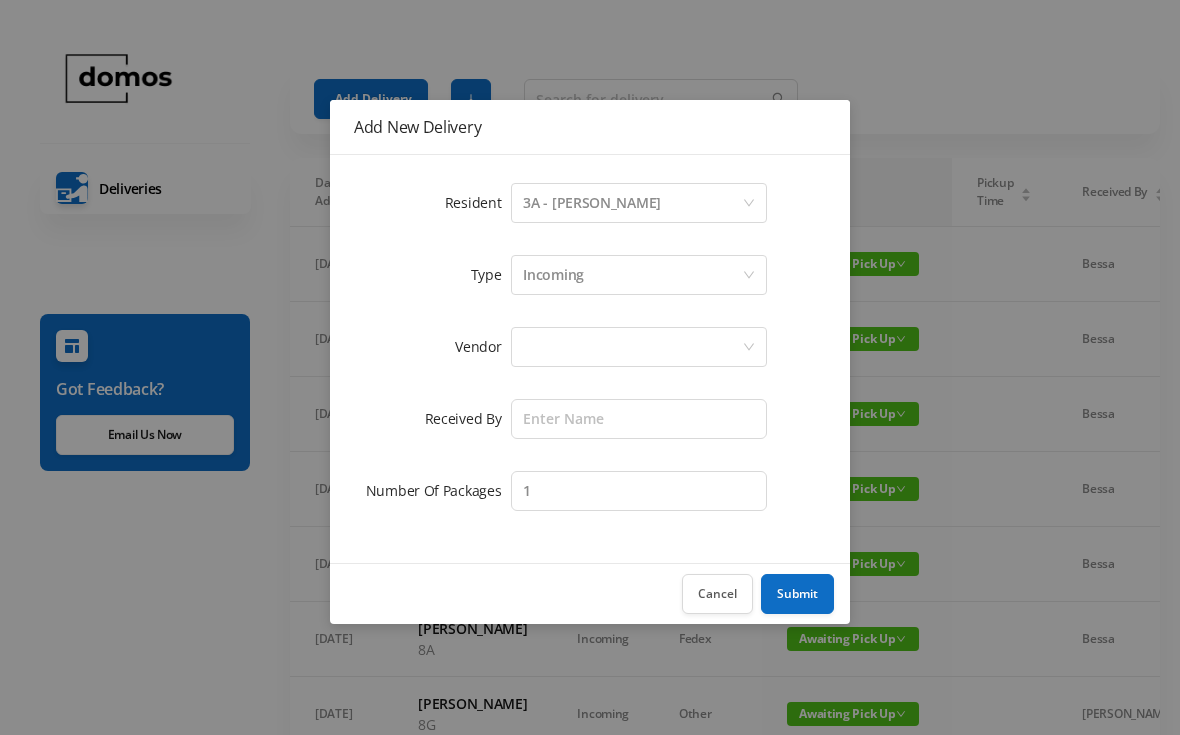 click at bounding box center [632, 347] 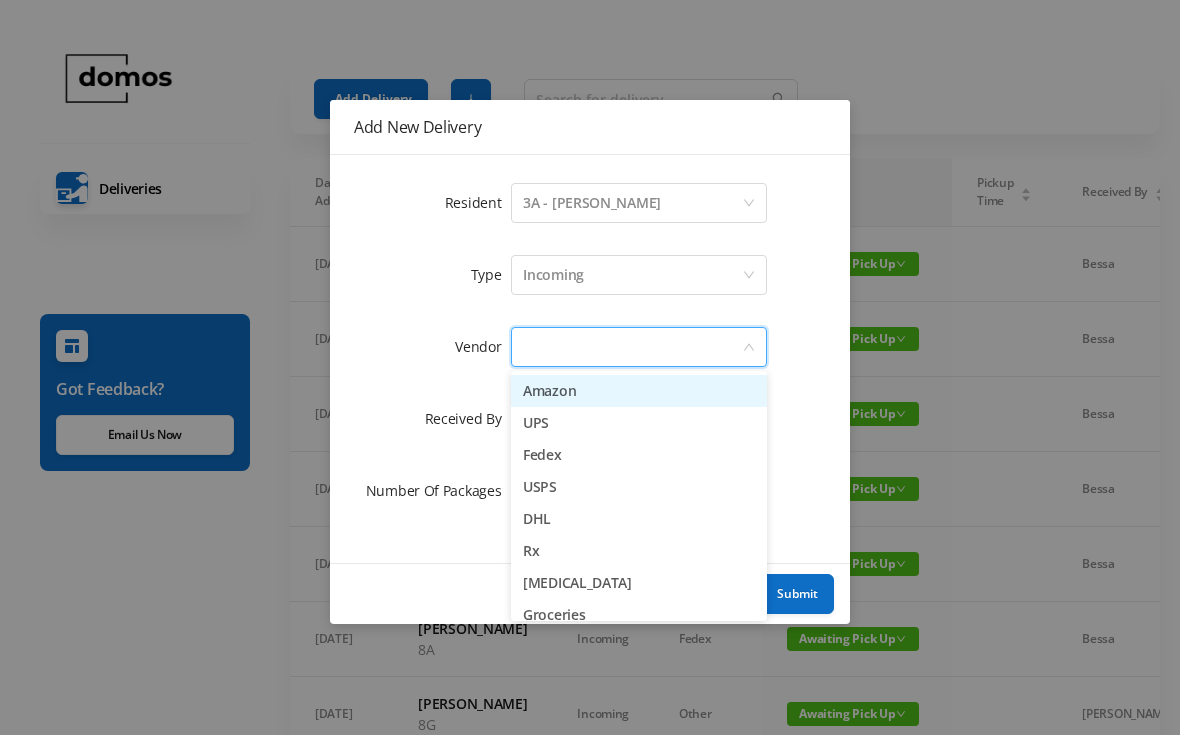 click on "Amazon" at bounding box center (639, 391) 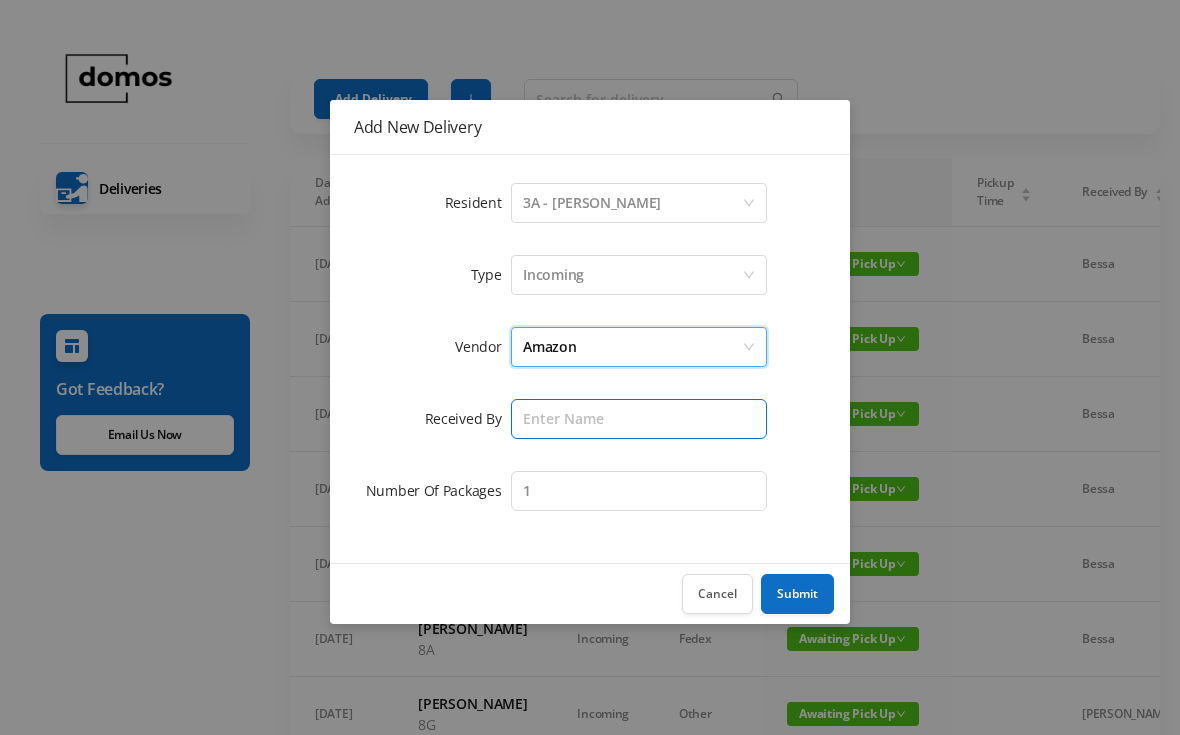 click at bounding box center [639, 419] 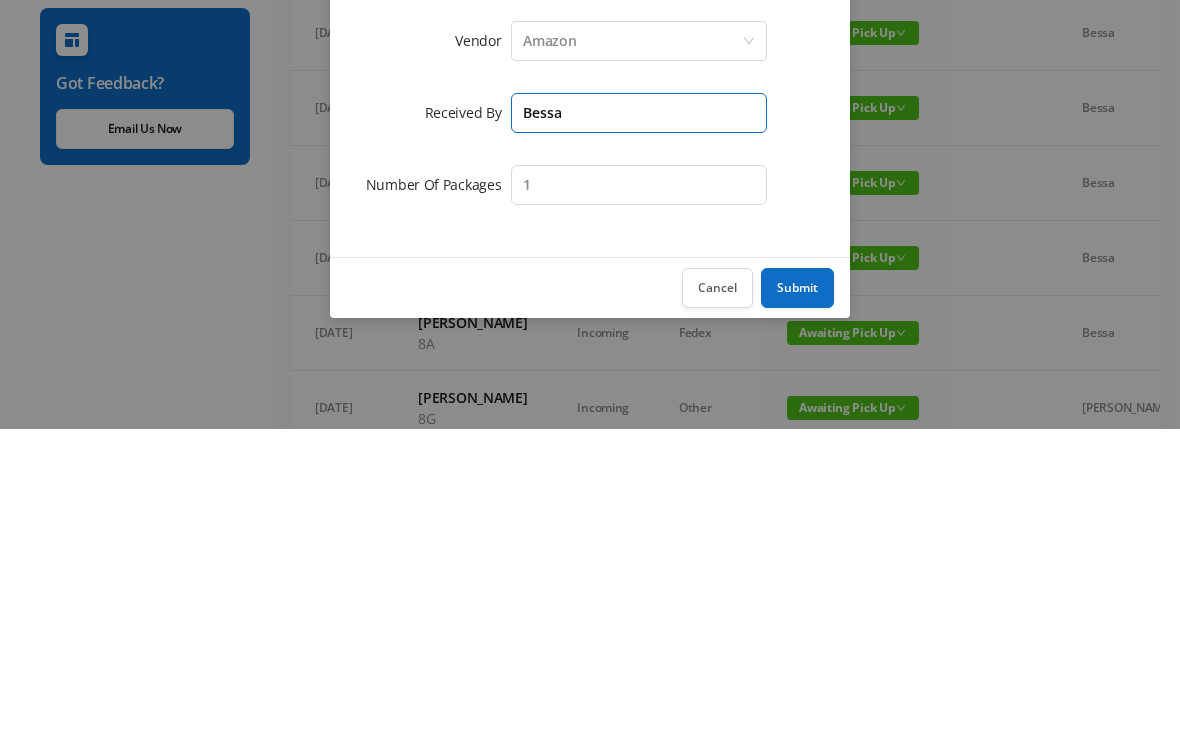 type on "Bessa" 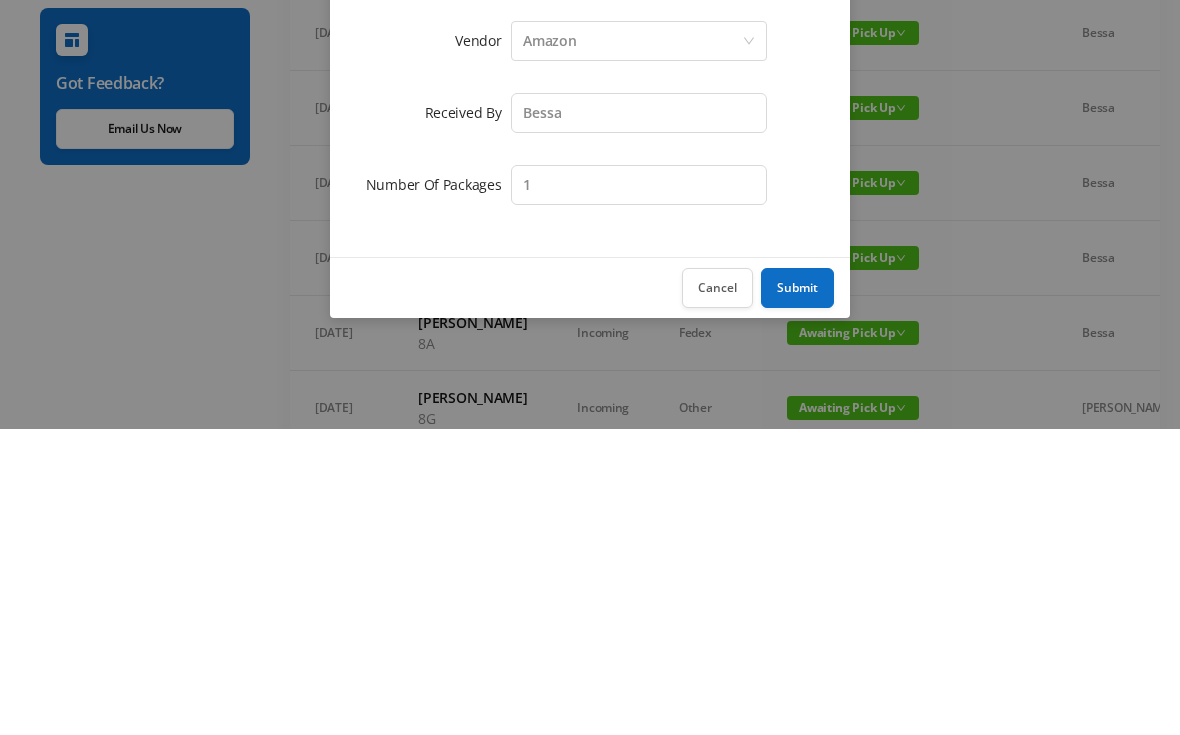 click on "Submit" at bounding box center [797, 594] 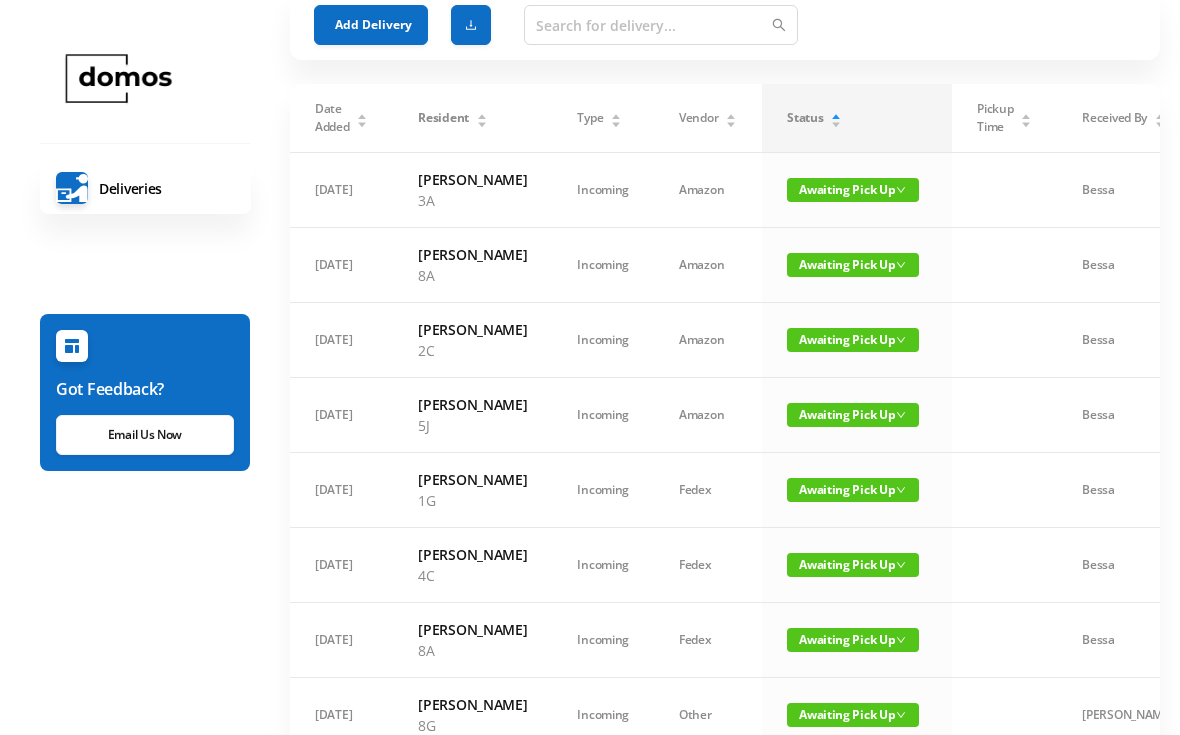scroll, scrollTop: 0, scrollLeft: 0, axis: both 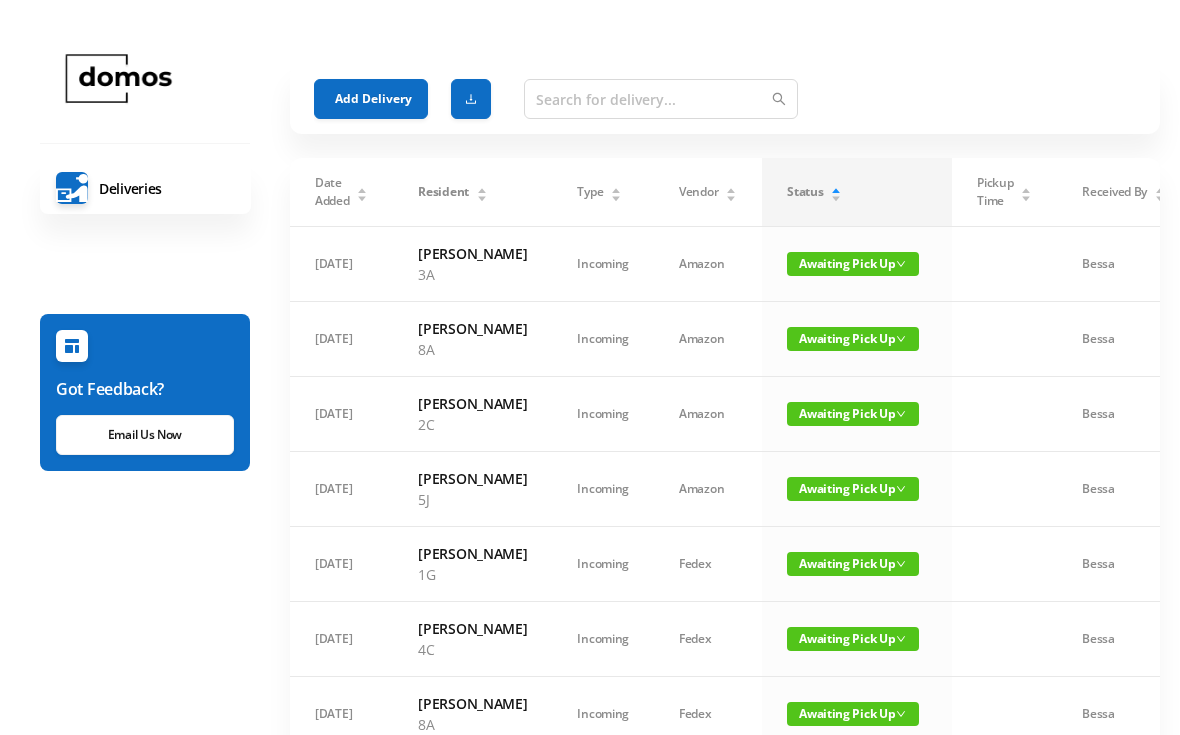 click on "Add Delivery" at bounding box center [371, 99] 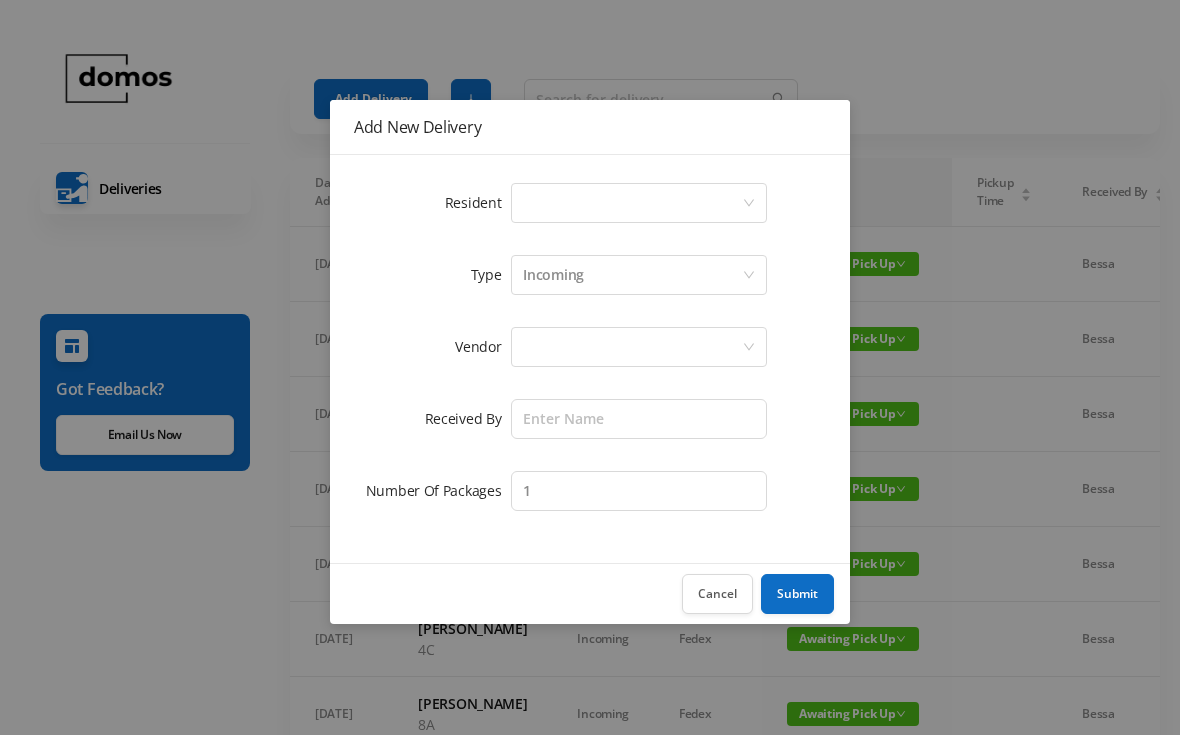 click on "Select a person" at bounding box center [639, 203] 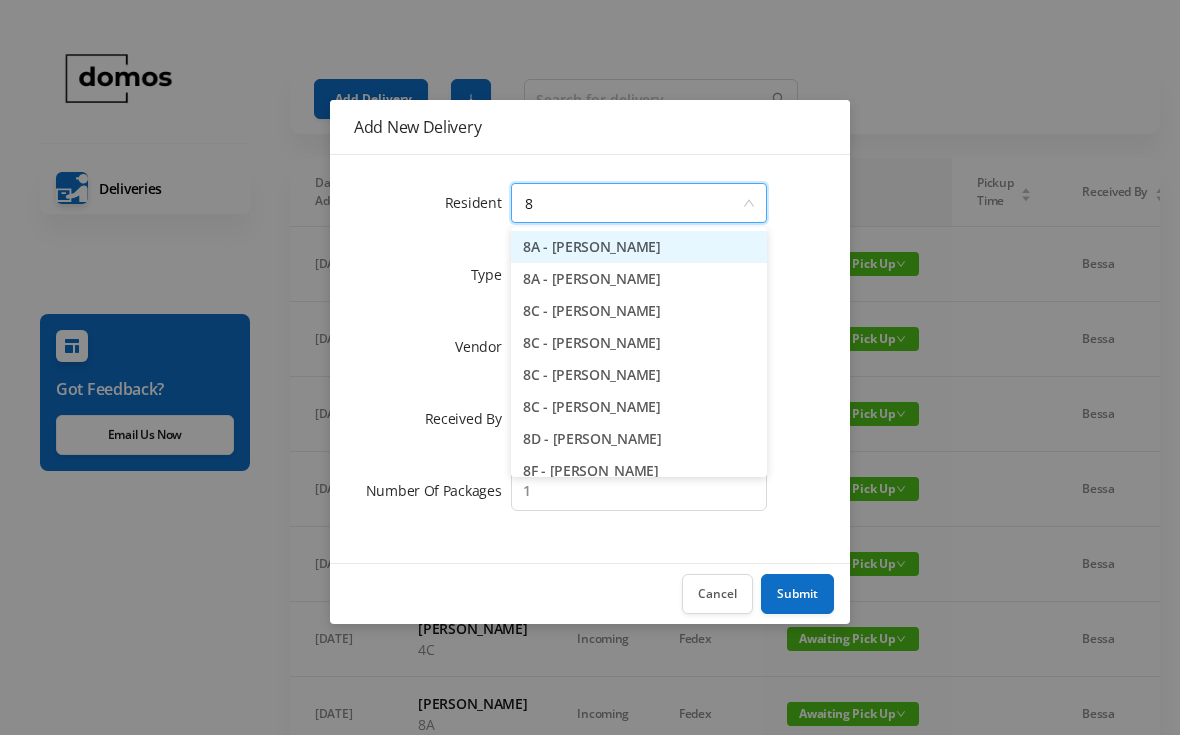 type on "8c" 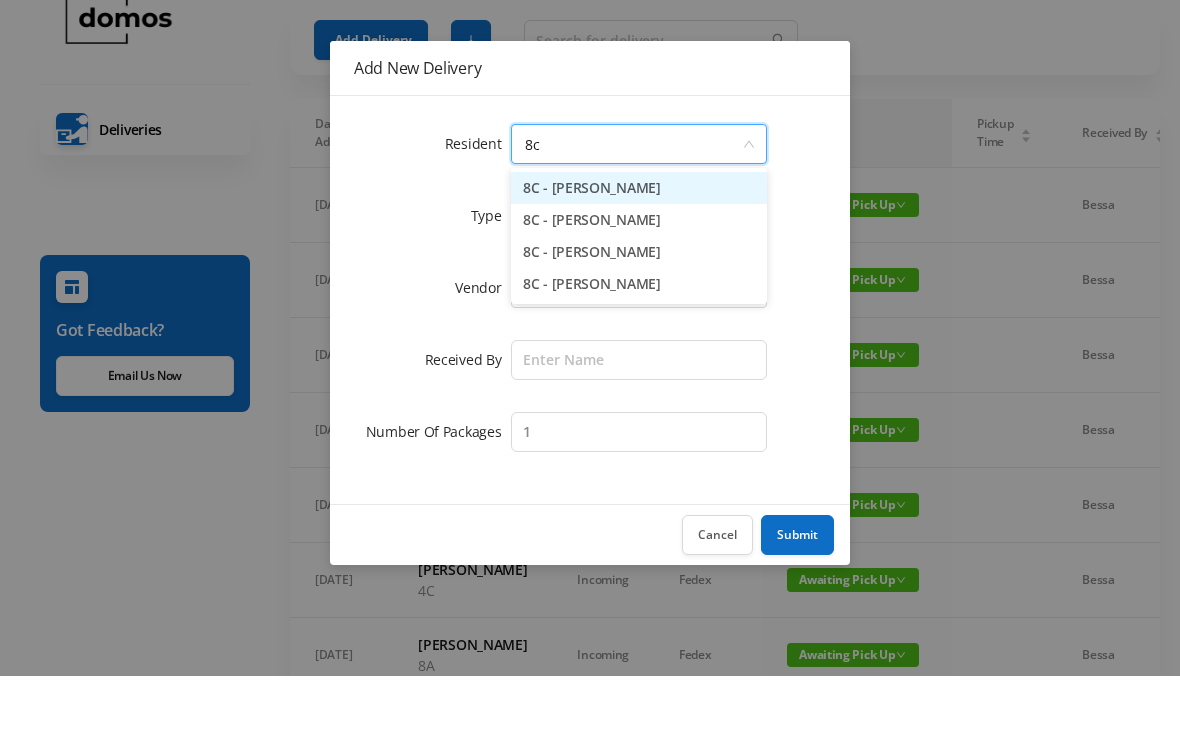 click on "8C - [PERSON_NAME]" at bounding box center [639, 343] 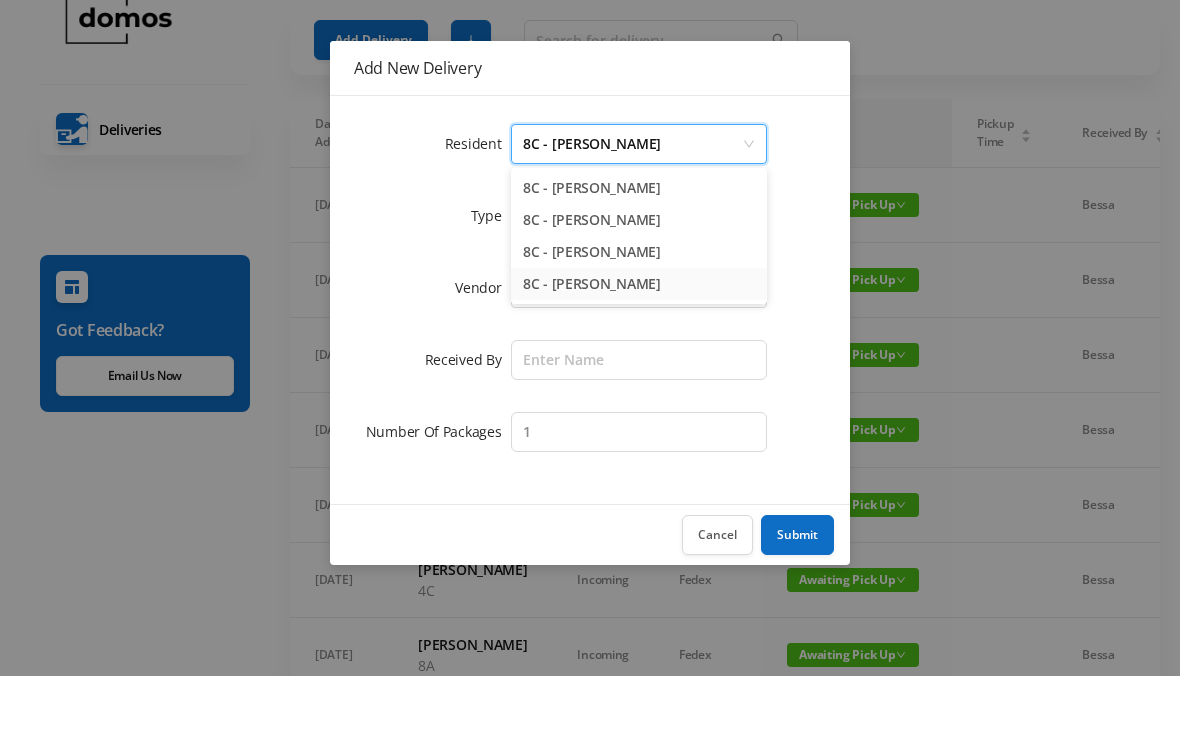 scroll, scrollTop: 59, scrollLeft: 0, axis: vertical 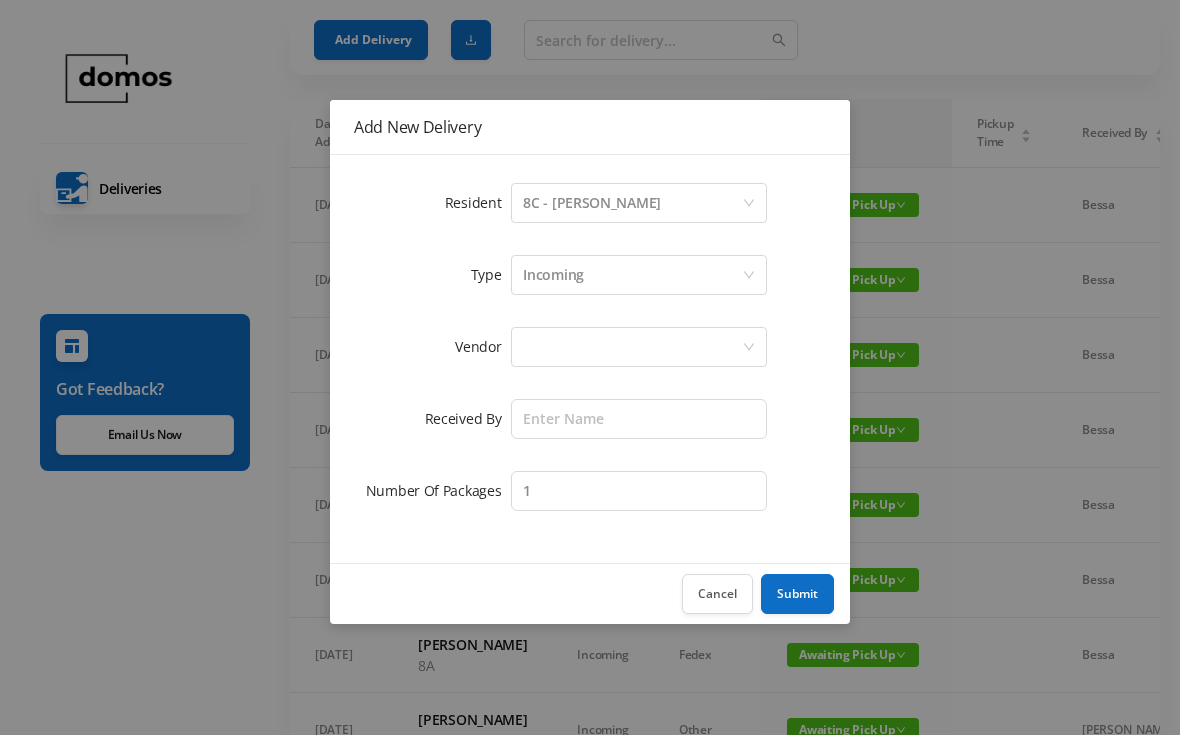 click at bounding box center (632, 347) 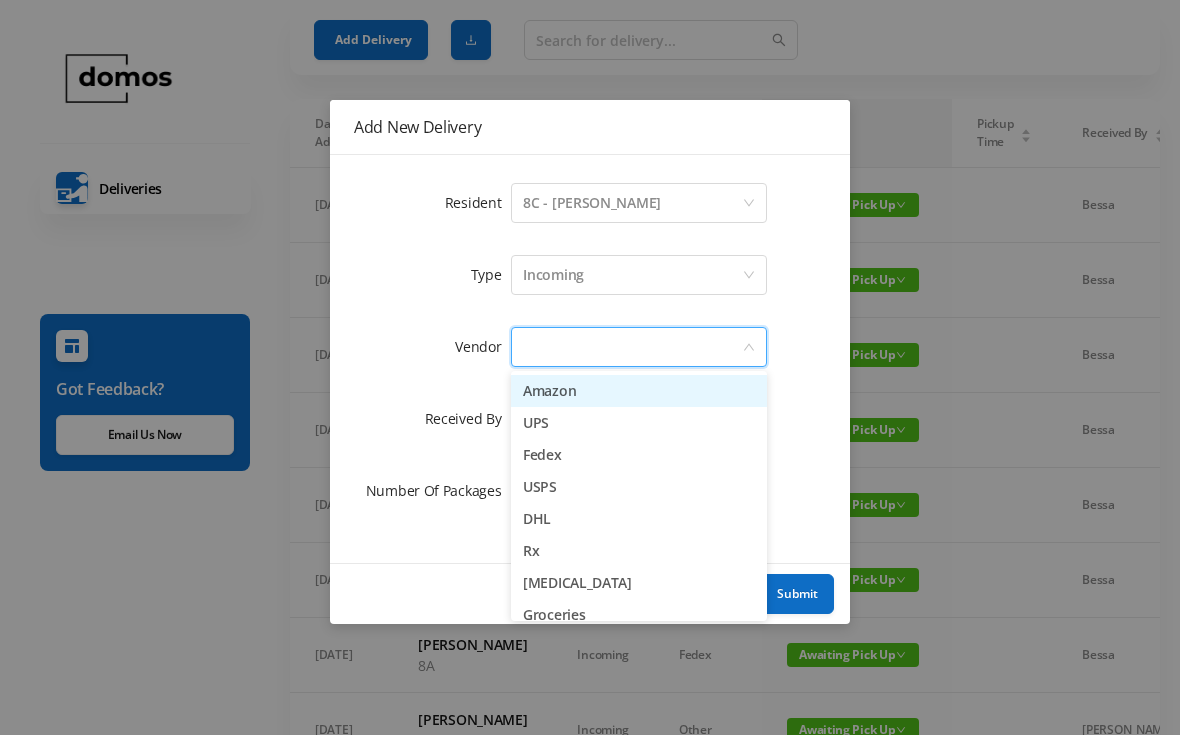 click on "Amazon" at bounding box center (639, 391) 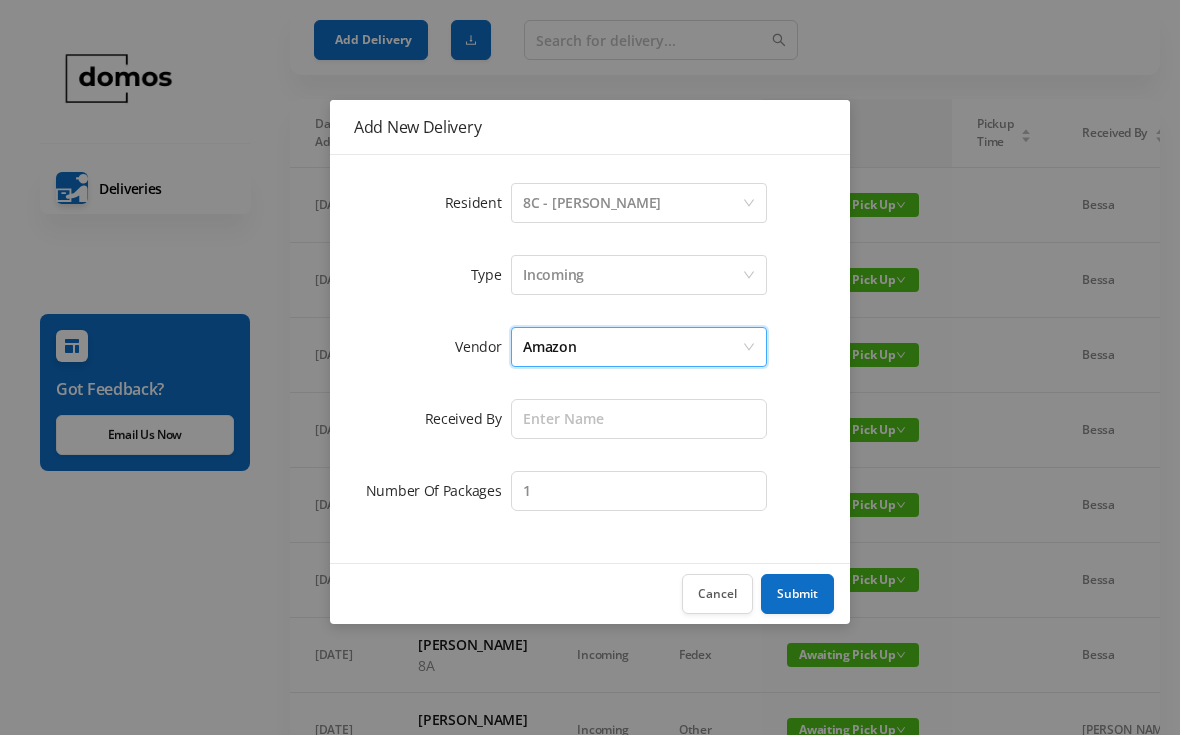 click on "Amazon" at bounding box center [632, 347] 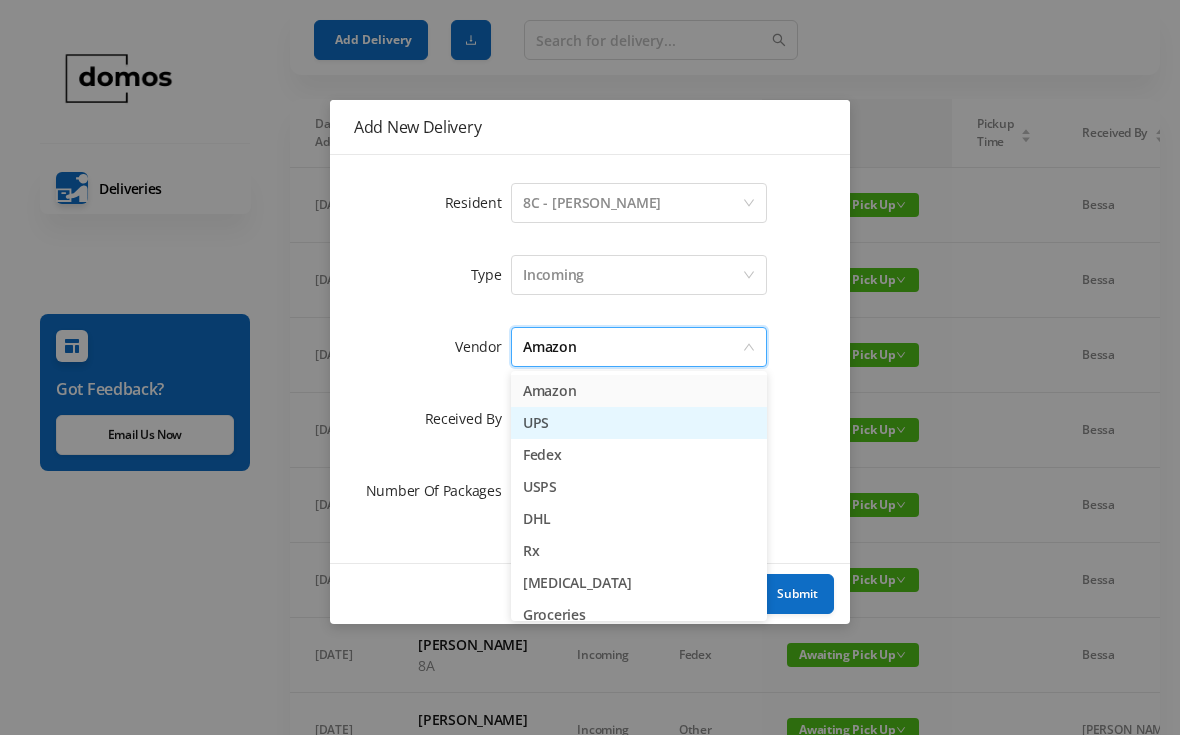 click on "UPS" at bounding box center (639, 423) 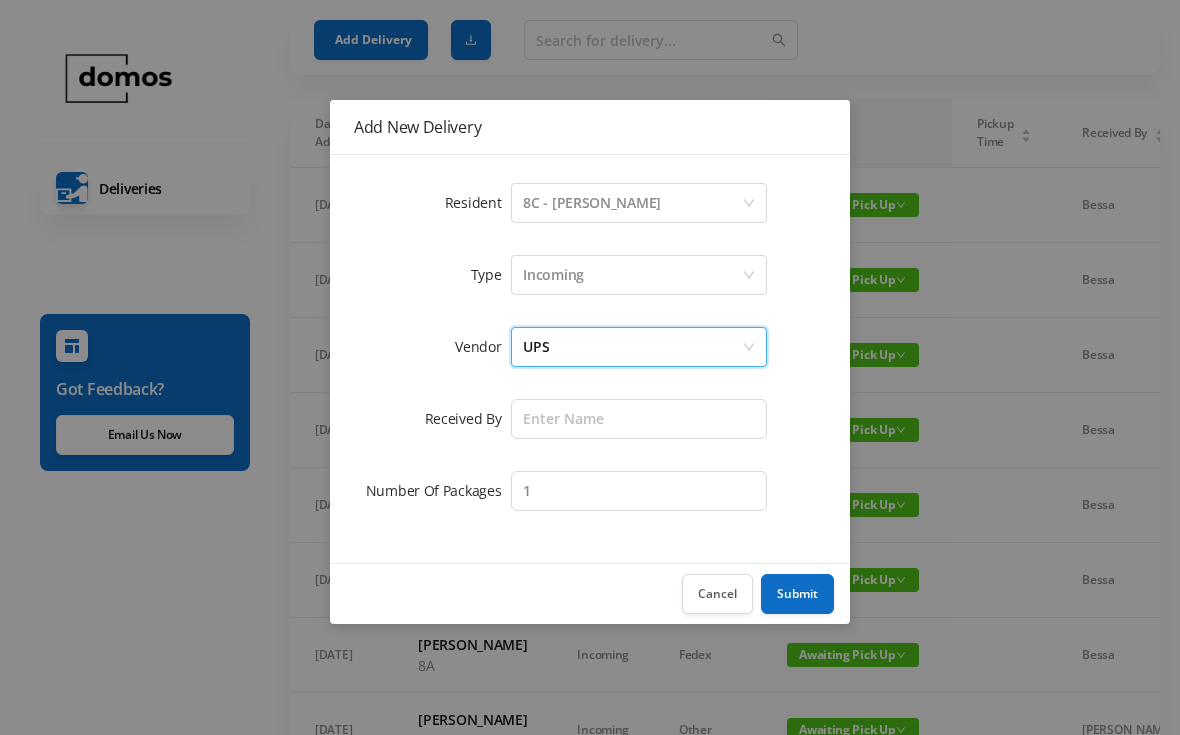 click on "UPS" at bounding box center [632, 347] 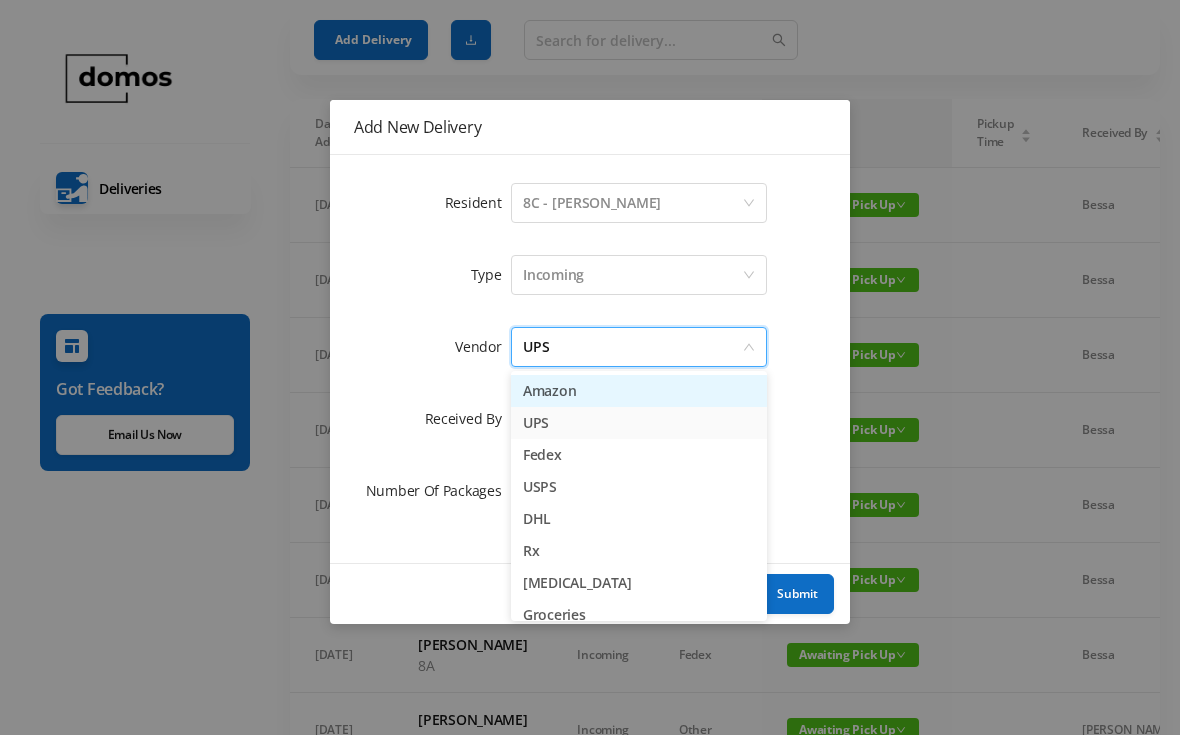 click on "Amazon" at bounding box center [639, 391] 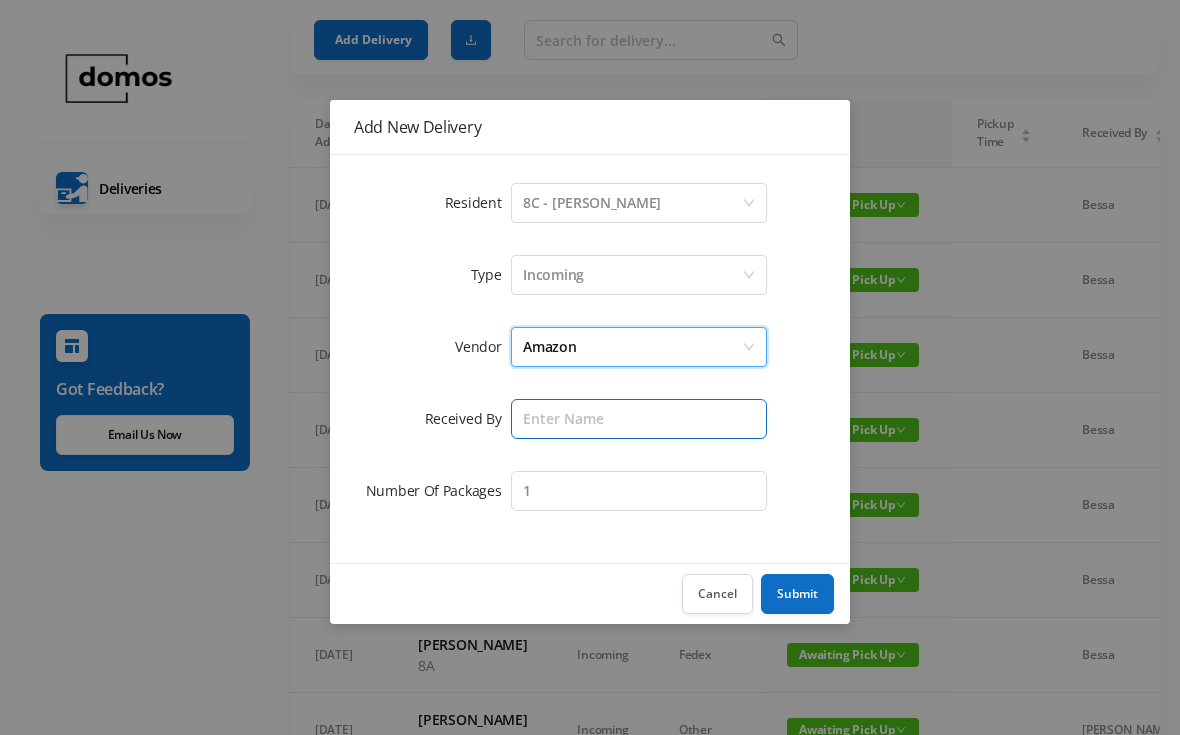 click at bounding box center (639, 419) 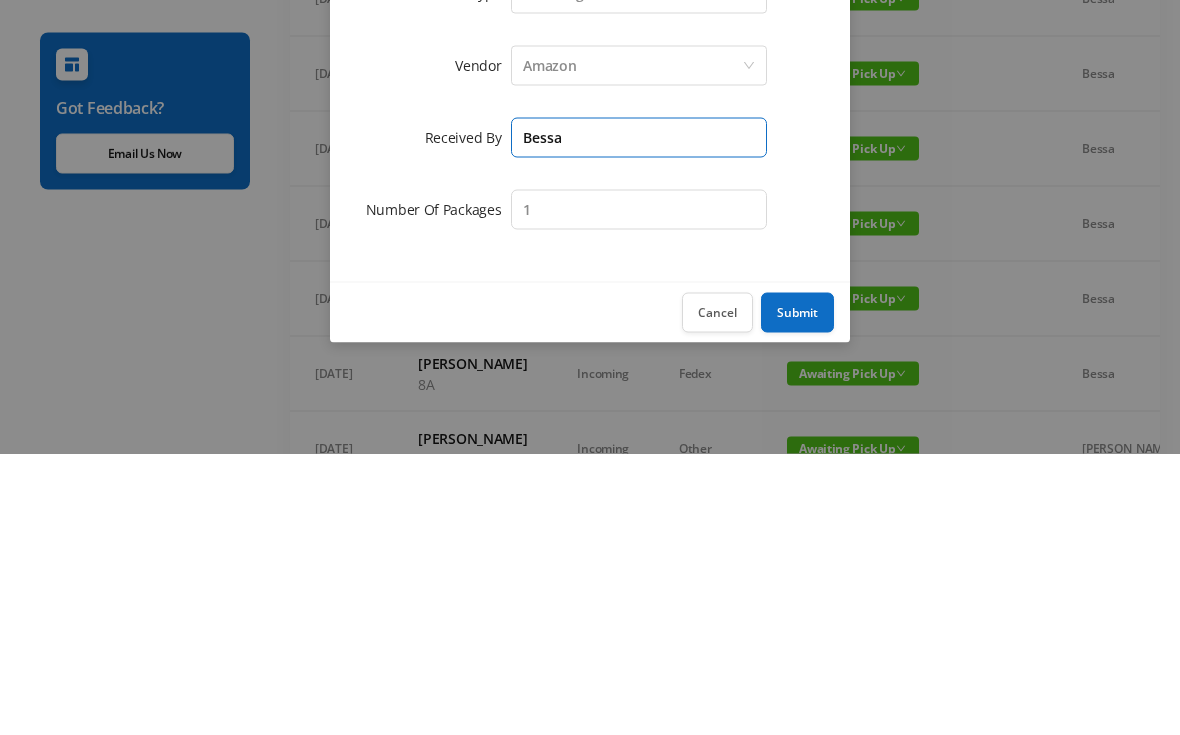 type on "Bessa" 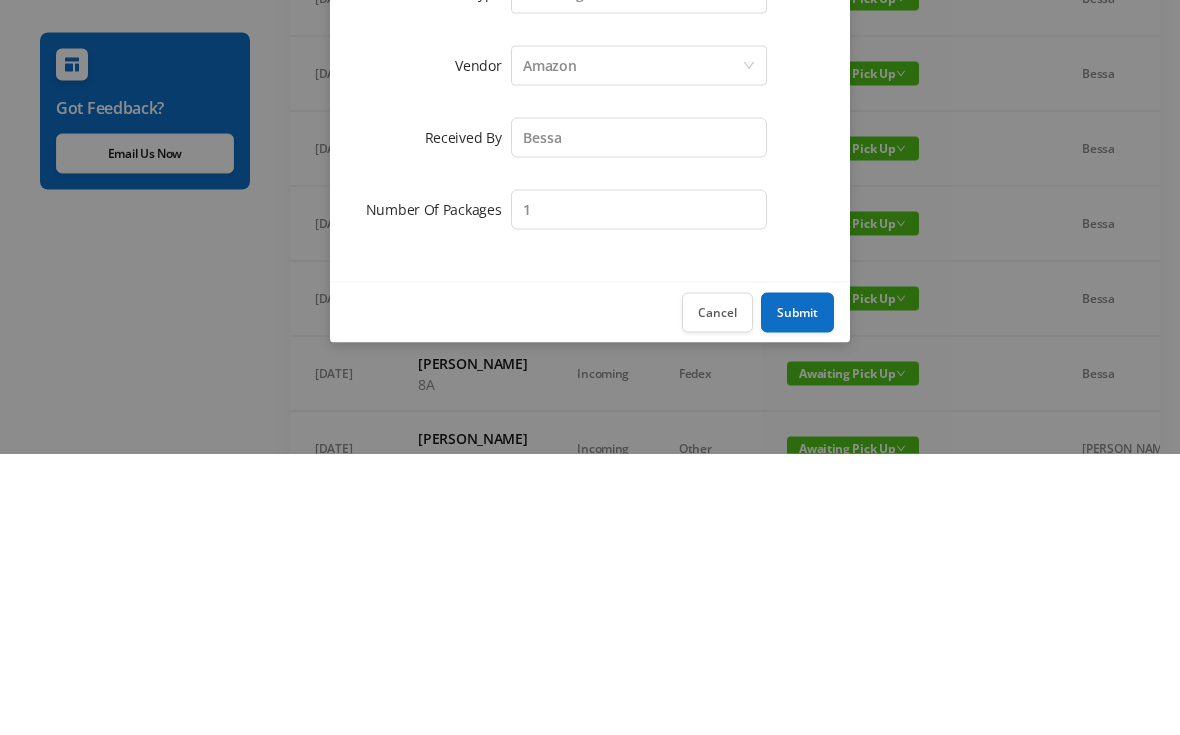 click on "Submit" at bounding box center [797, 594] 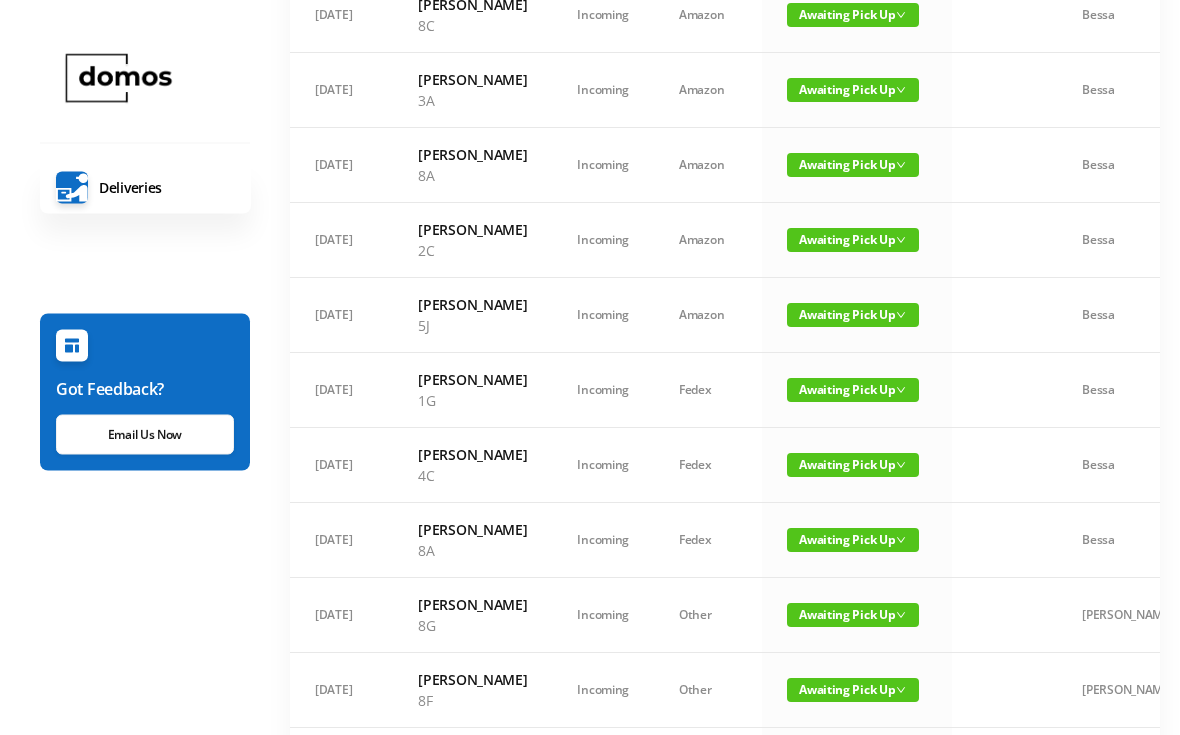 scroll, scrollTop: 256, scrollLeft: 0, axis: vertical 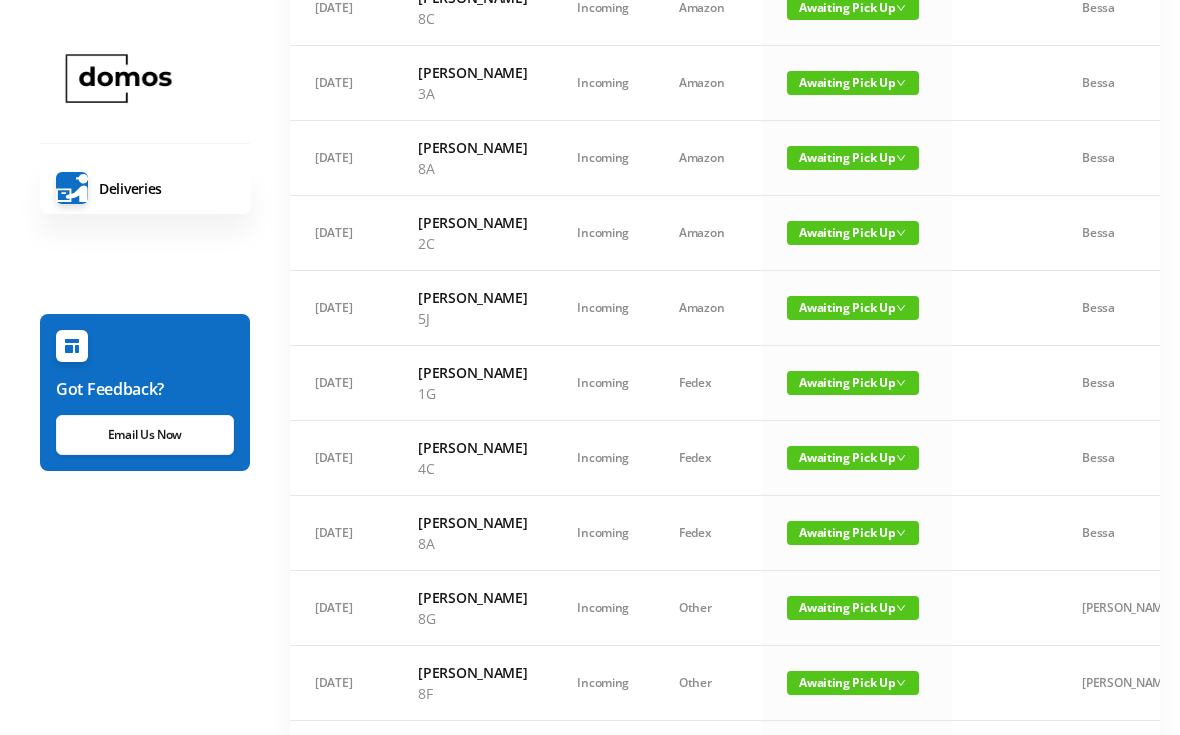 click on "Awaiting Pick Up" at bounding box center [853, 458] 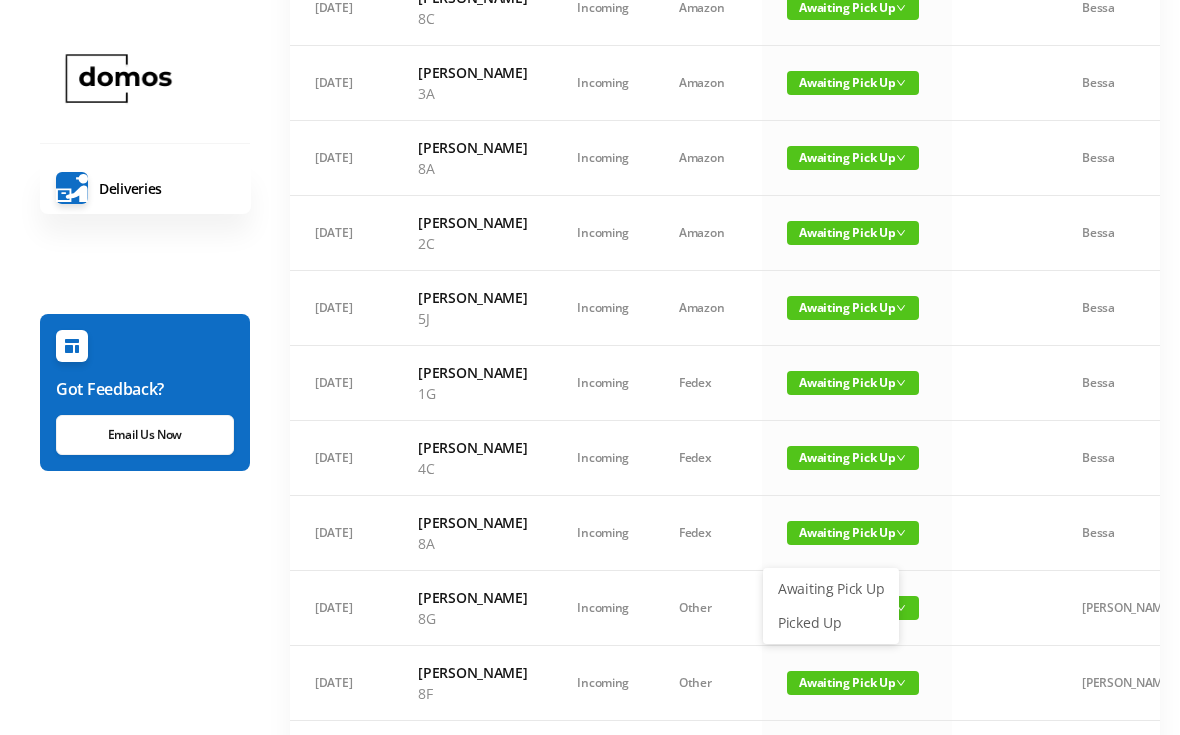 click on "Picked Up" at bounding box center [831, 623] 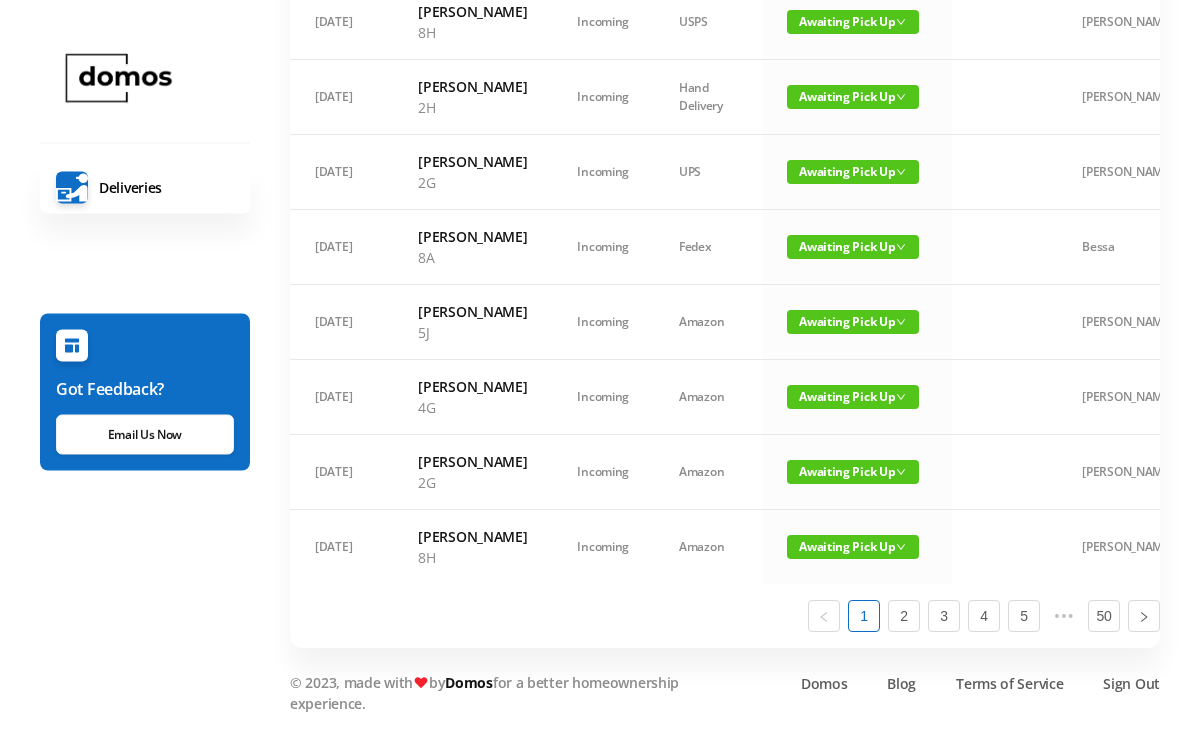 scroll, scrollTop: 1414, scrollLeft: 0, axis: vertical 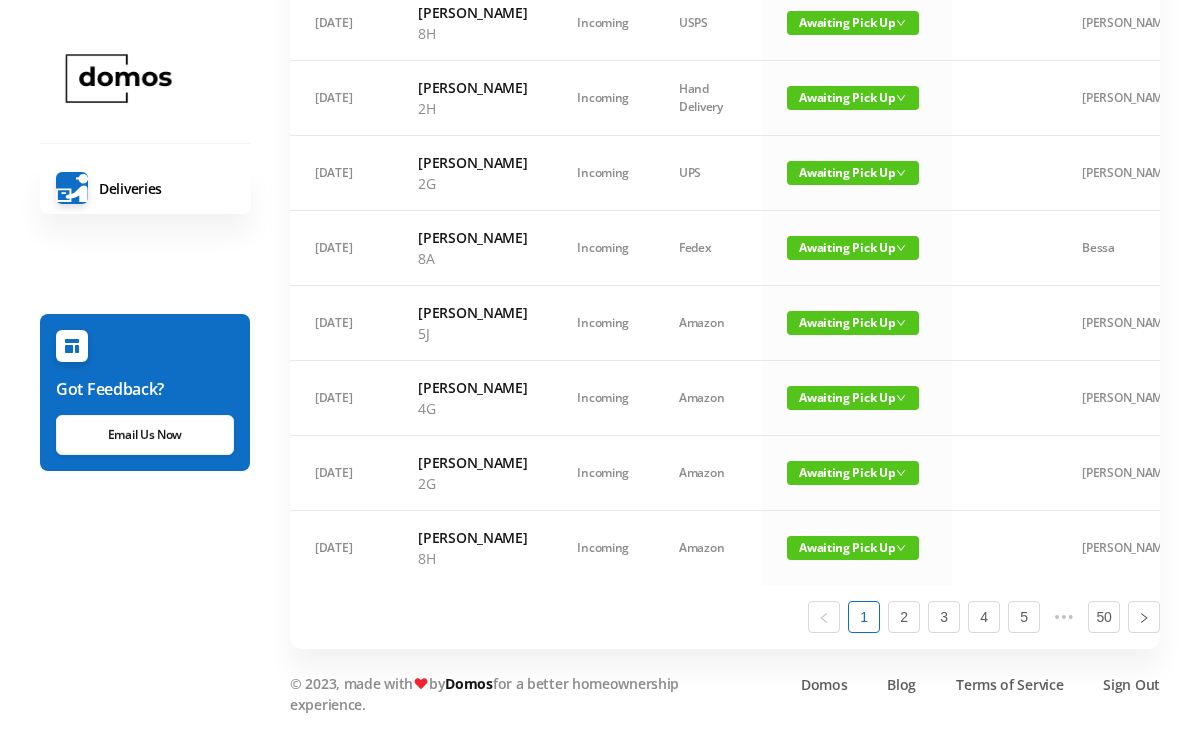 click on "Awaiting Pick Up" at bounding box center [853, 398] 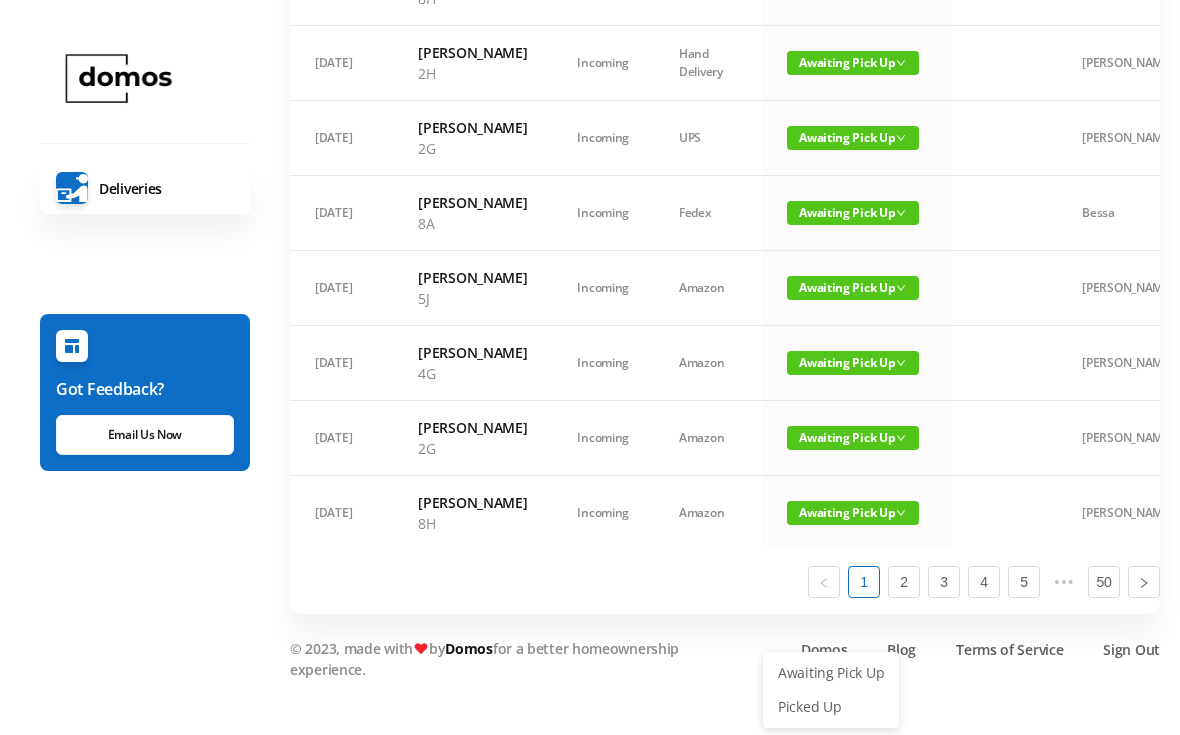 click on "Picked Up" at bounding box center (831, 707) 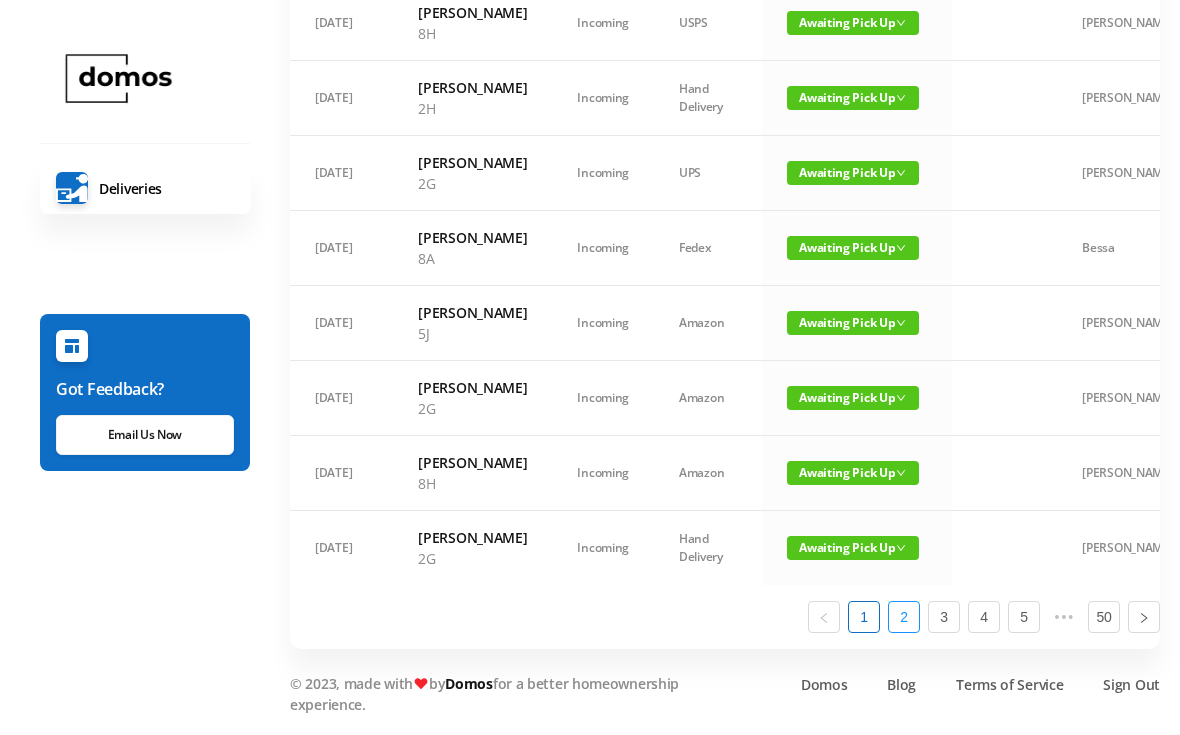click on "2" at bounding box center (904, 617) 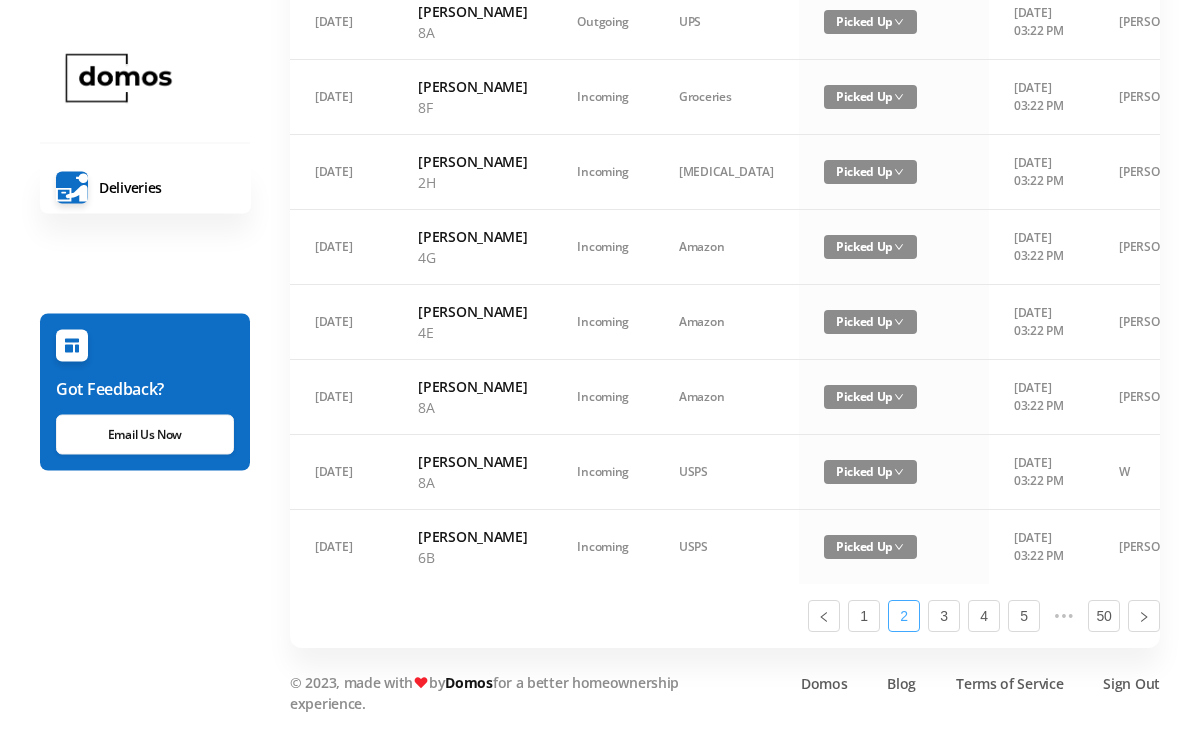 scroll, scrollTop: 1378, scrollLeft: 0, axis: vertical 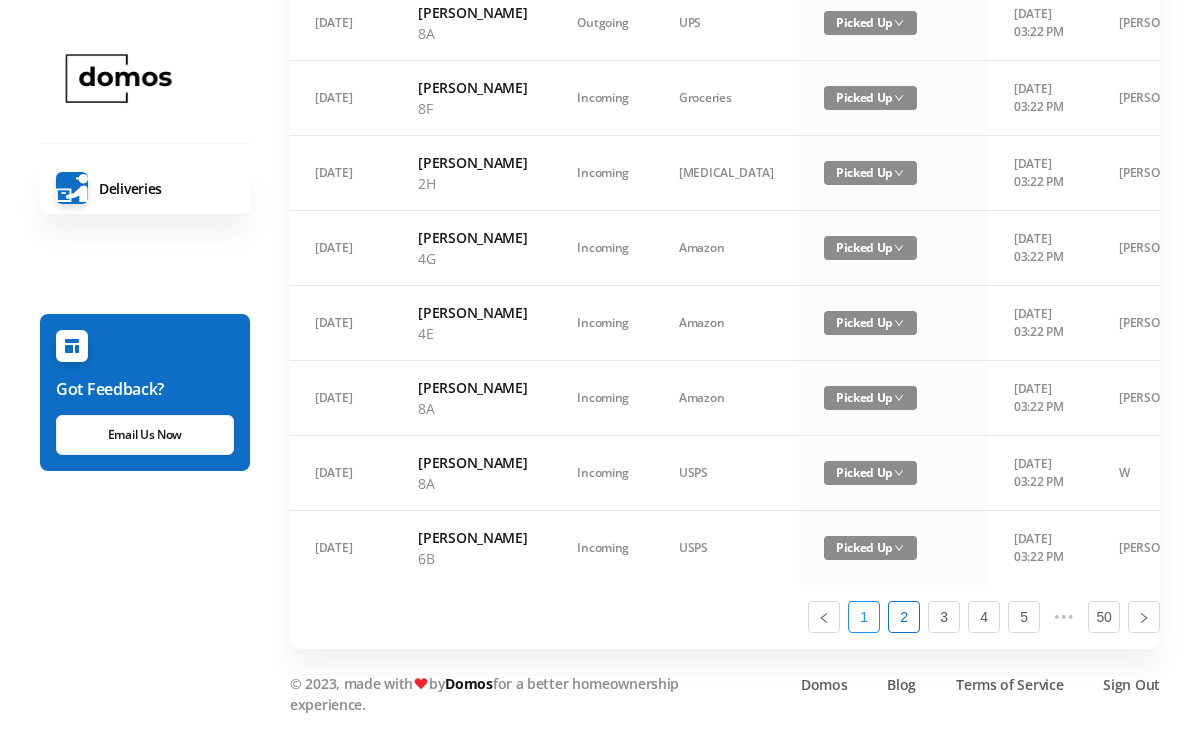 click on "1" at bounding box center (864, 617) 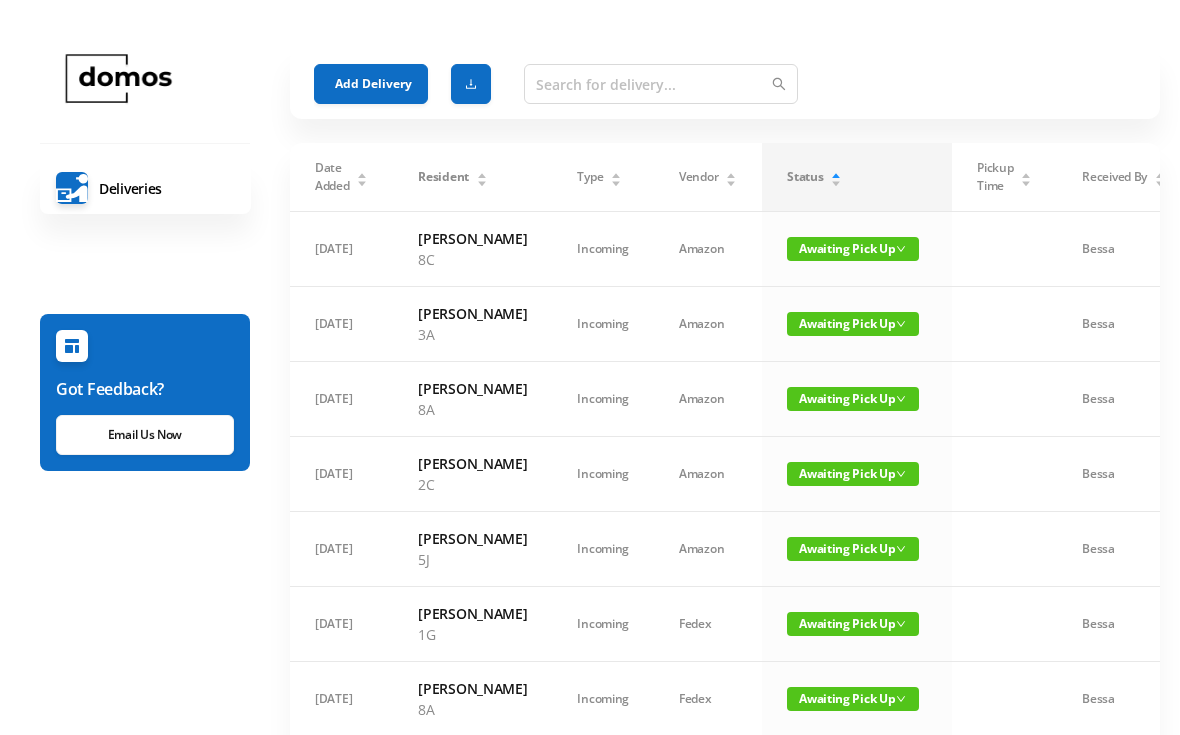 scroll, scrollTop: 0, scrollLeft: 0, axis: both 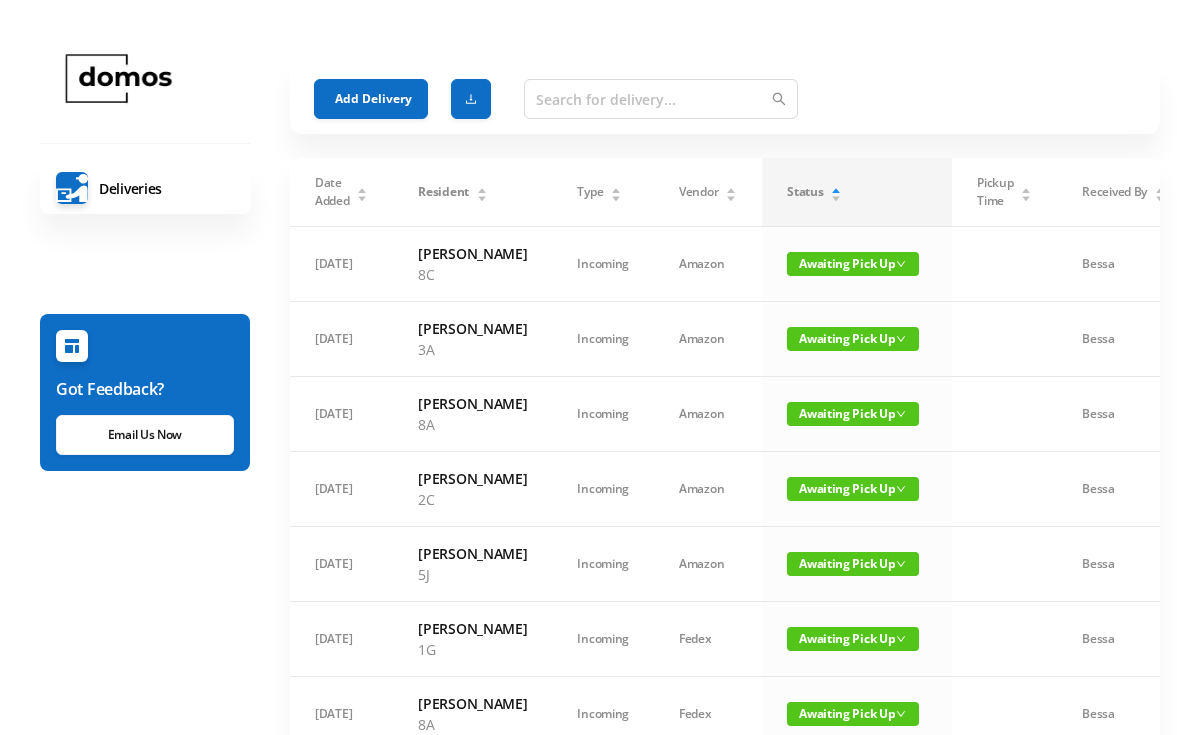 click on "Add Delivery" at bounding box center (371, 99) 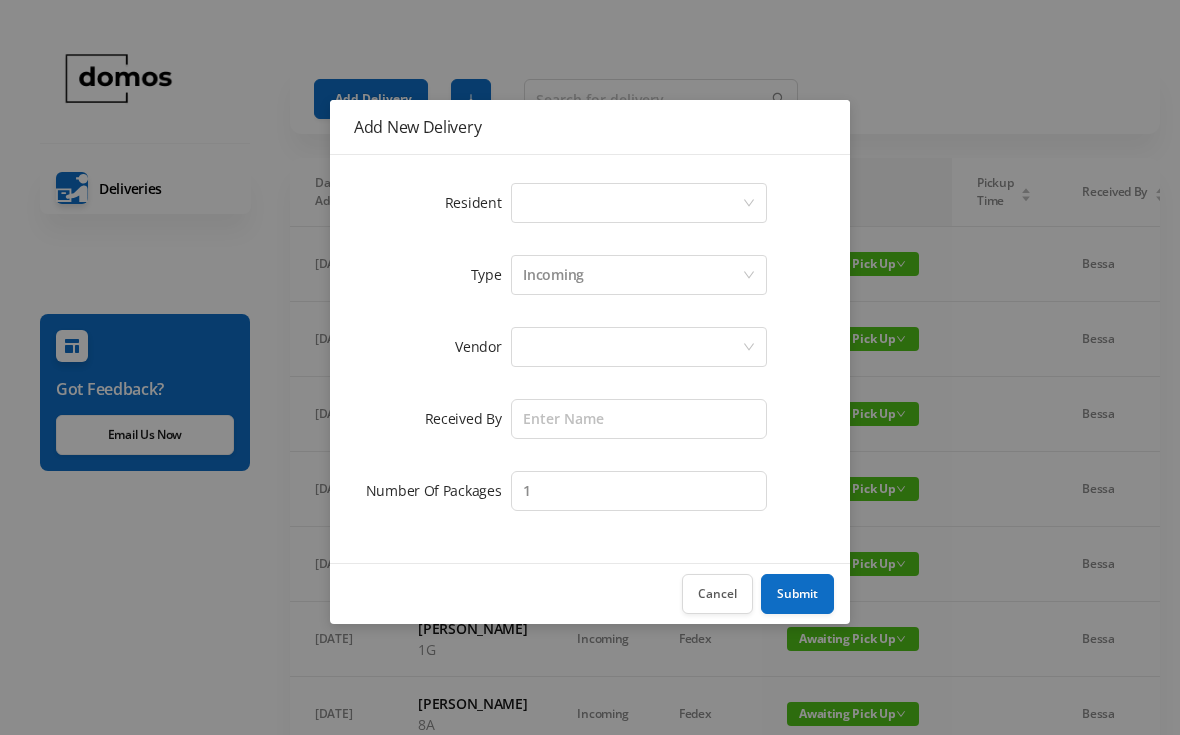 click on "Select a person" at bounding box center [632, 203] 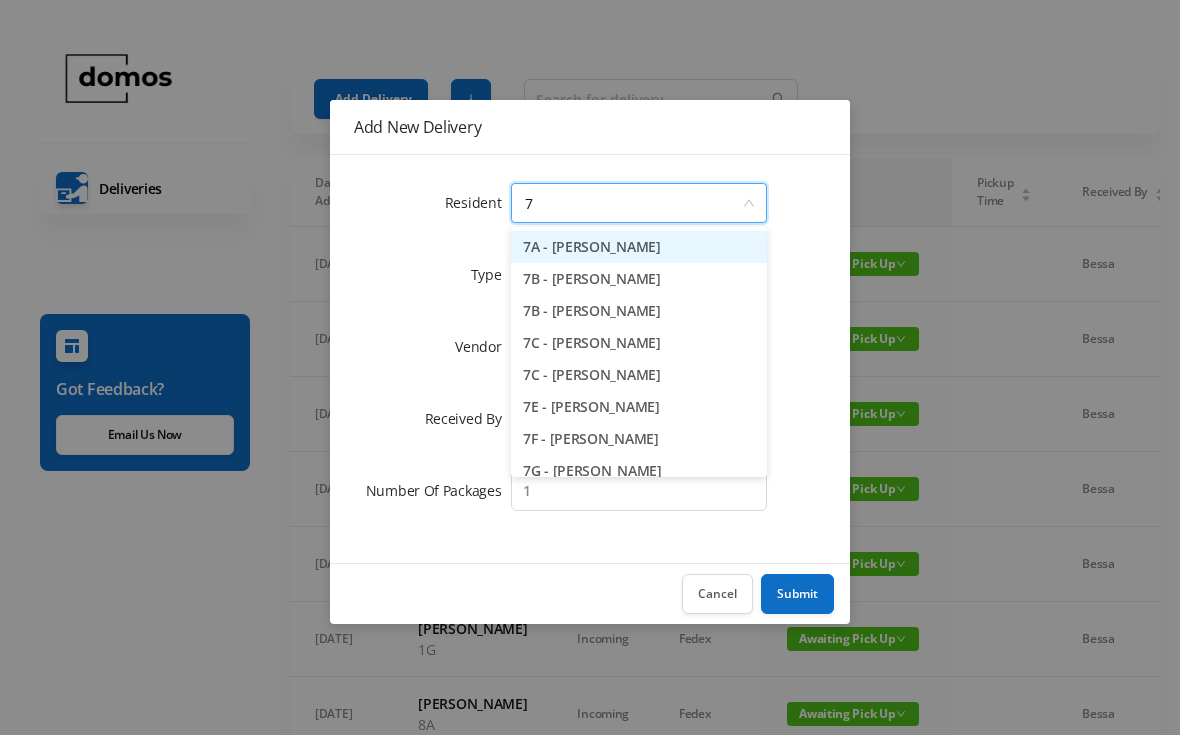 type on "7a" 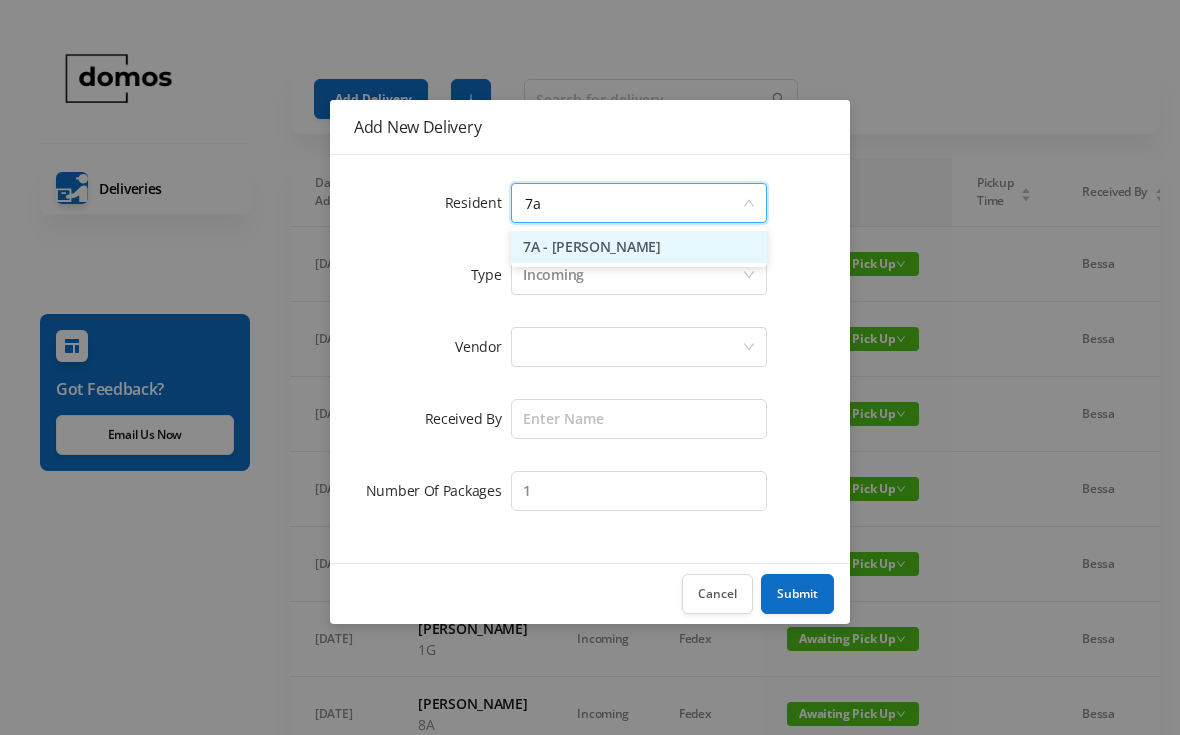 click on "7A - [PERSON_NAME]" at bounding box center (639, 247) 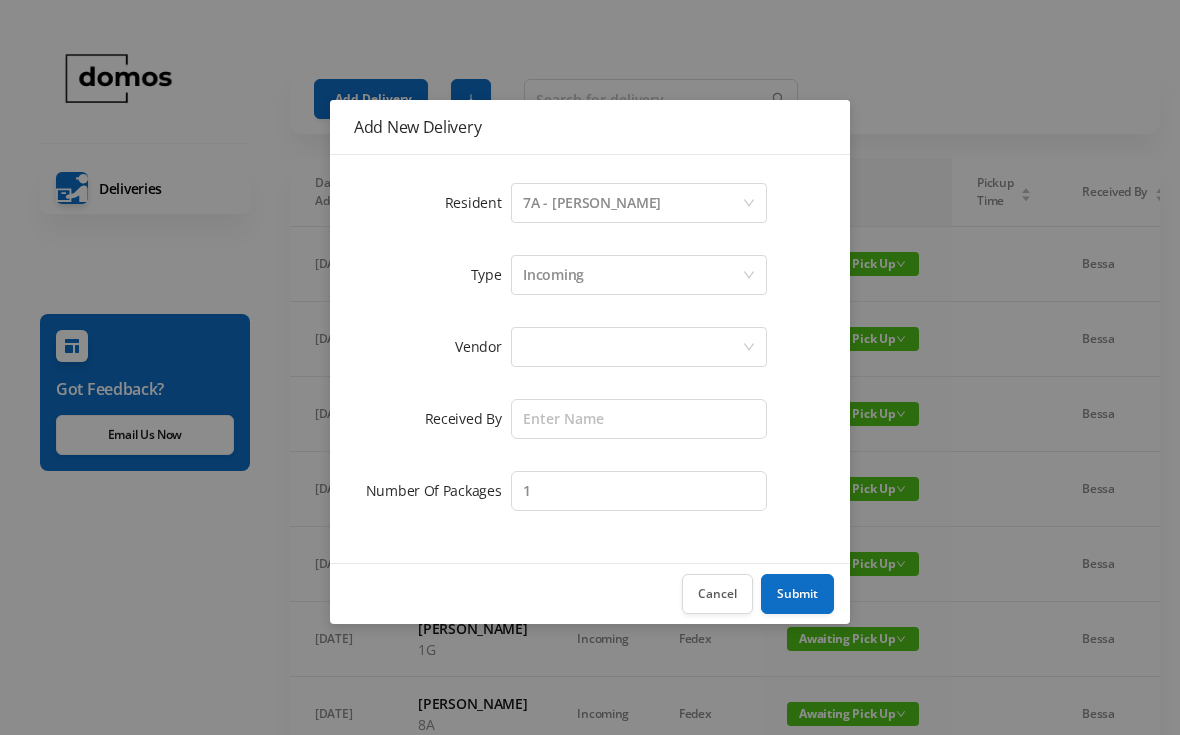 click at bounding box center [632, 347] 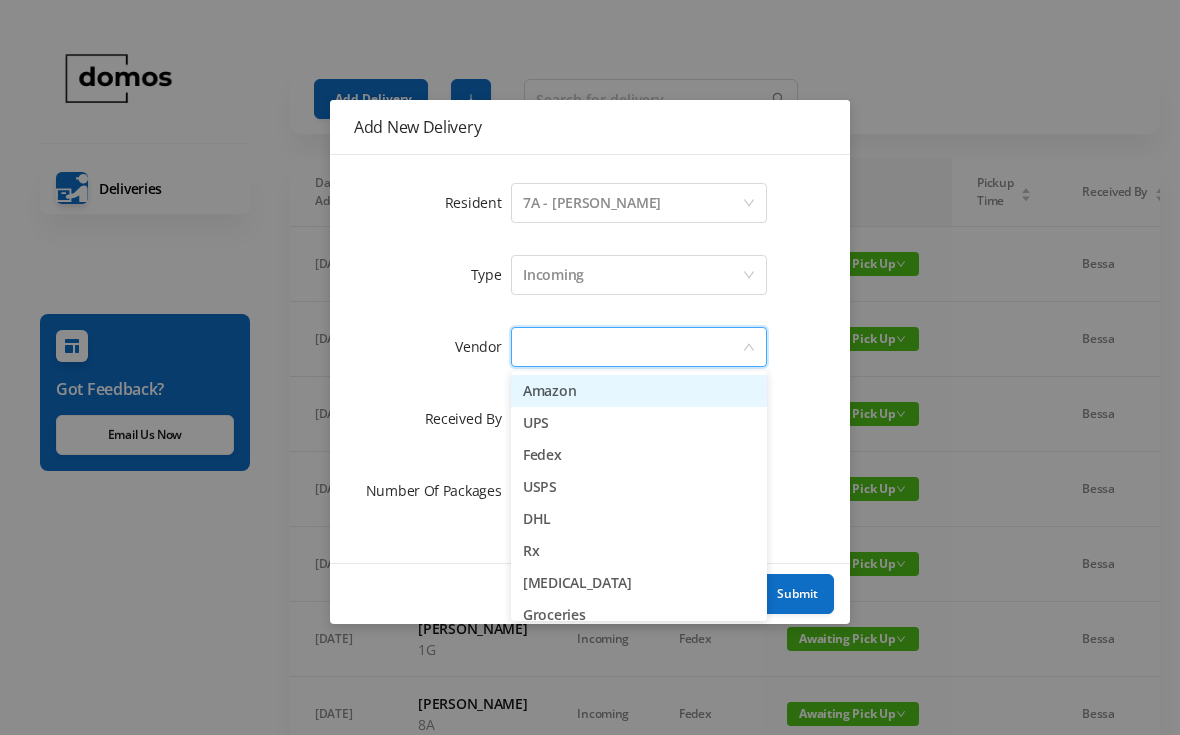 click on "Amazon" at bounding box center (639, 391) 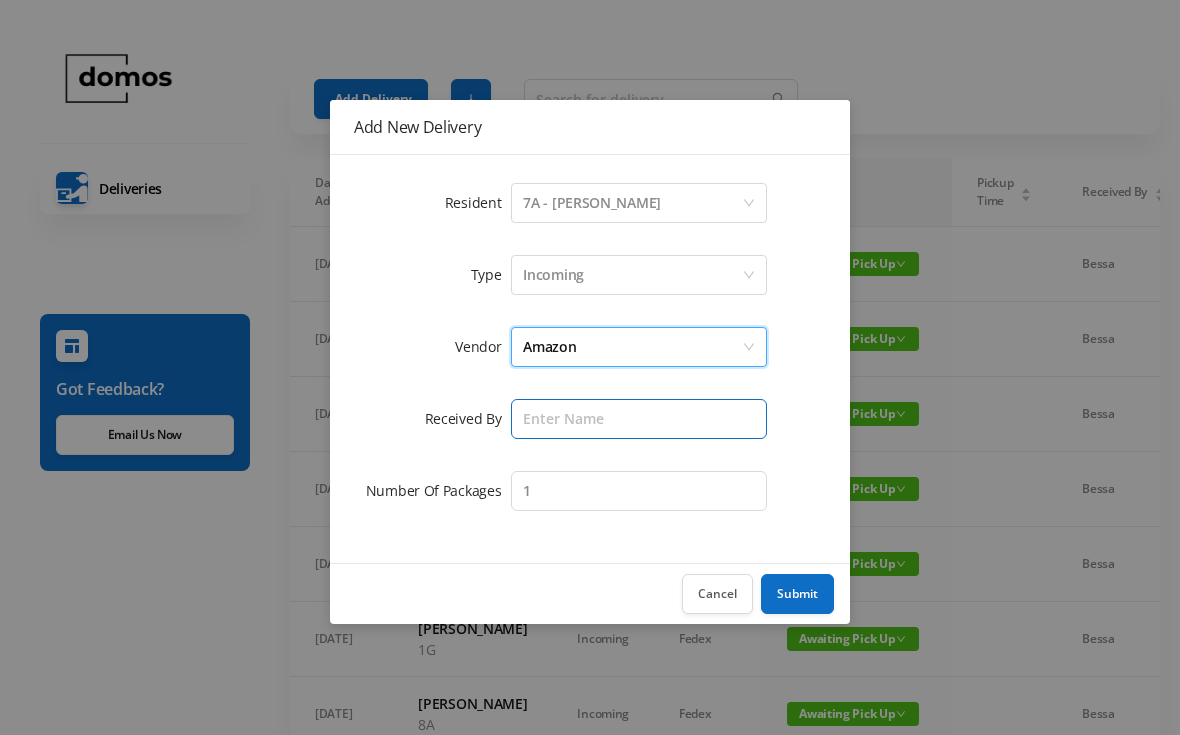 click at bounding box center (639, 419) 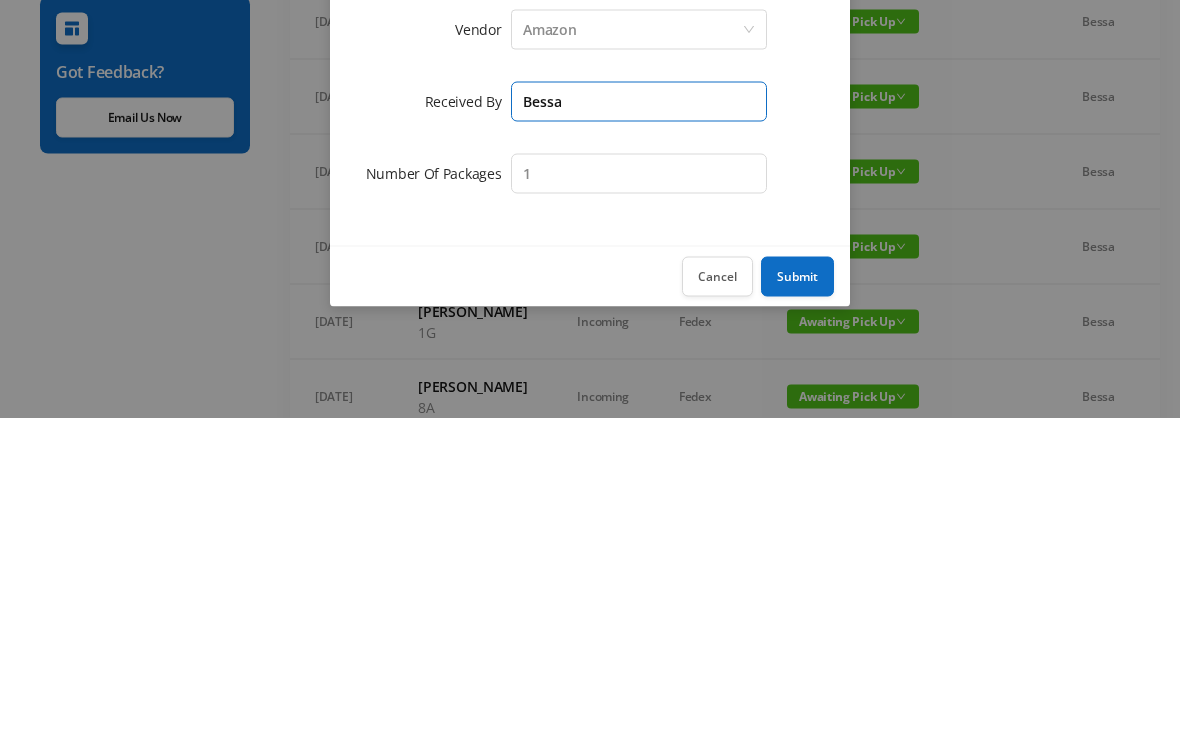 type on "Bessa" 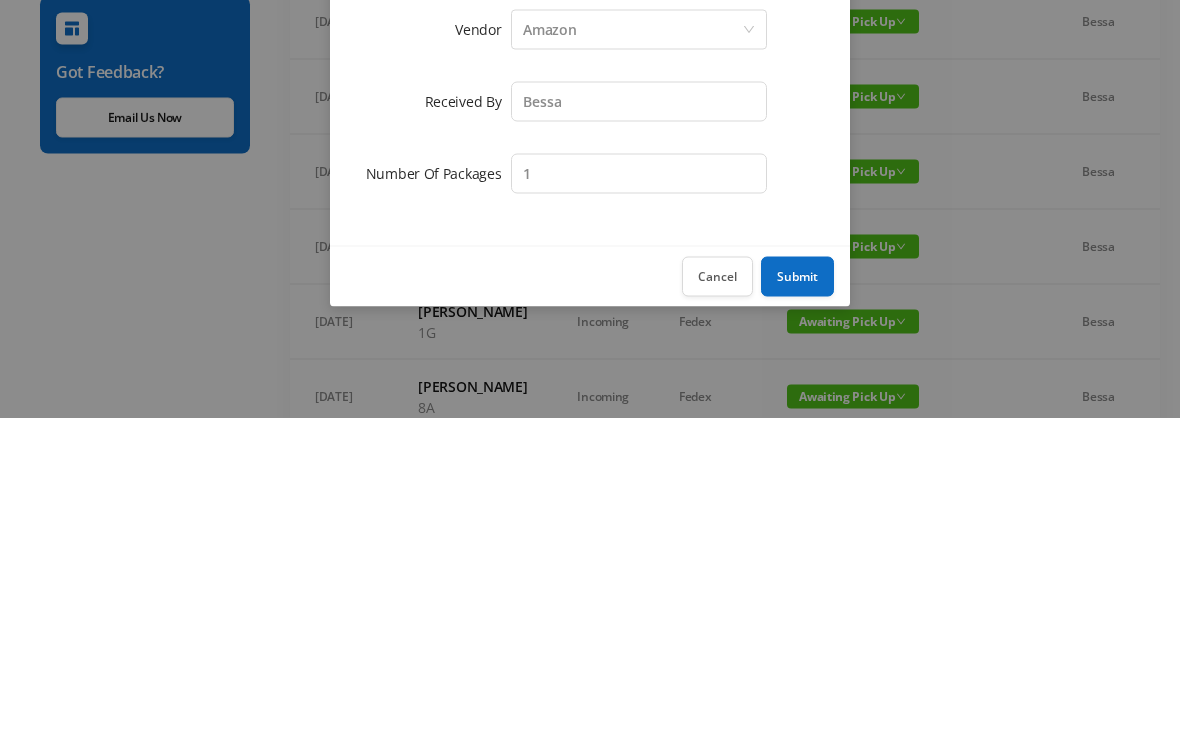 click on "Submit" at bounding box center [797, 594] 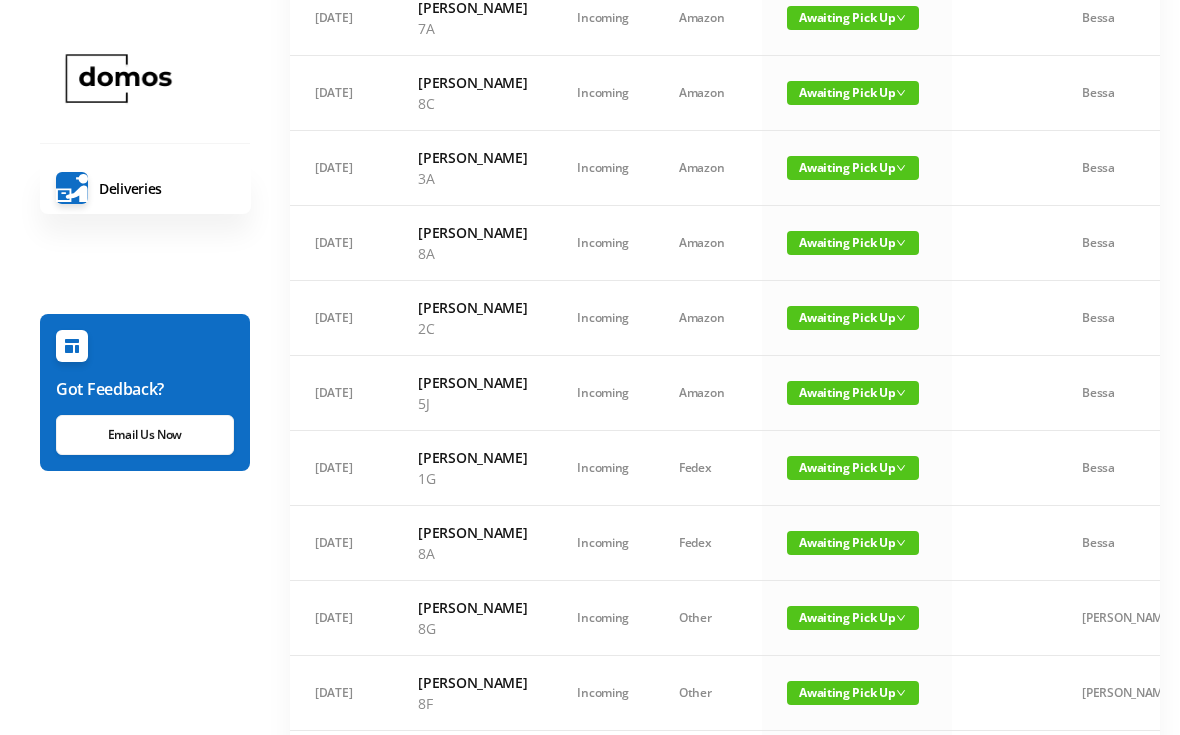 scroll, scrollTop: 0, scrollLeft: 0, axis: both 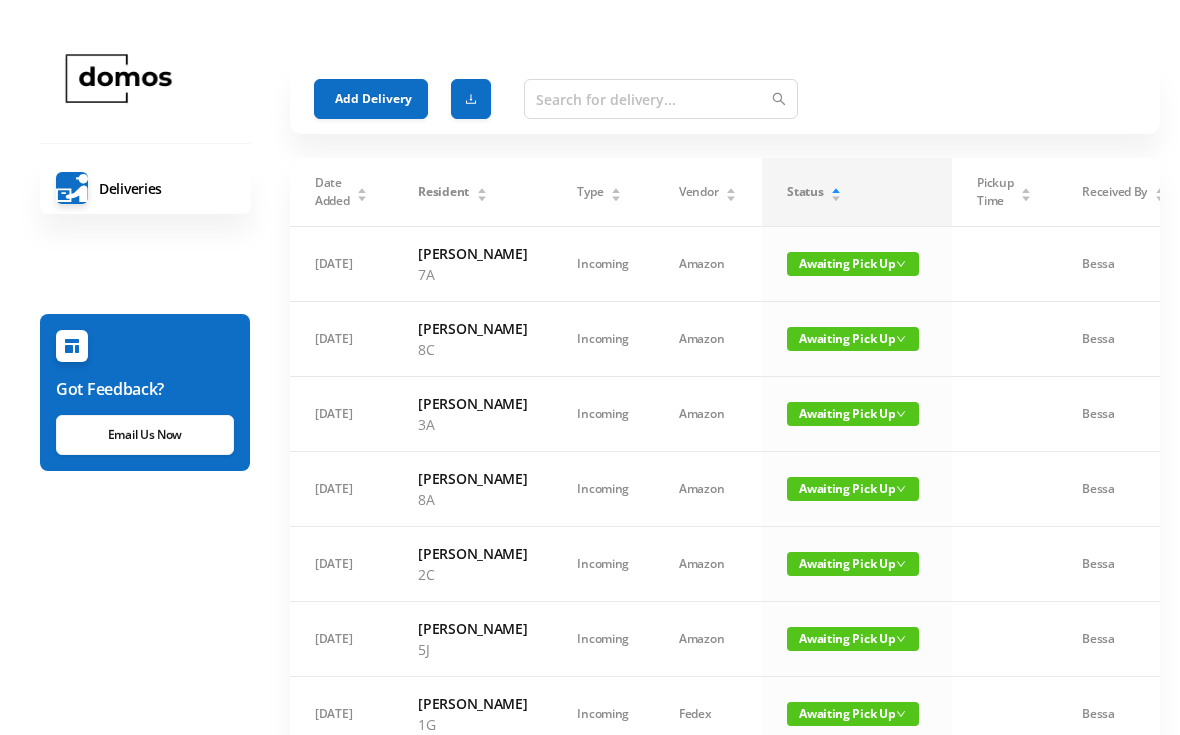 click on "Add Delivery" at bounding box center [371, 99] 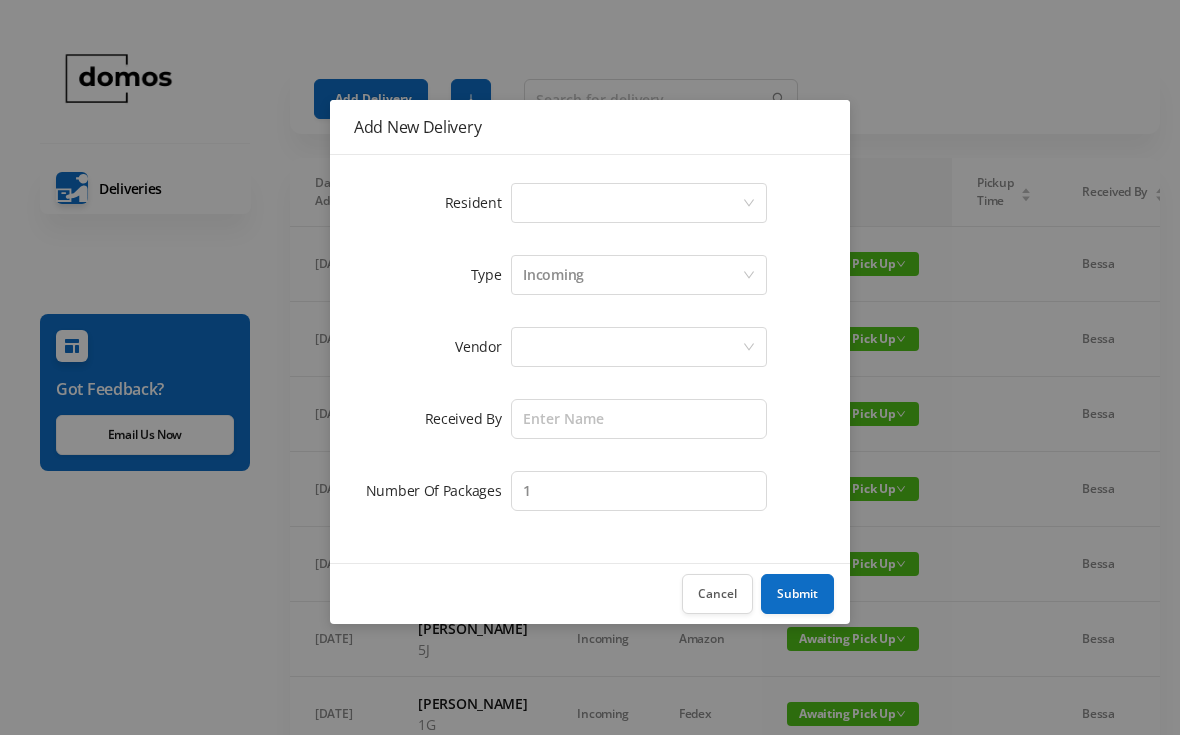 click on "Select a person" at bounding box center [632, 203] 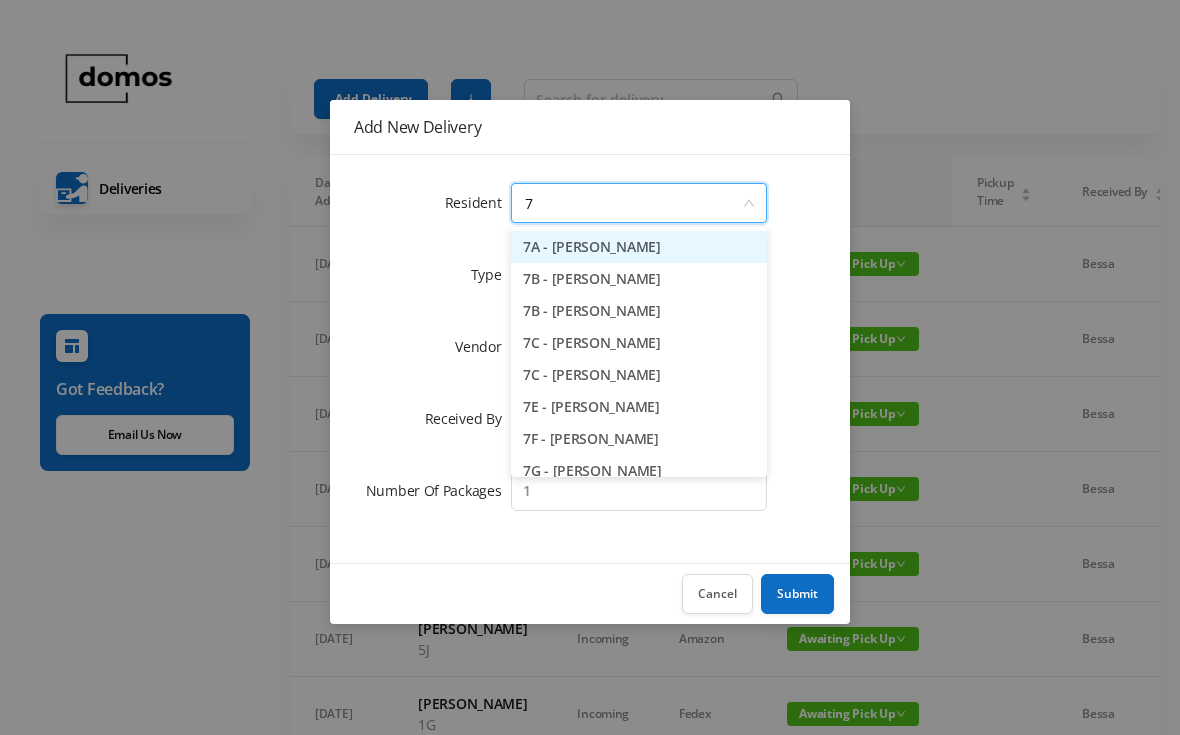 type on "7b" 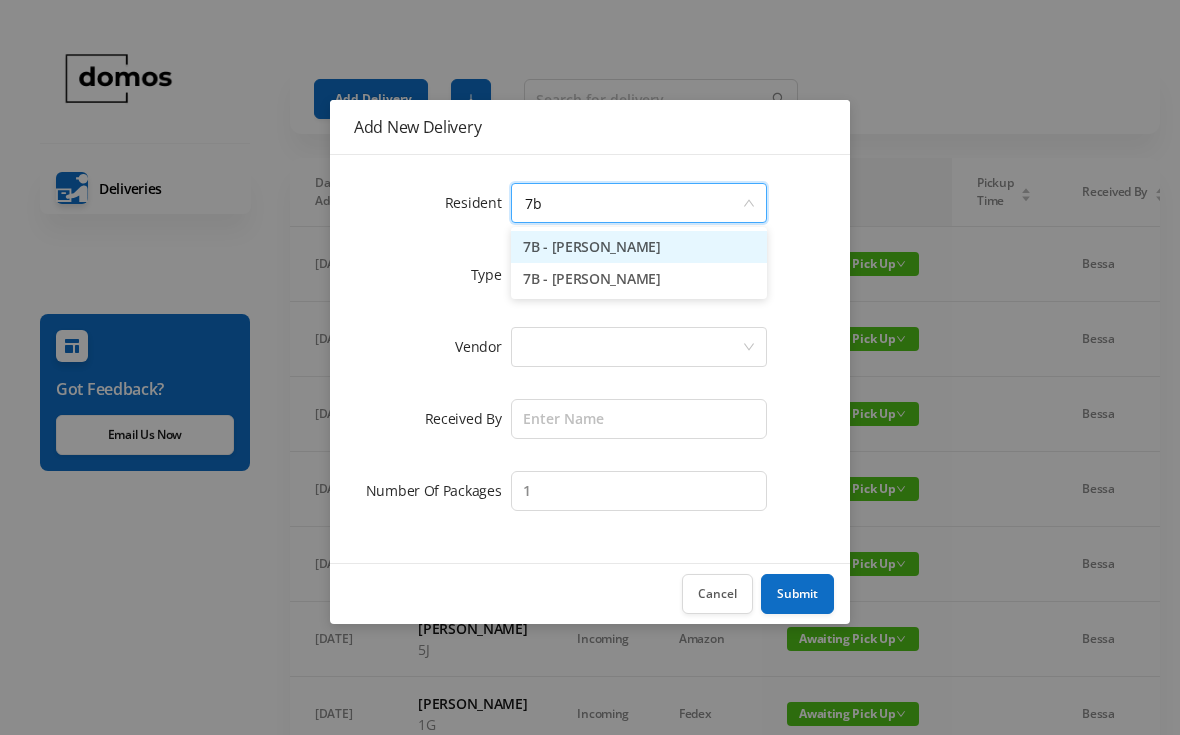 click on "7B - [PERSON_NAME]" at bounding box center (639, 247) 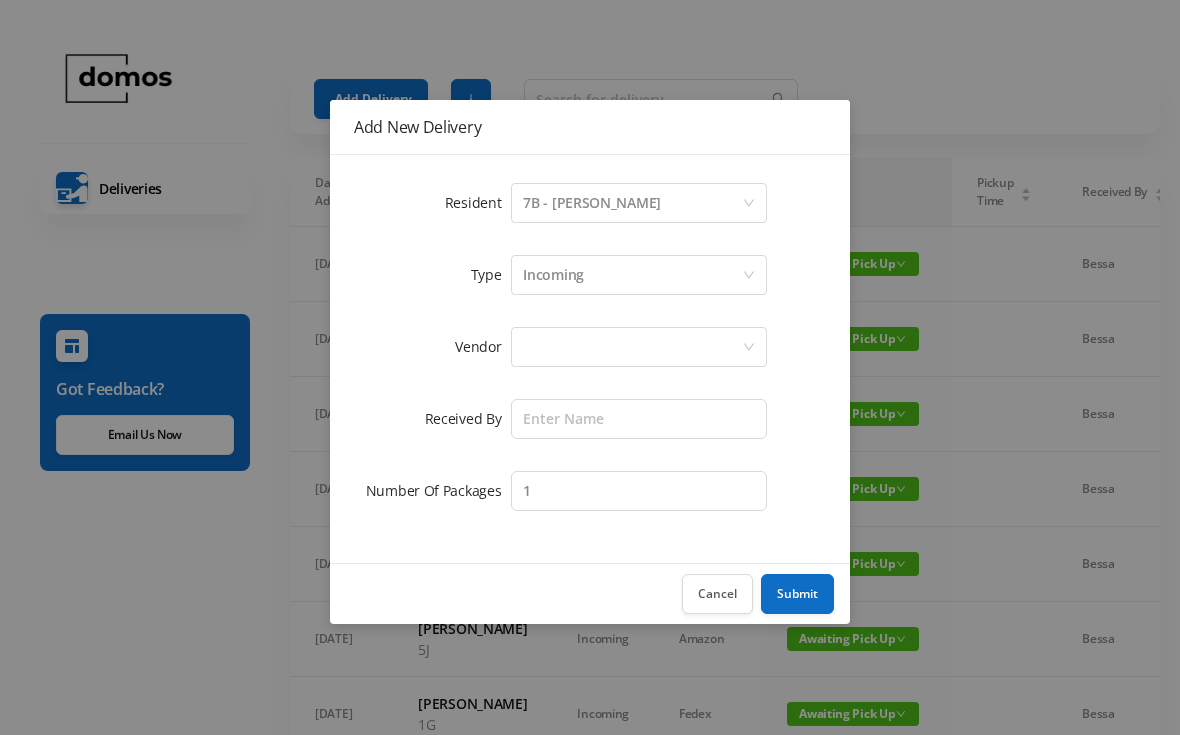 click at bounding box center [632, 347] 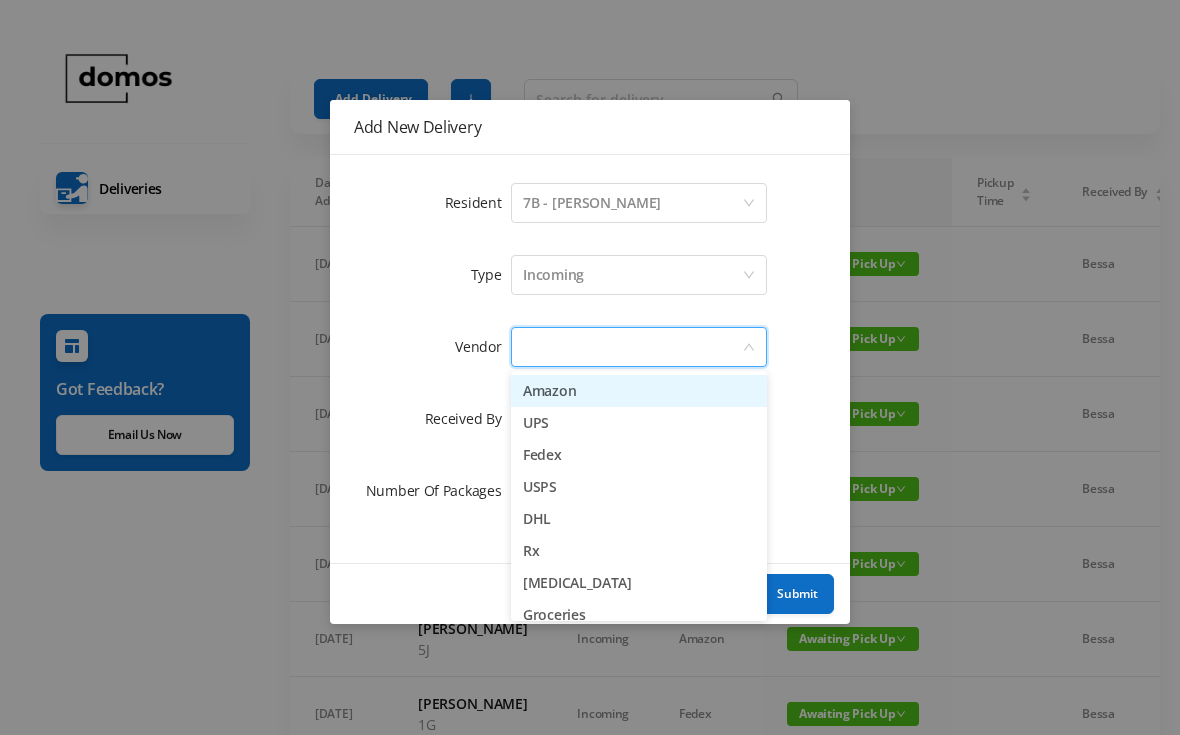 click on "Amazon" at bounding box center (639, 391) 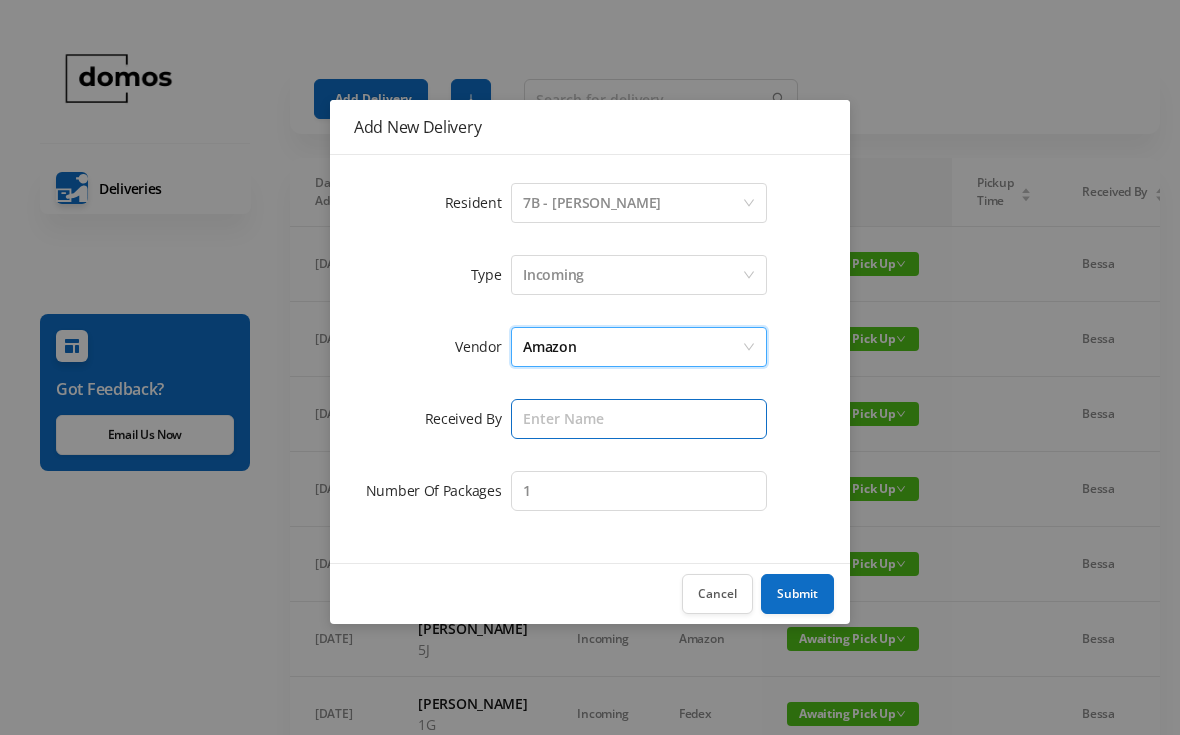 click at bounding box center (639, 419) 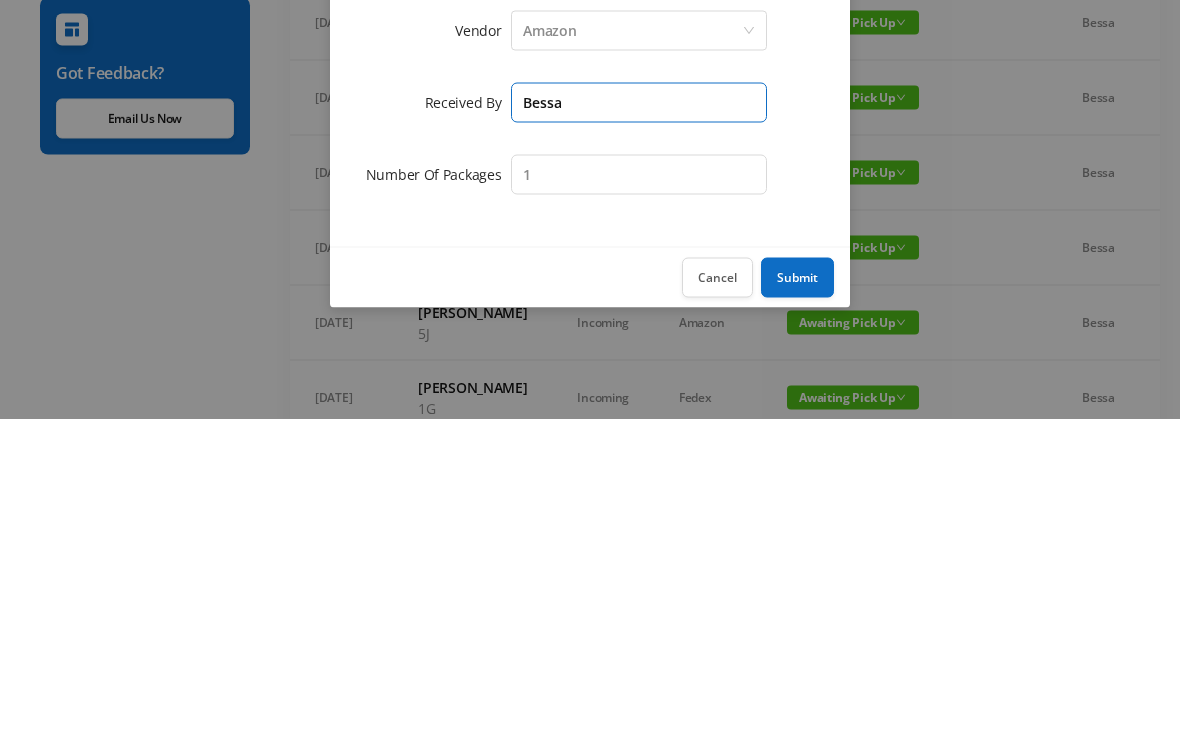 type on "Bessa" 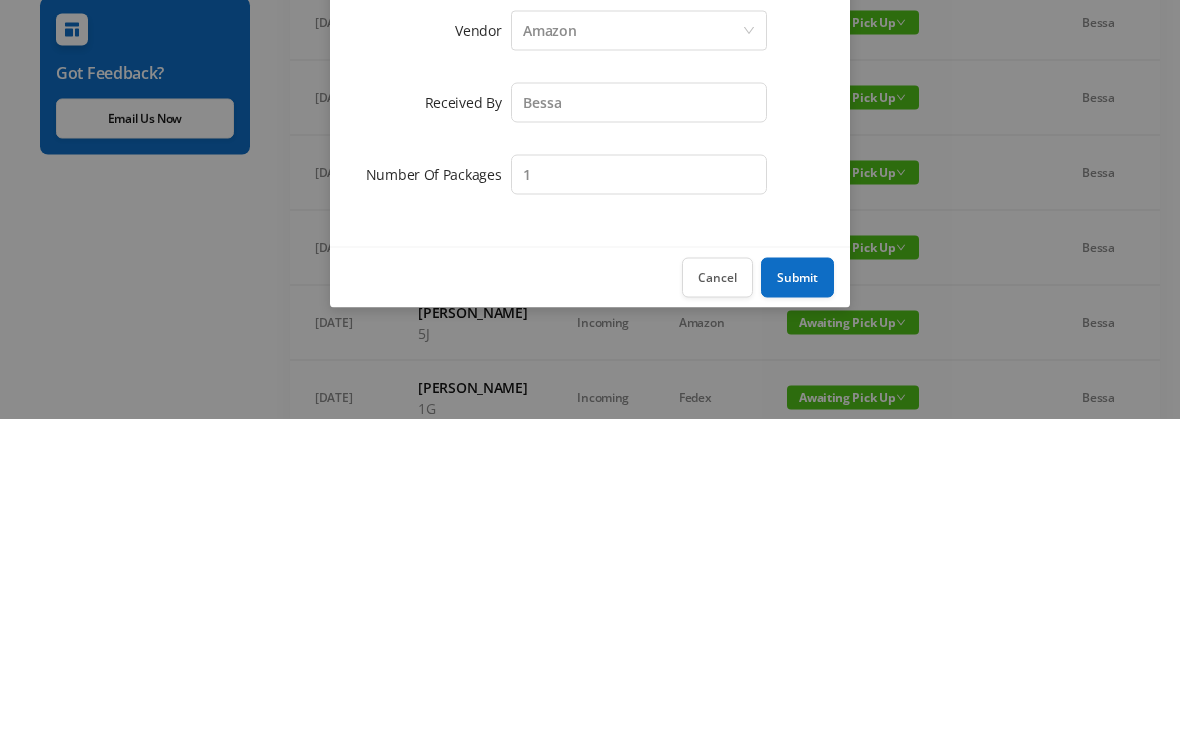 click on "Submit" at bounding box center (797, 594) 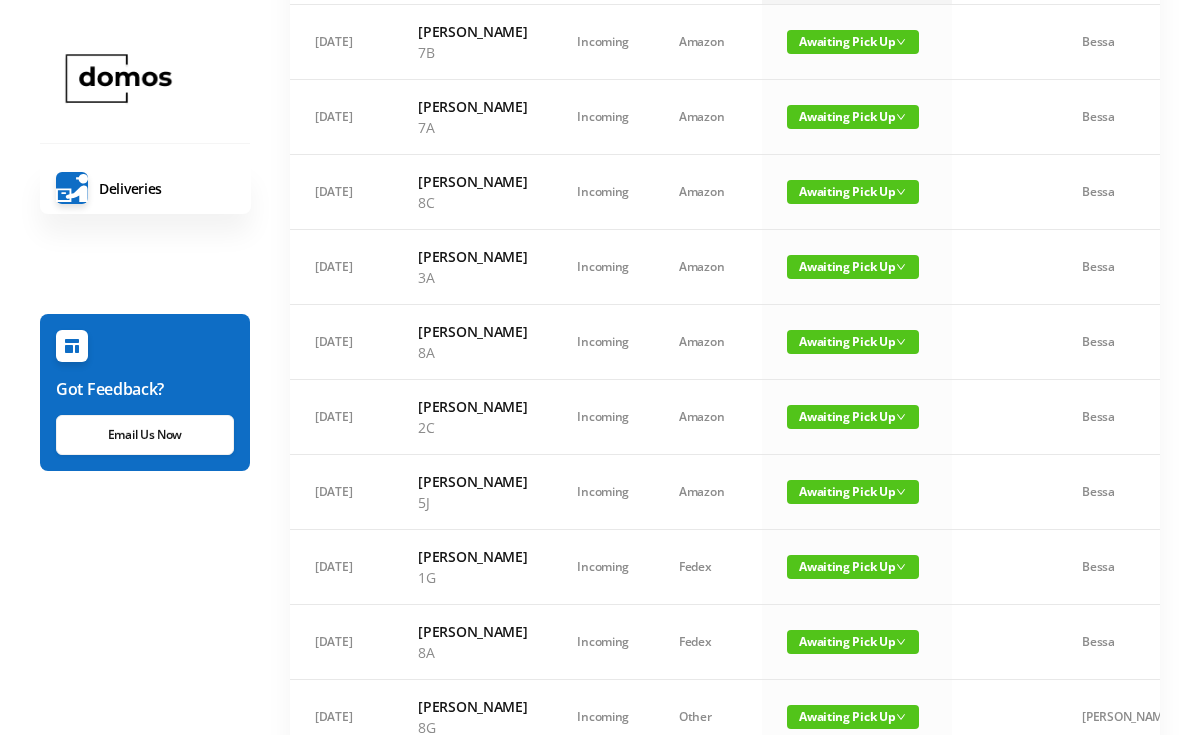 scroll, scrollTop: 0, scrollLeft: 0, axis: both 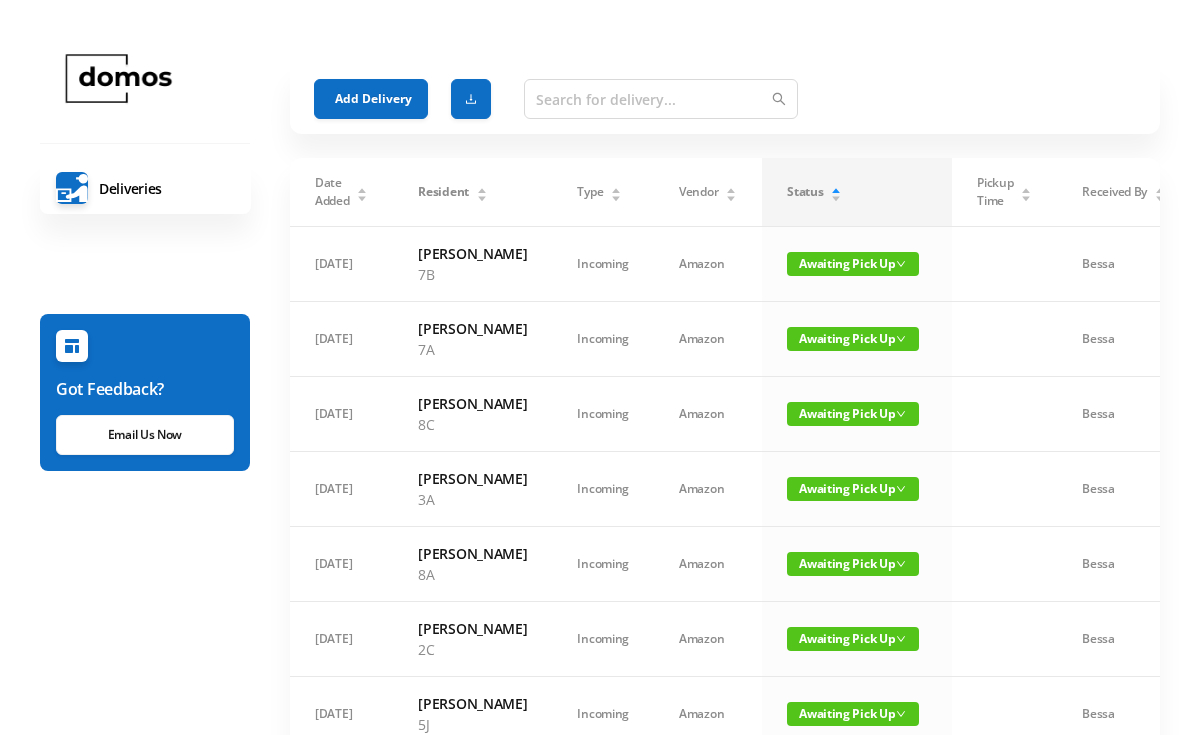 click on "Add Delivery" at bounding box center [371, 99] 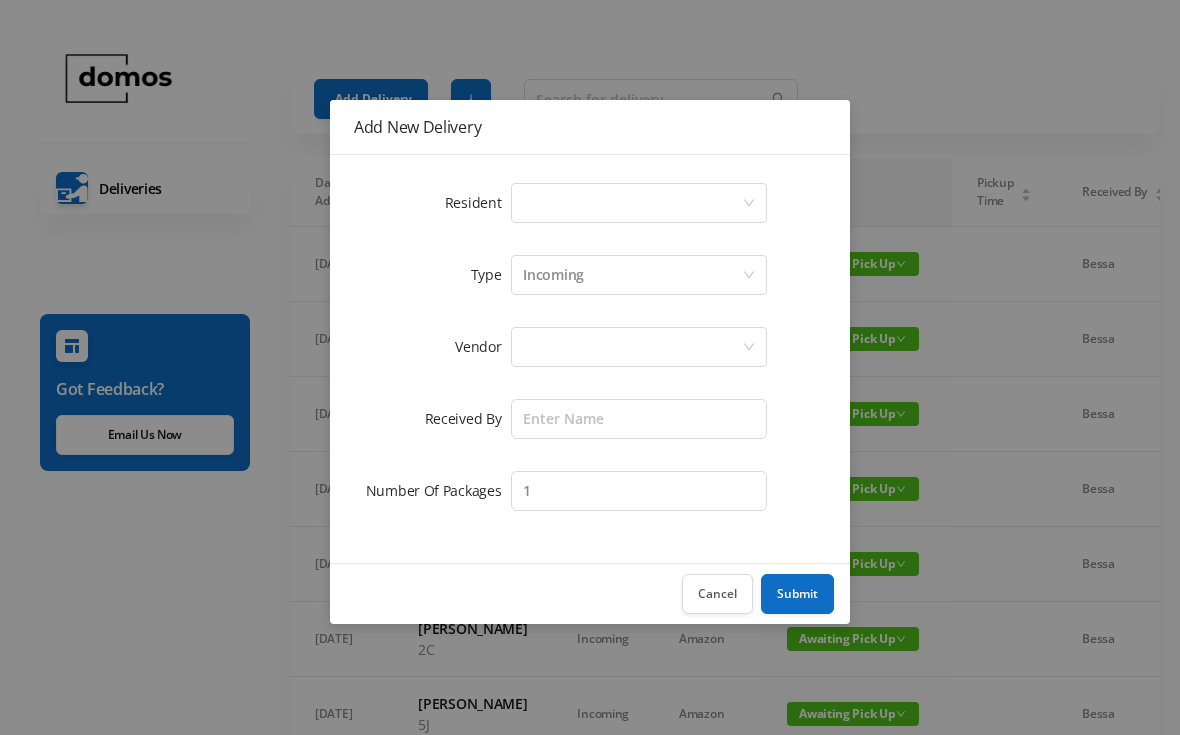 click on "Select a person" at bounding box center (632, 203) 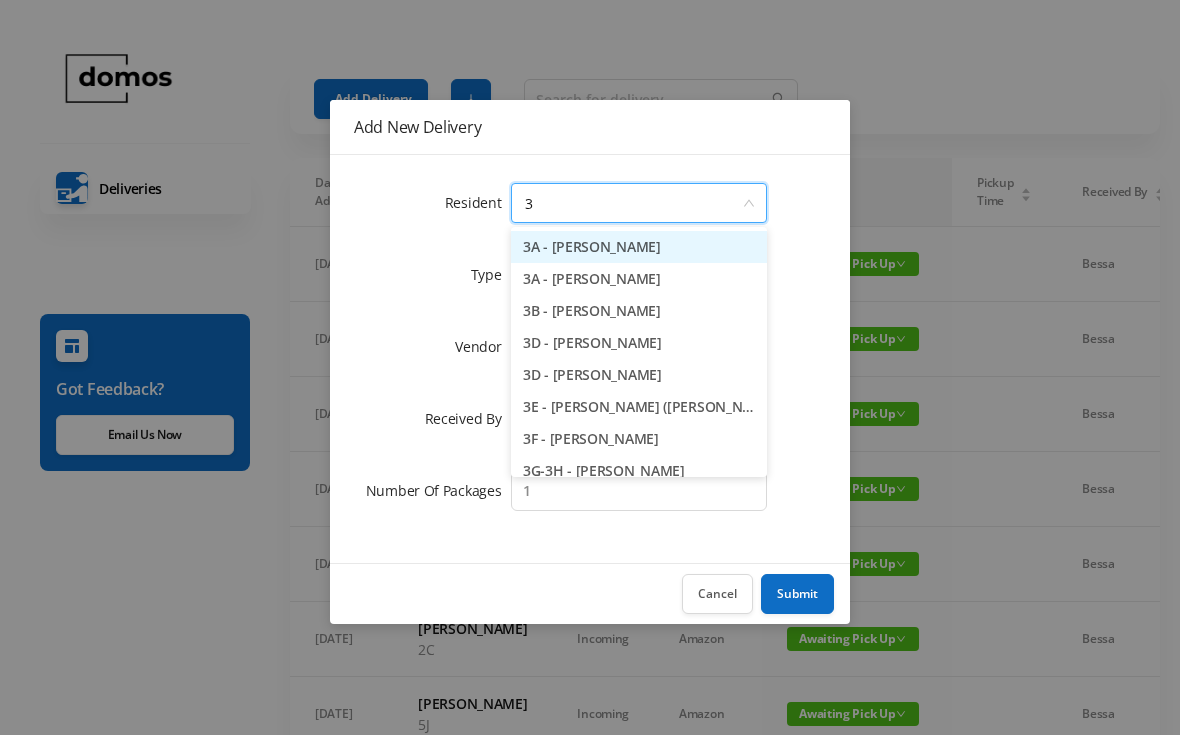 type on "3j" 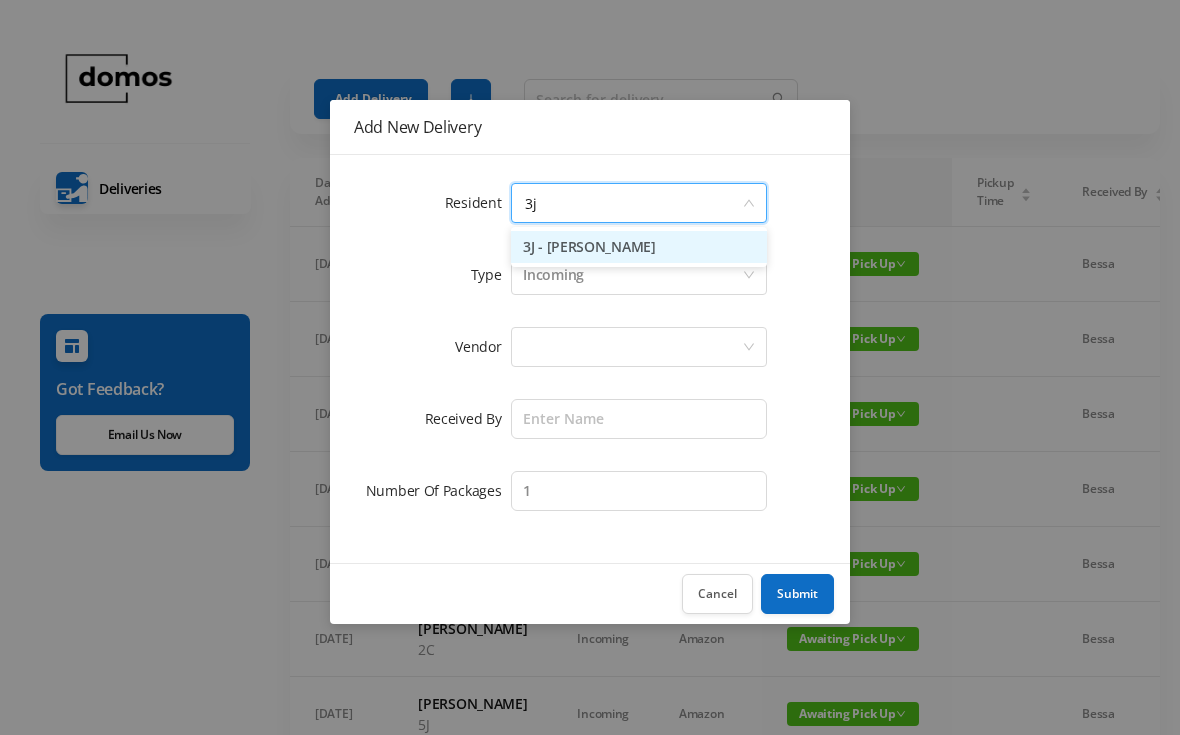 click on "3J - [PERSON_NAME]" at bounding box center [639, 247] 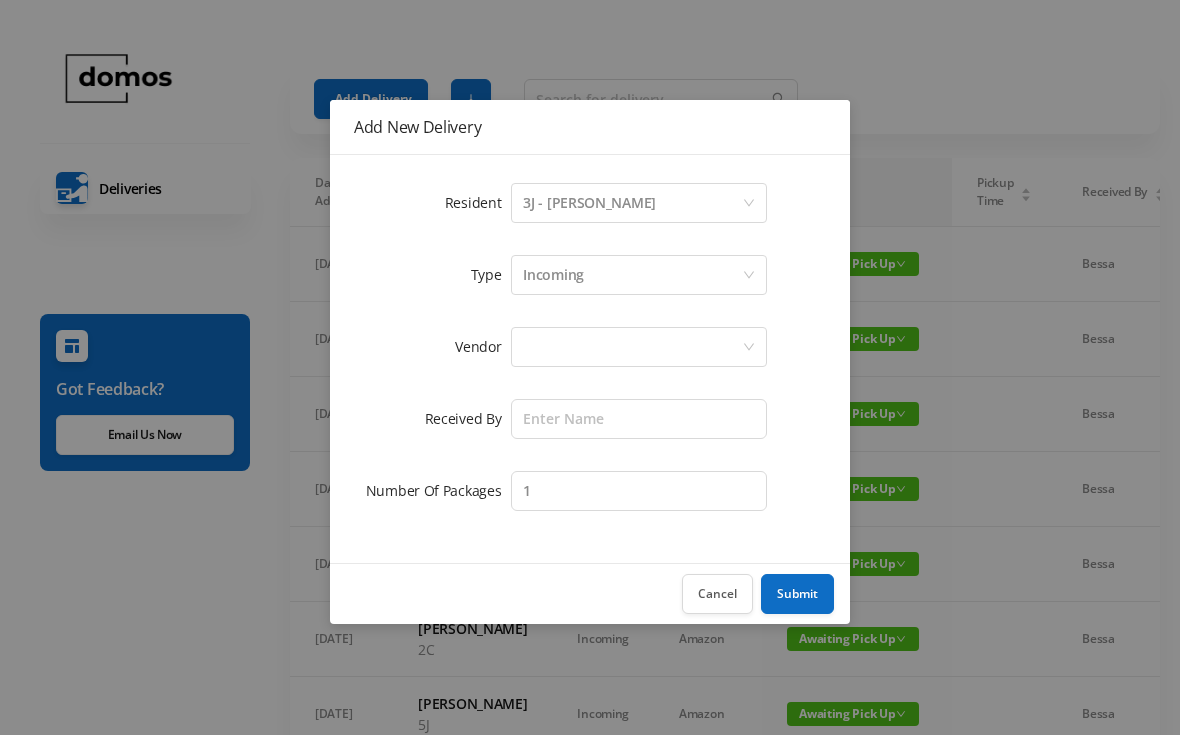 click at bounding box center (632, 347) 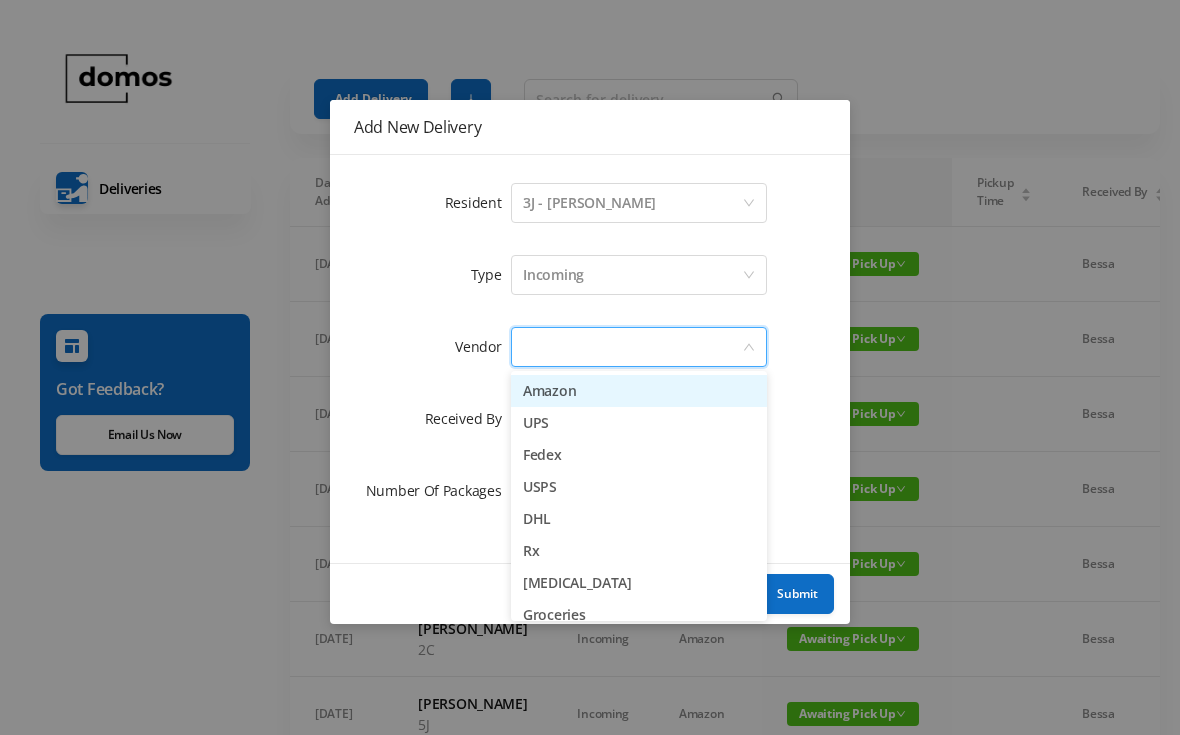 click on "Amazon" at bounding box center (639, 391) 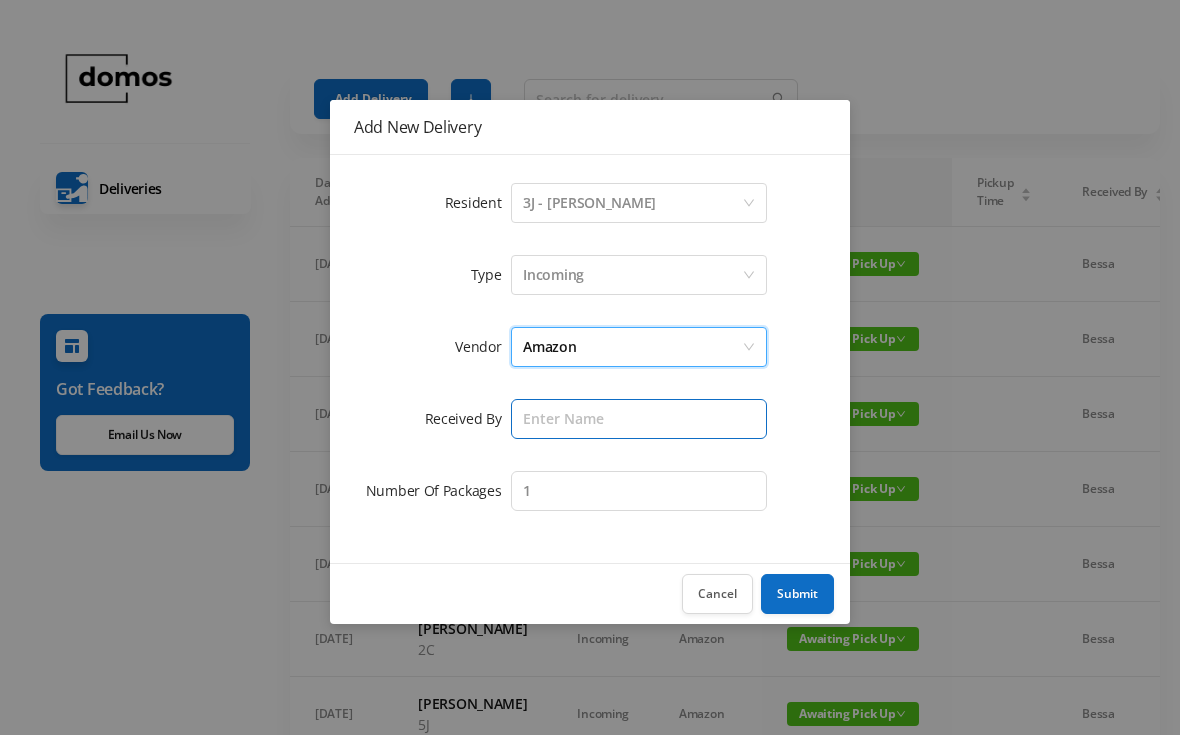 click at bounding box center [639, 419] 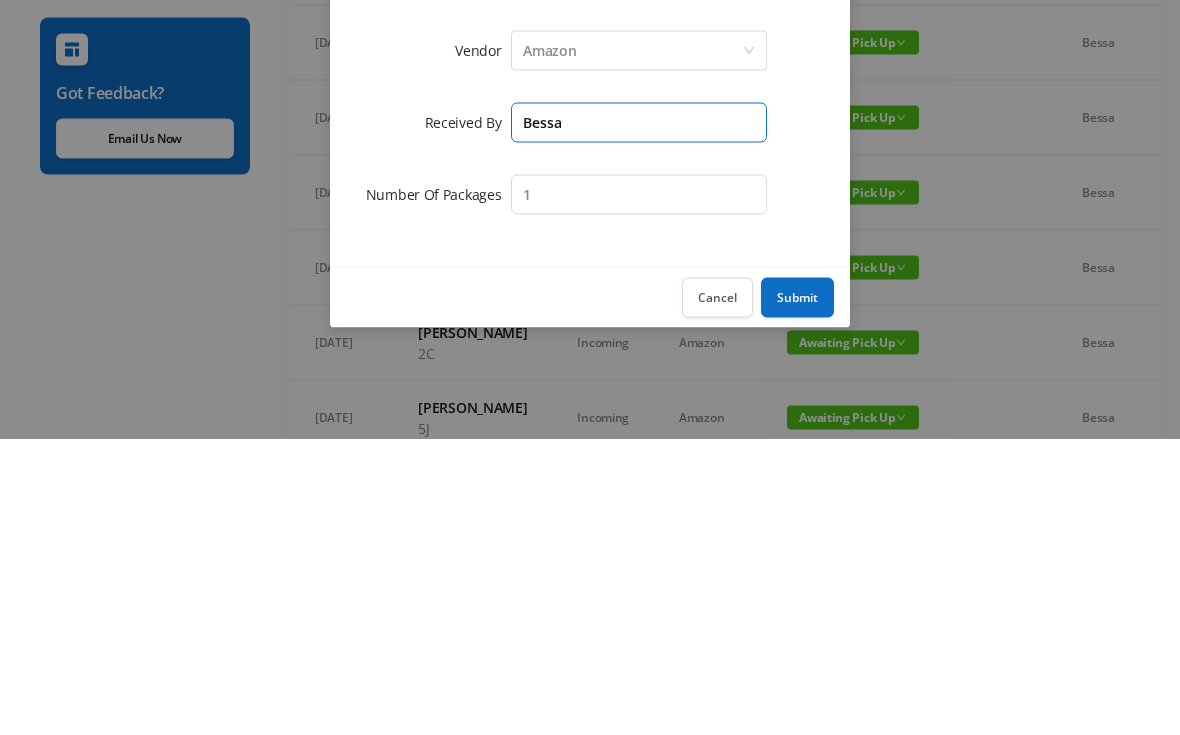 type on "Bessa" 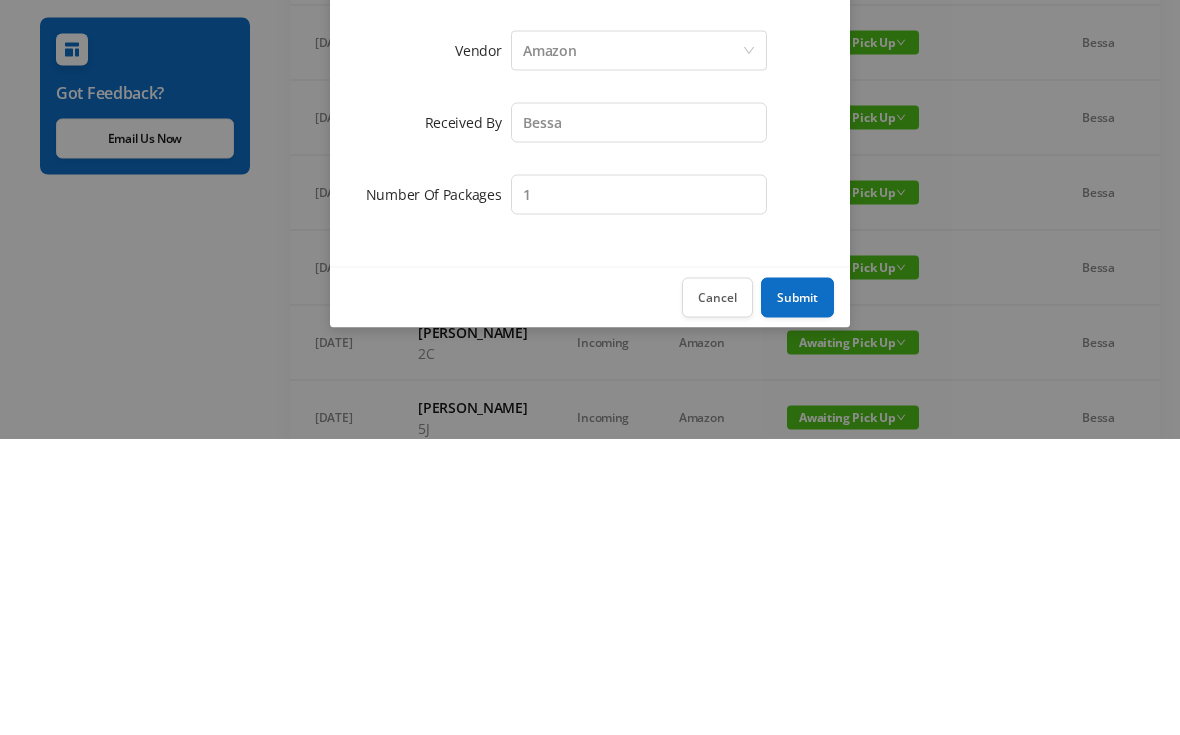 click on "Submit" at bounding box center (797, 594) 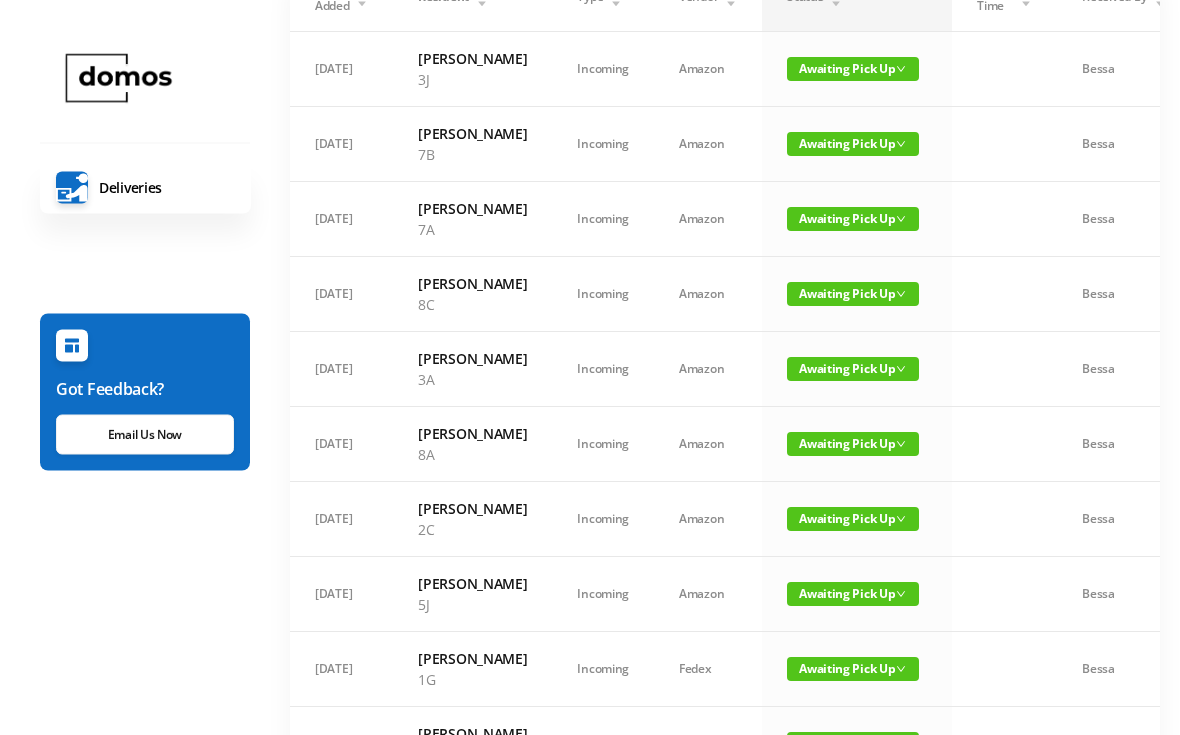 scroll, scrollTop: 0, scrollLeft: 0, axis: both 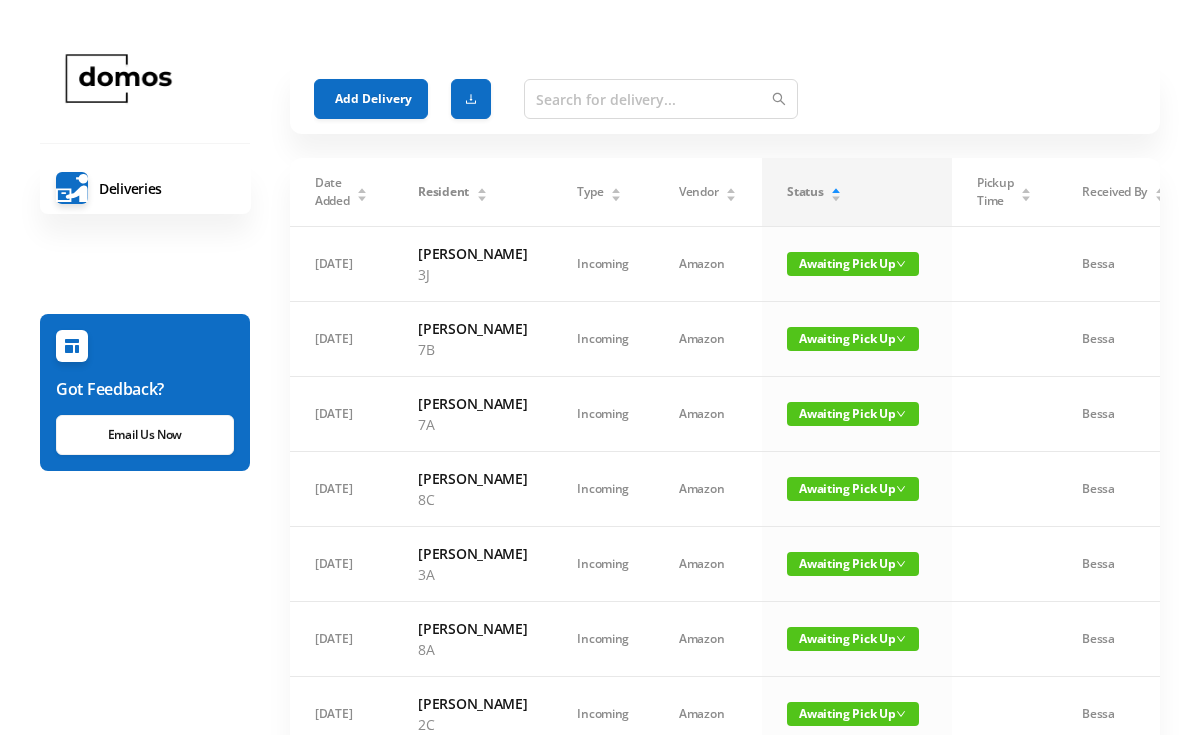 click on "Add Delivery" at bounding box center (371, 99) 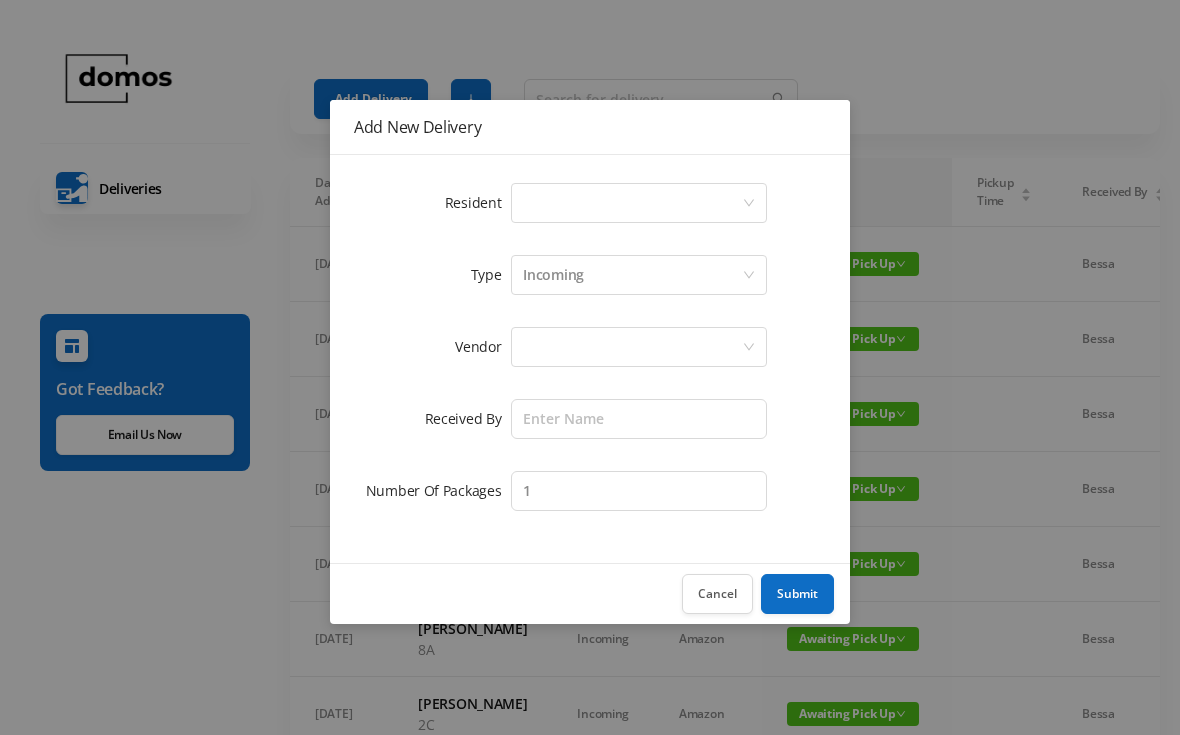 click on "Select a person" at bounding box center (632, 203) 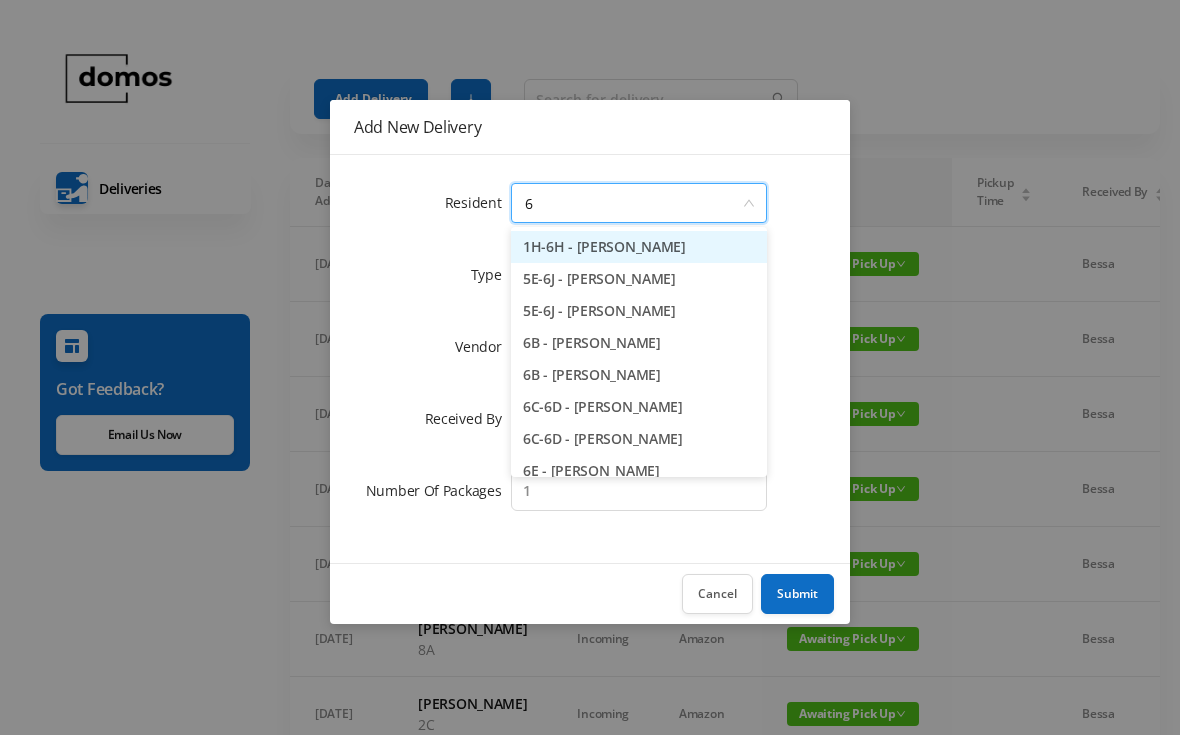 type on "6c" 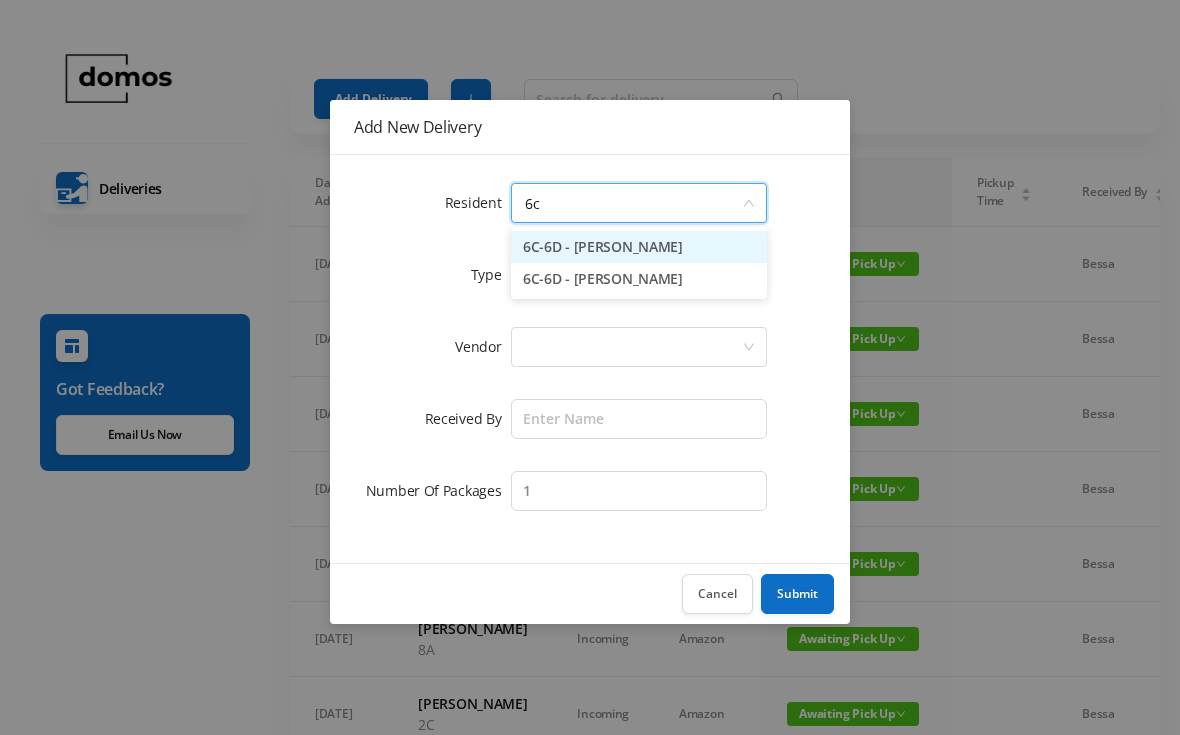 click on "6C-6D - [PERSON_NAME]" at bounding box center [639, 279] 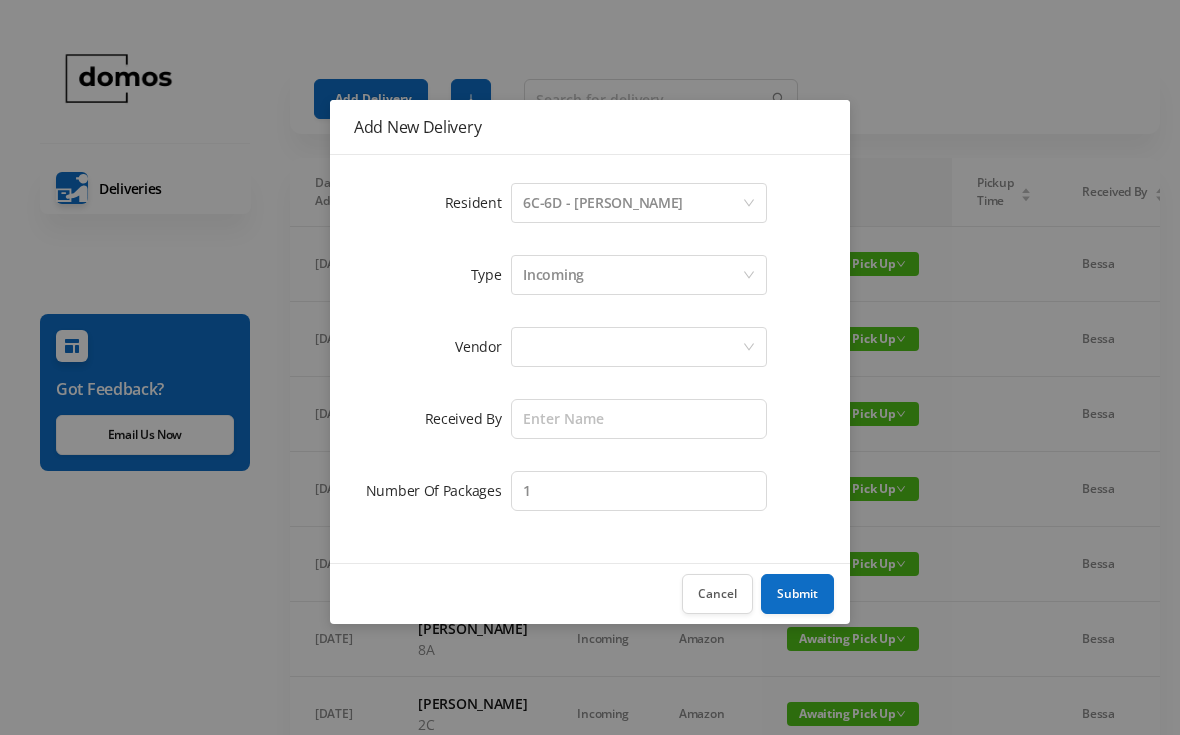 click at bounding box center (632, 347) 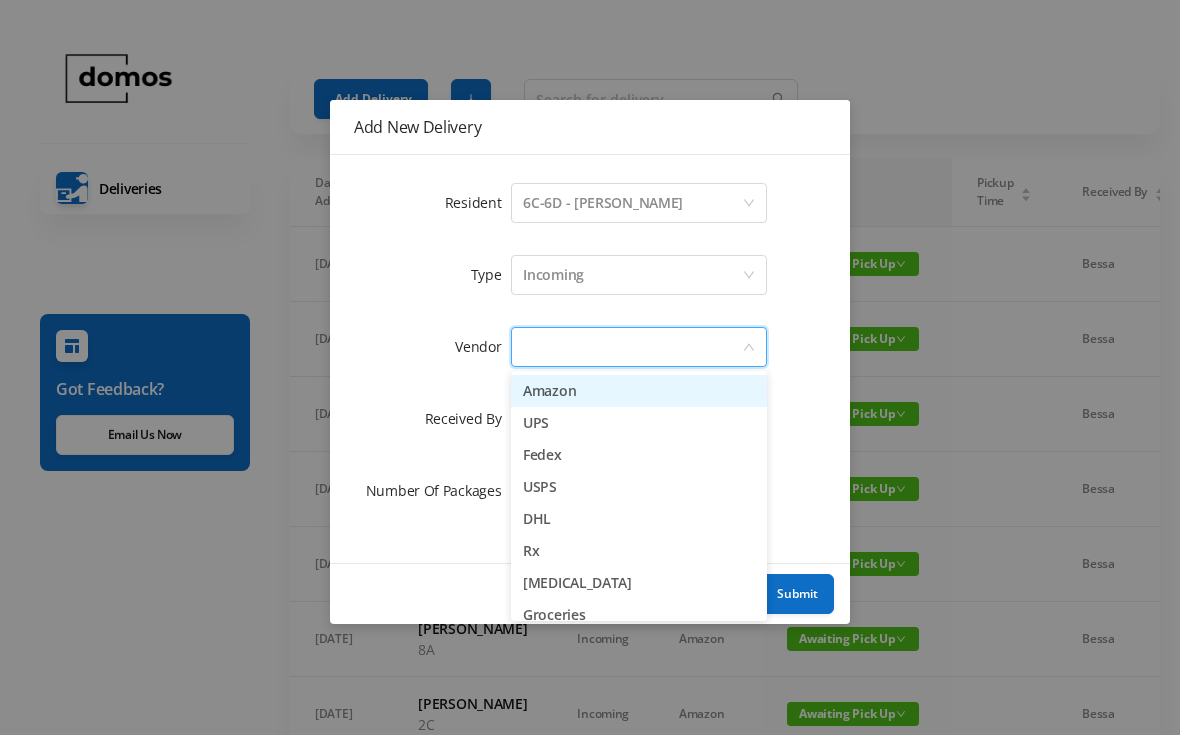click on "Amazon" at bounding box center [639, 391] 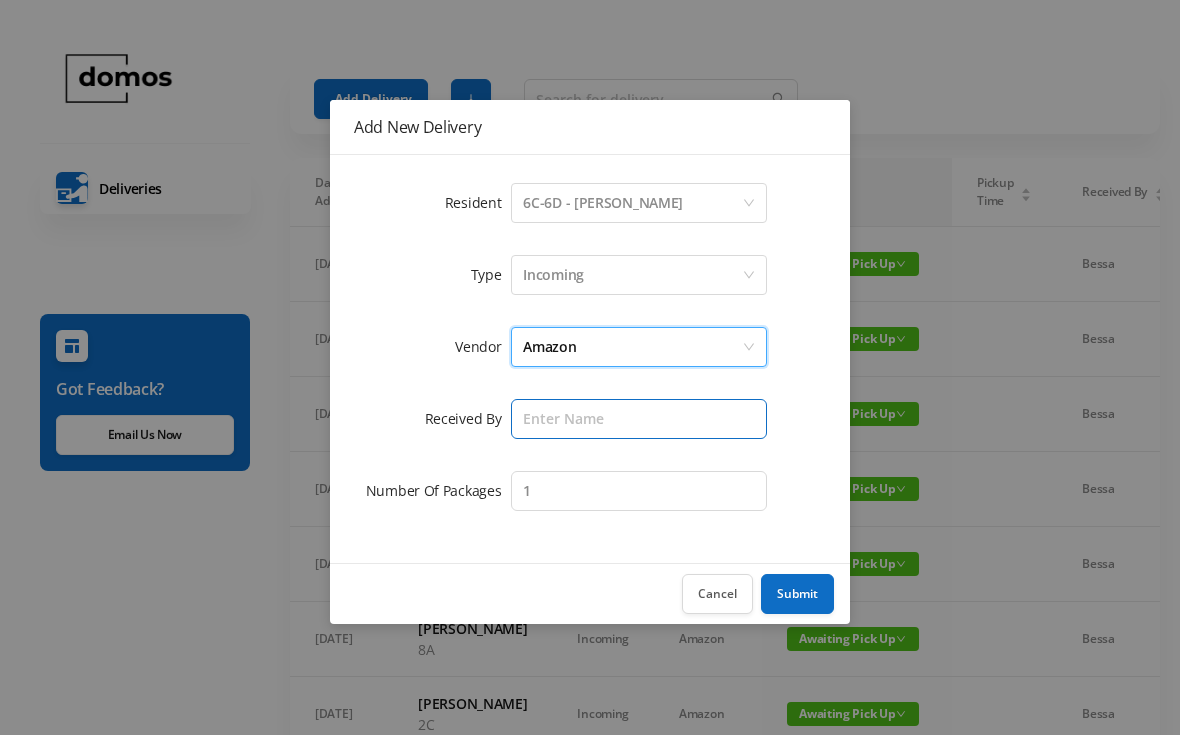 click at bounding box center (639, 419) 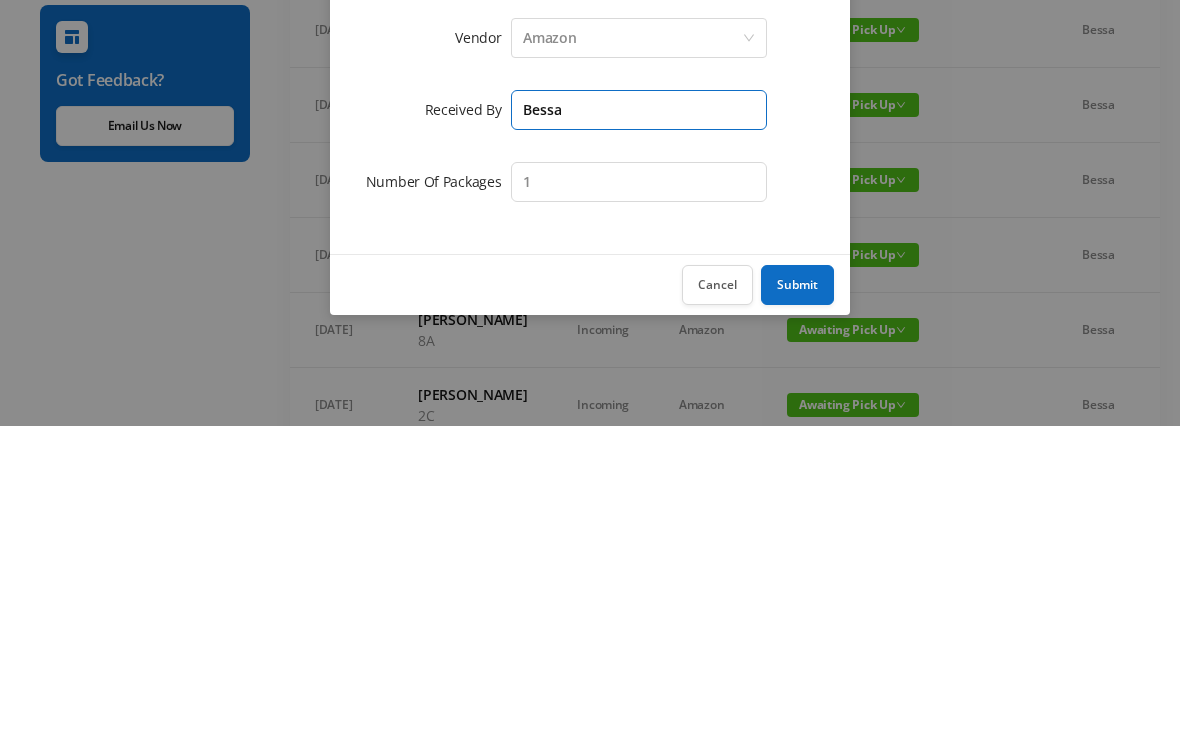 type on "Bessa" 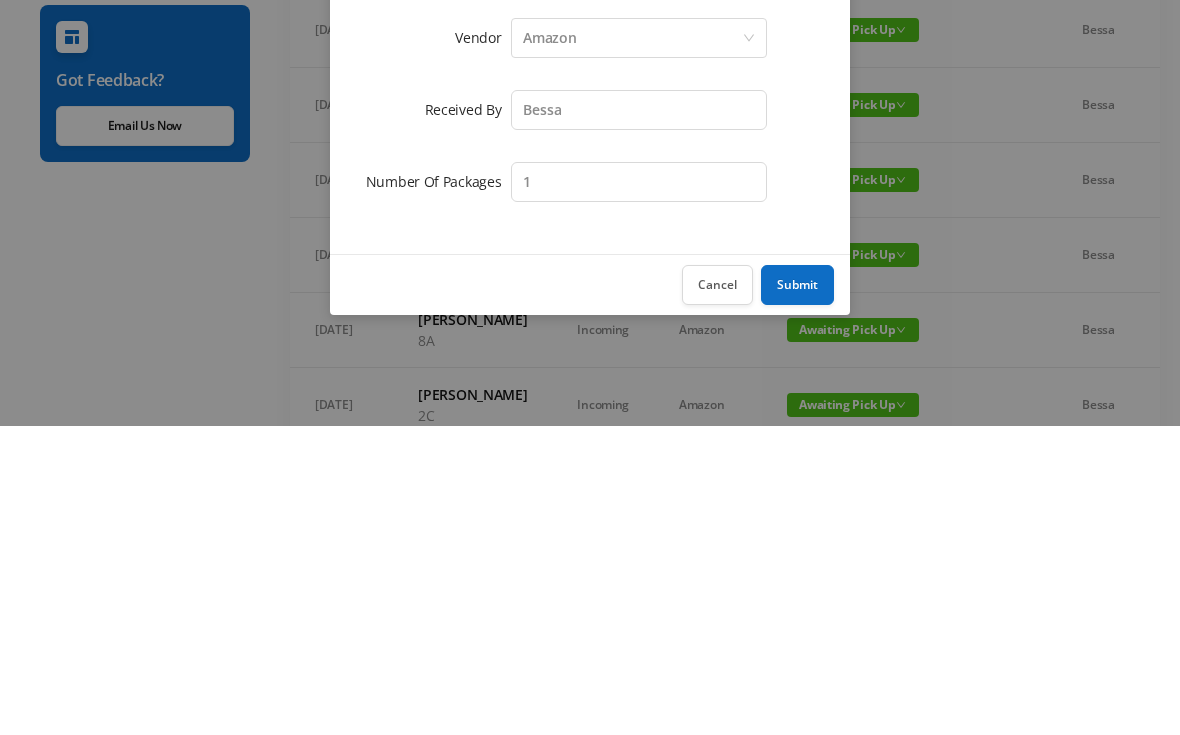 click on "Submit" at bounding box center (797, 594) 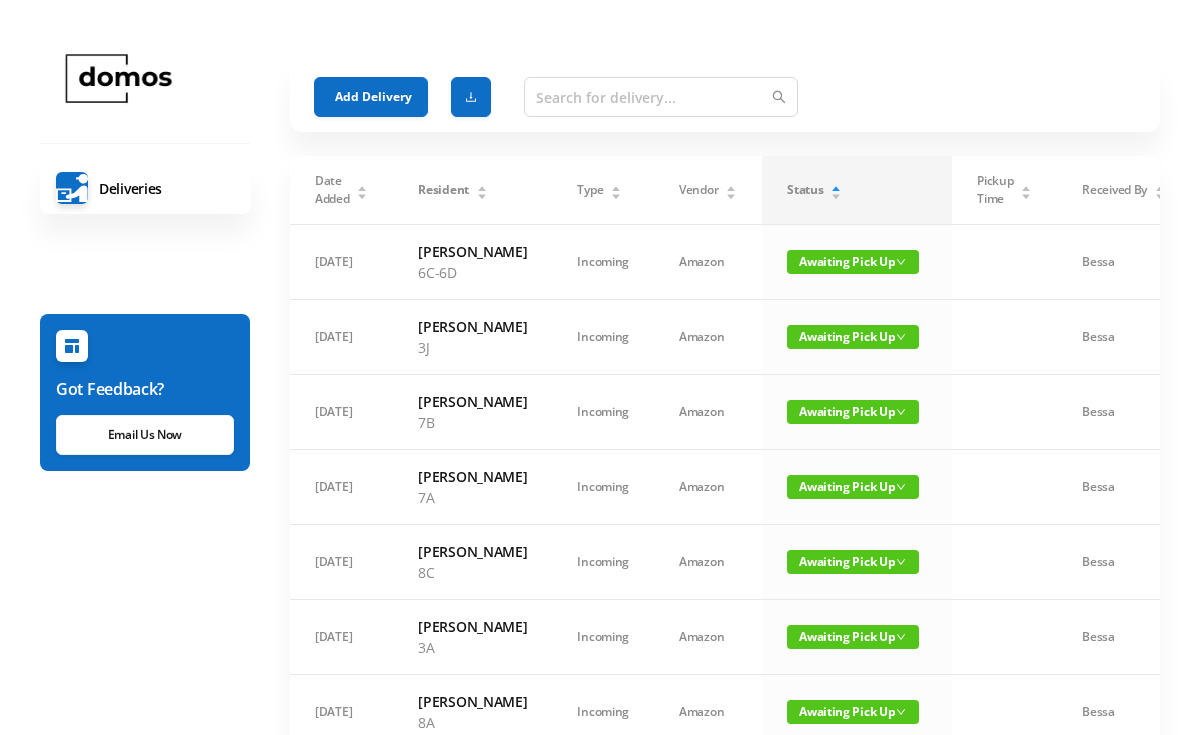 scroll, scrollTop: 0, scrollLeft: 0, axis: both 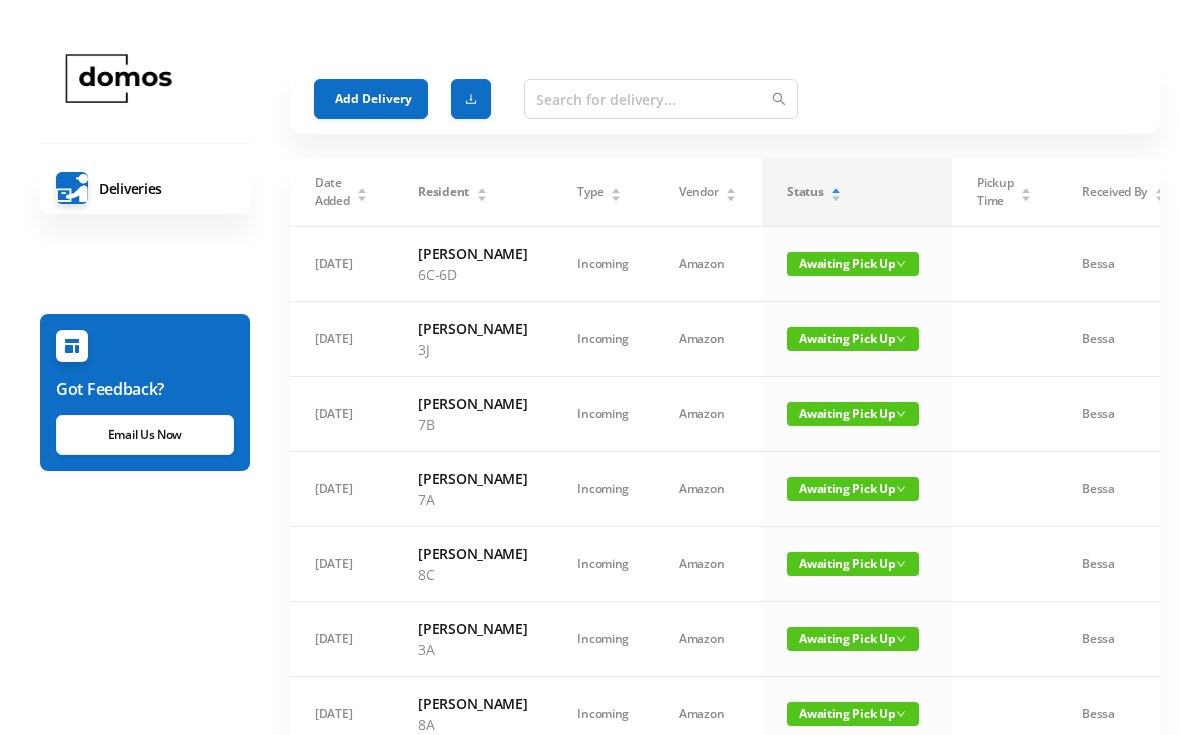 click on "Add Delivery" at bounding box center (371, 99) 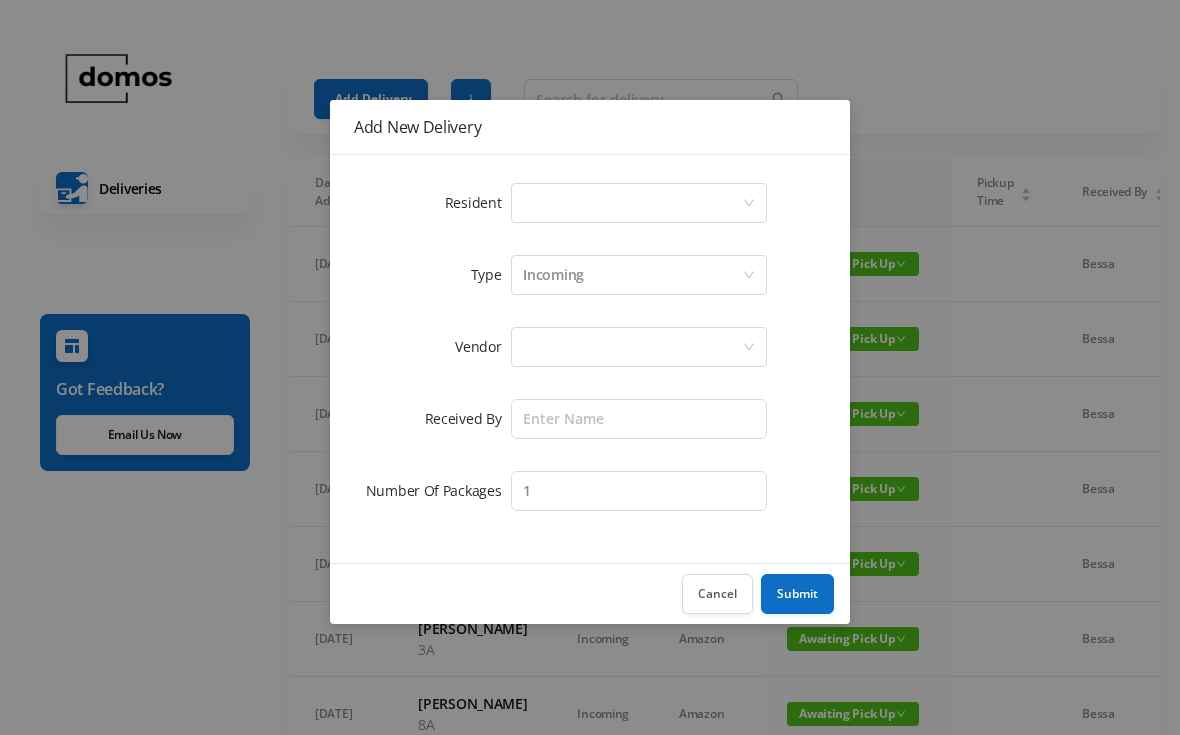 click on "Select a person" at bounding box center (632, 203) 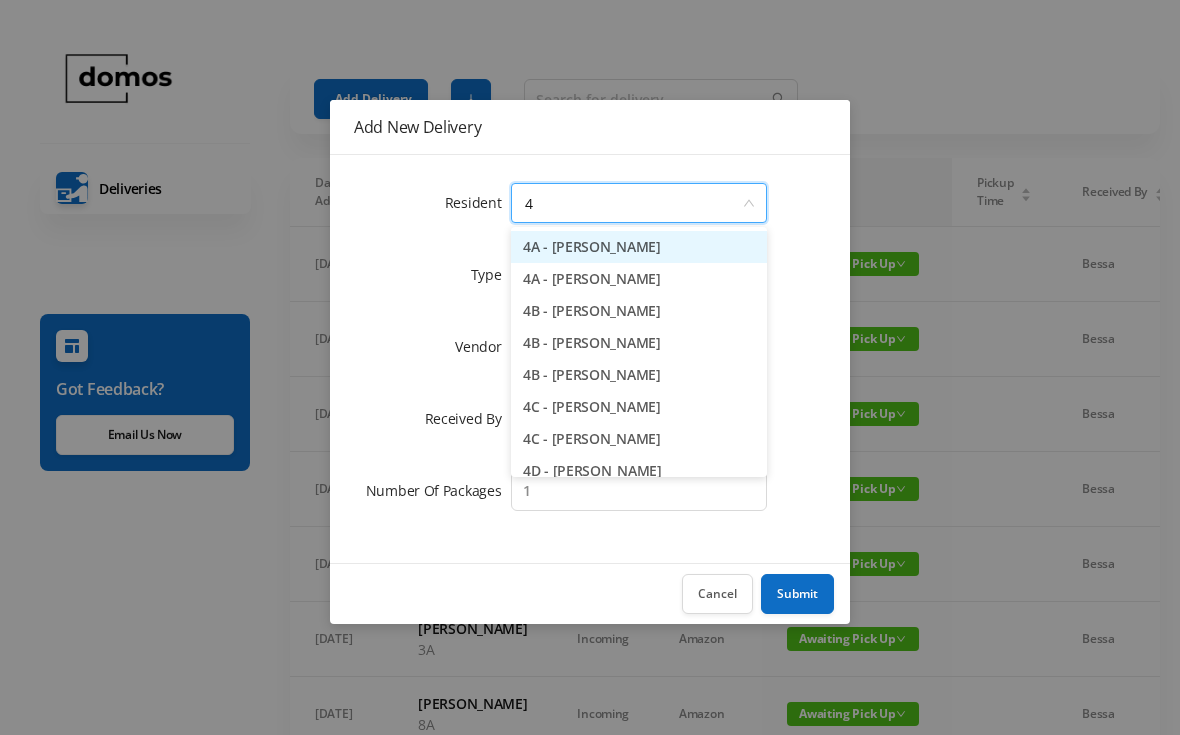 type on "4j" 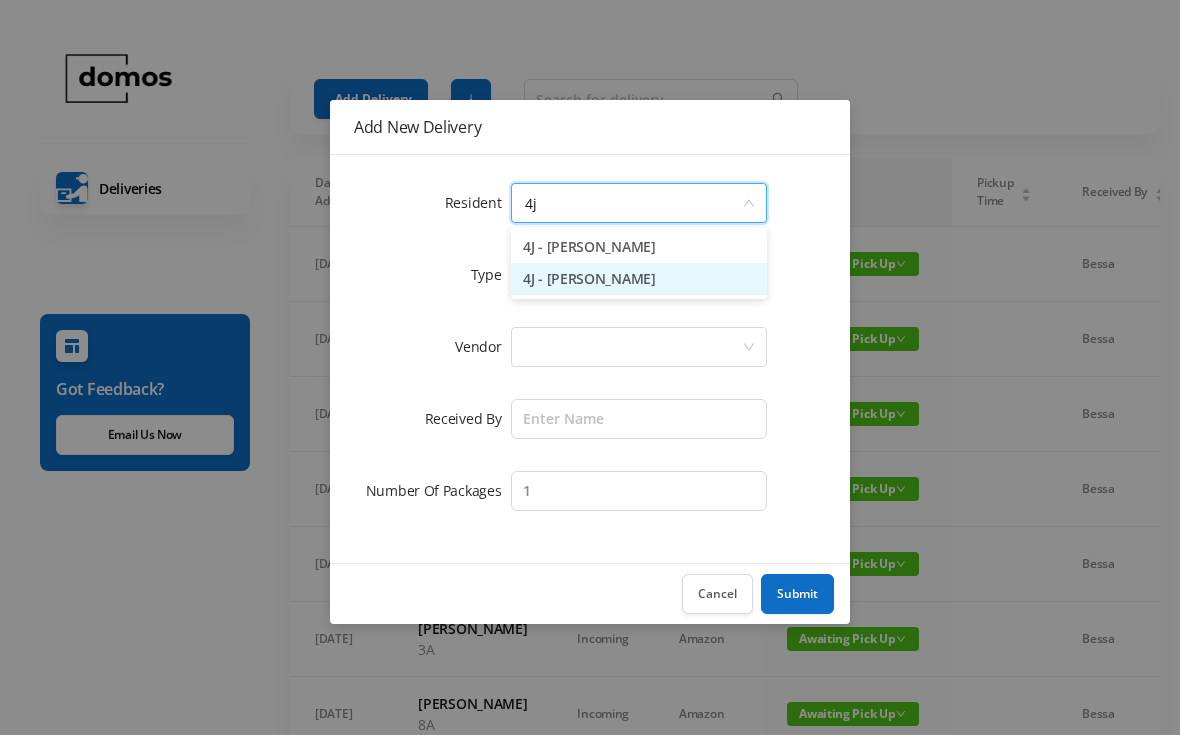 click on "4J - [PERSON_NAME]" at bounding box center [639, 279] 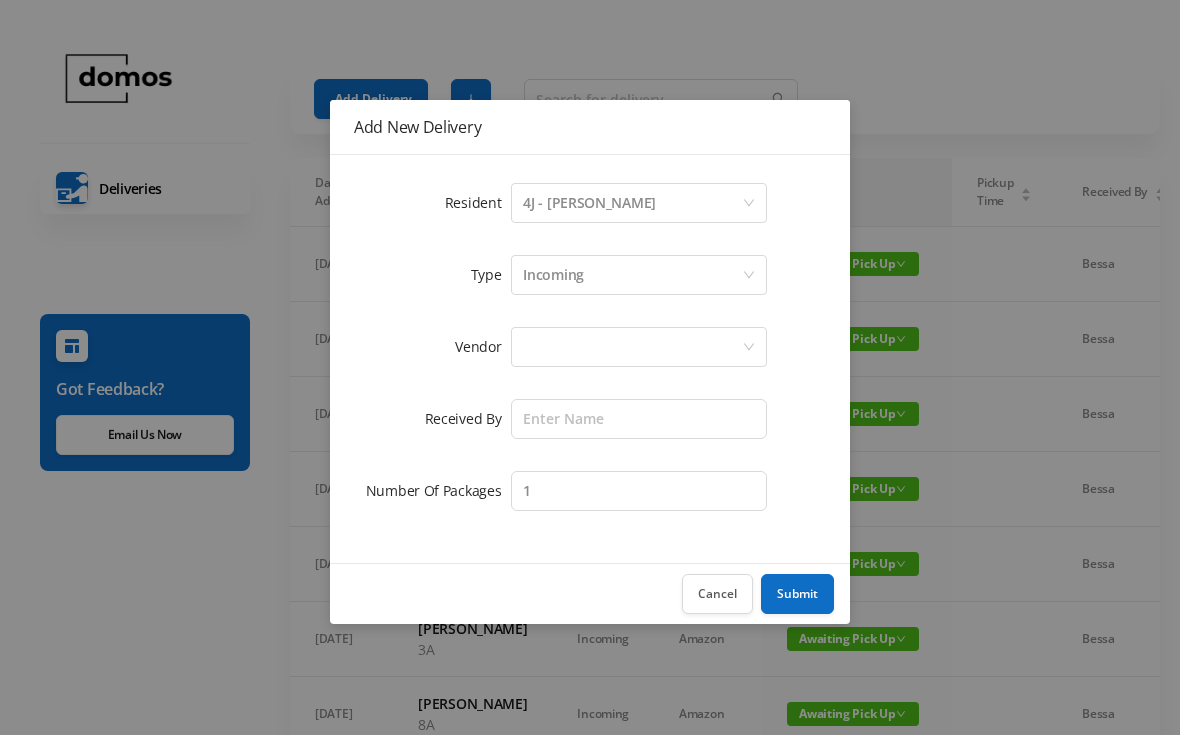 click at bounding box center [632, 347] 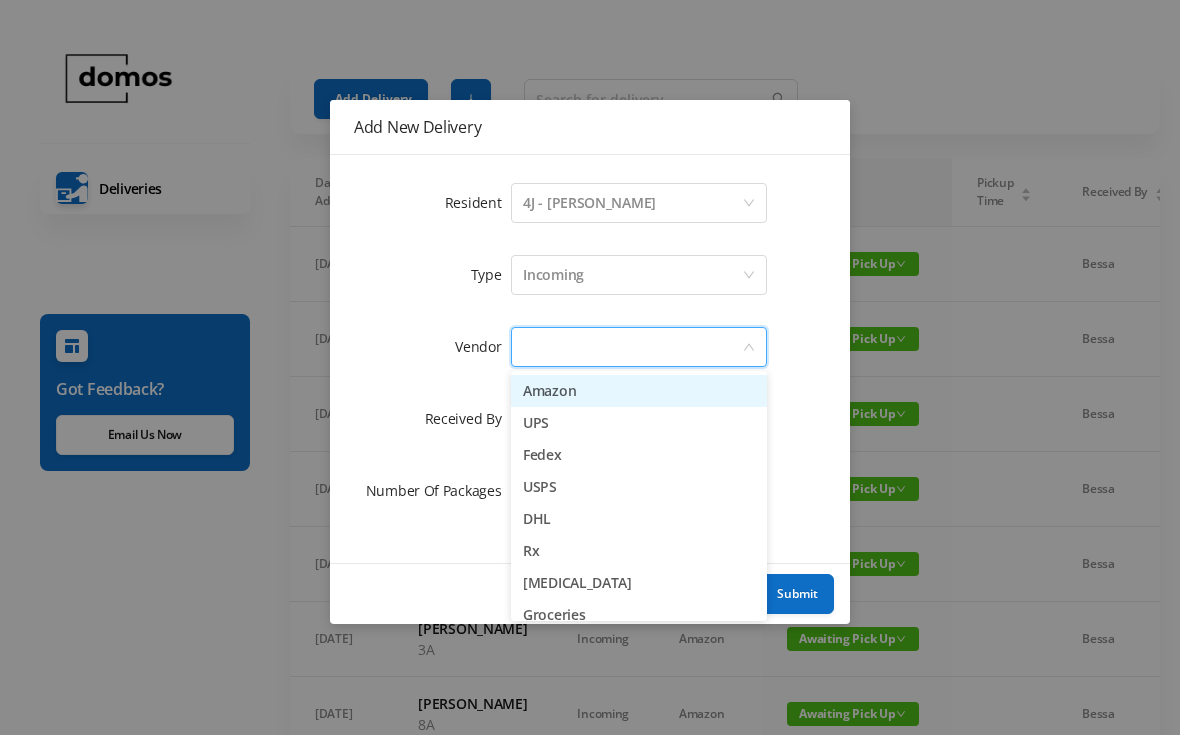 click on "Amazon" at bounding box center (639, 391) 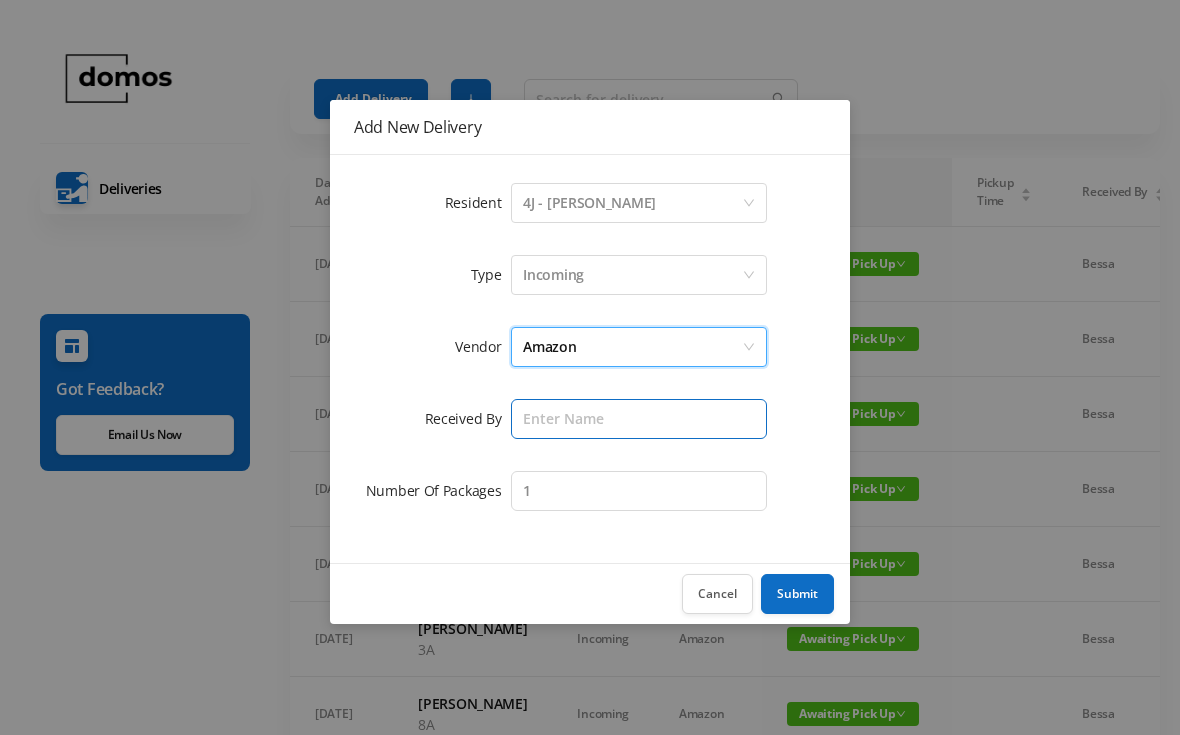 click at bounding box center [639, 419] 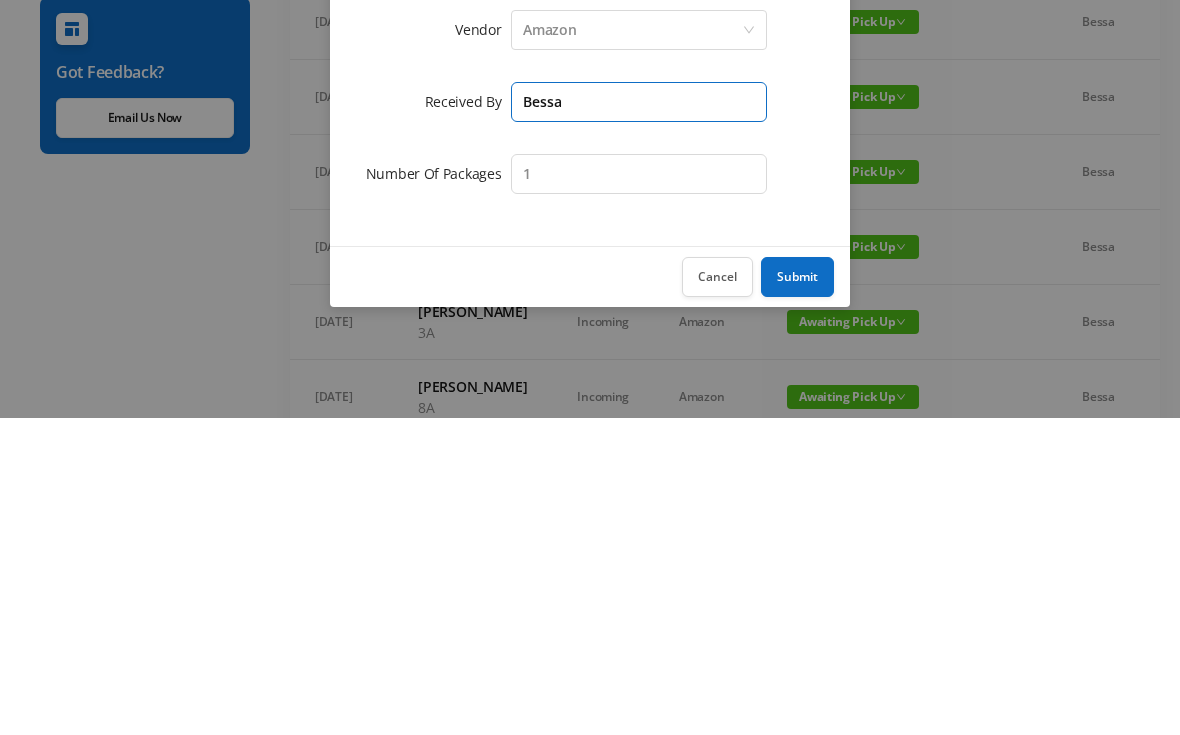 type on "Bessa" 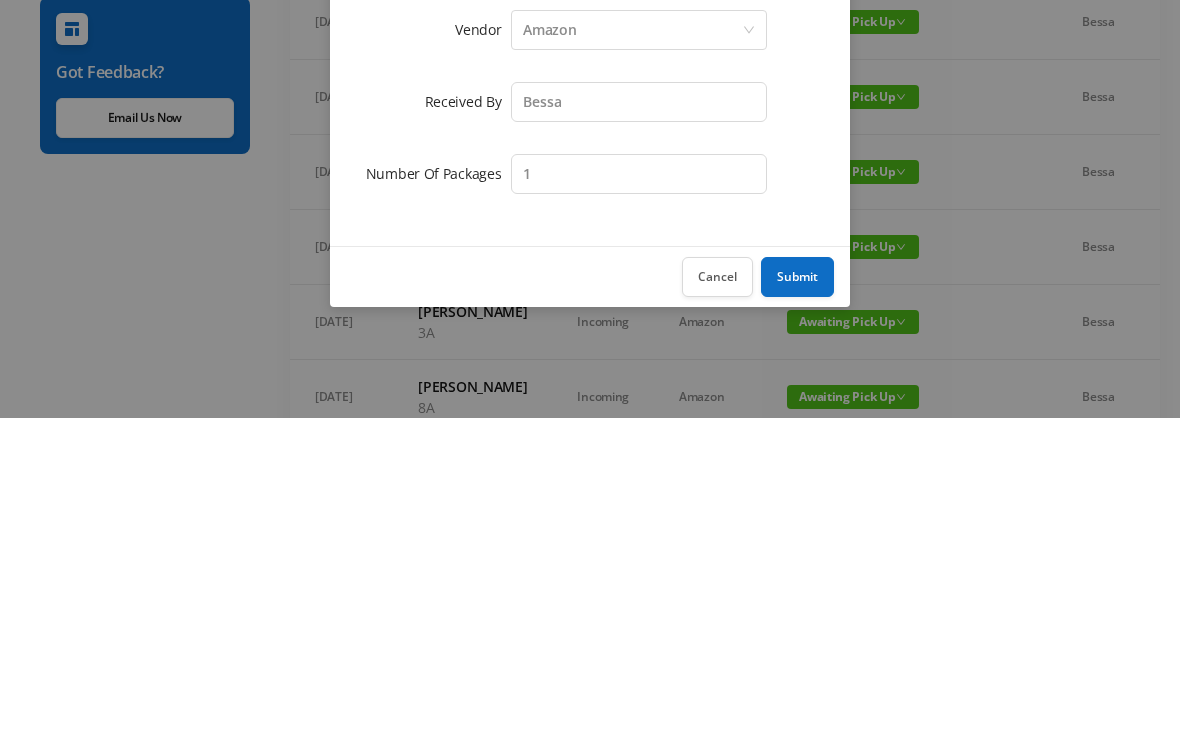 click on "Submit" at bounding box center [797, 594] 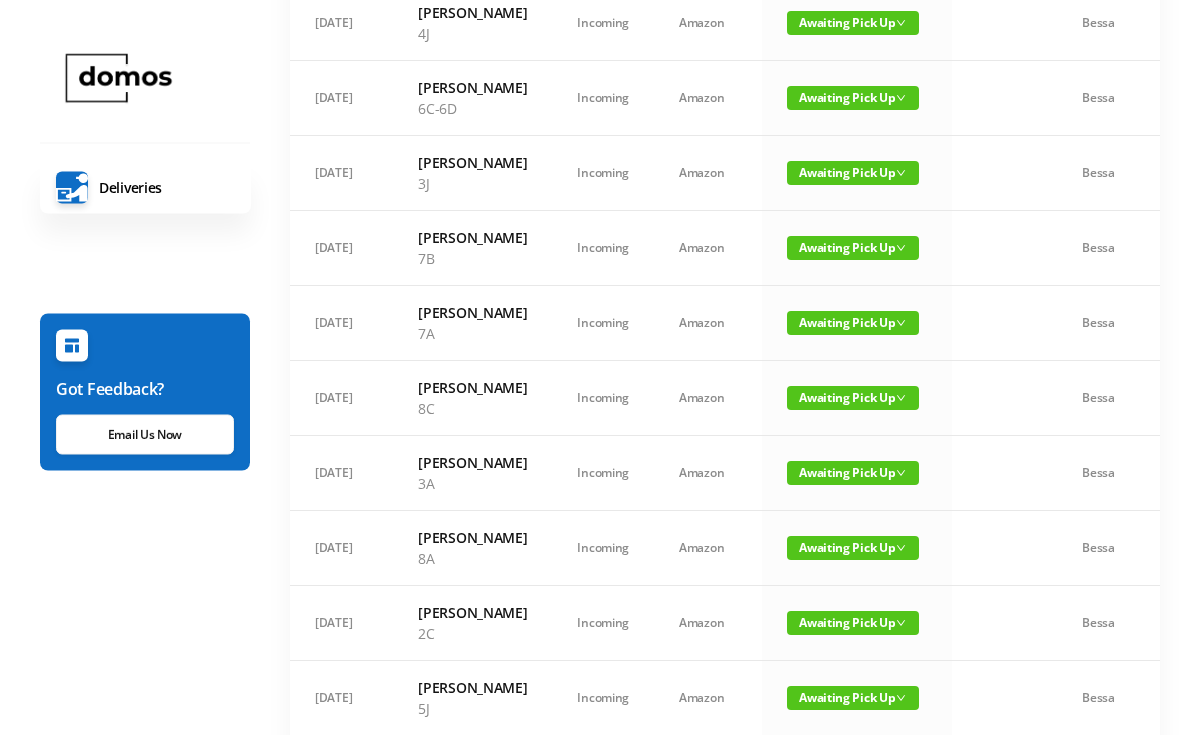 scroll, scrollTop: 0, scrollLeft: 0, axis: both 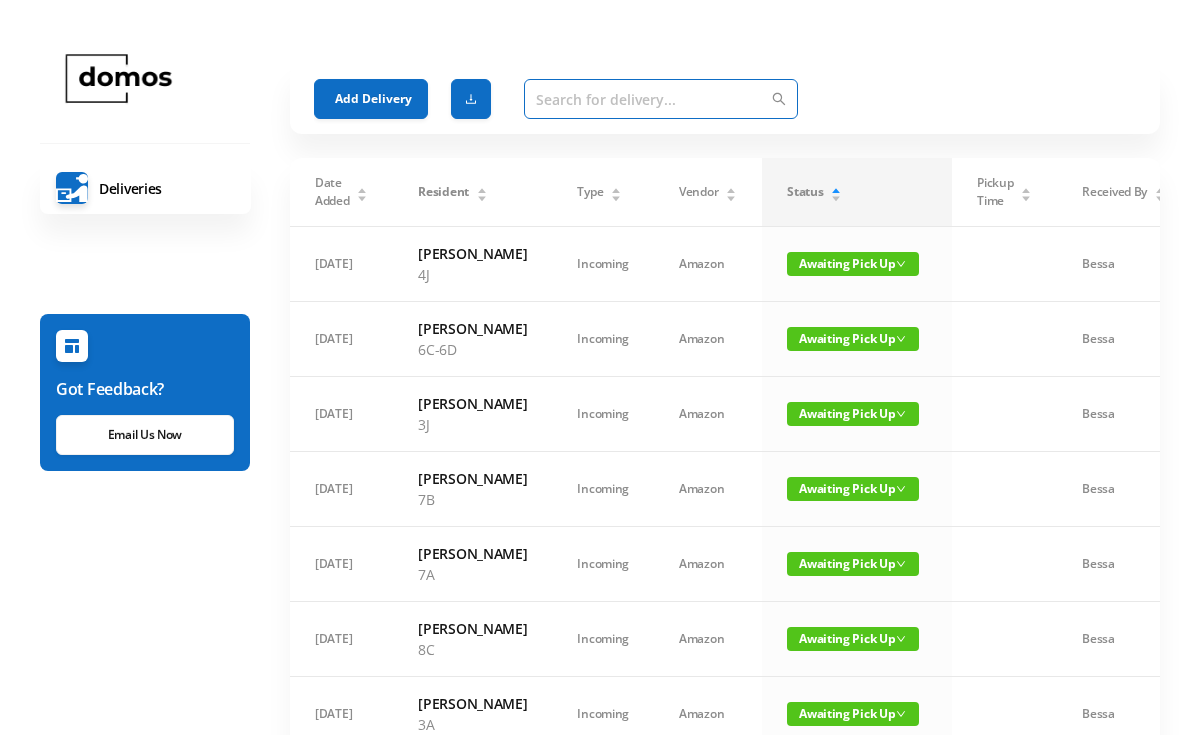 click at bounding box center (661, 99) 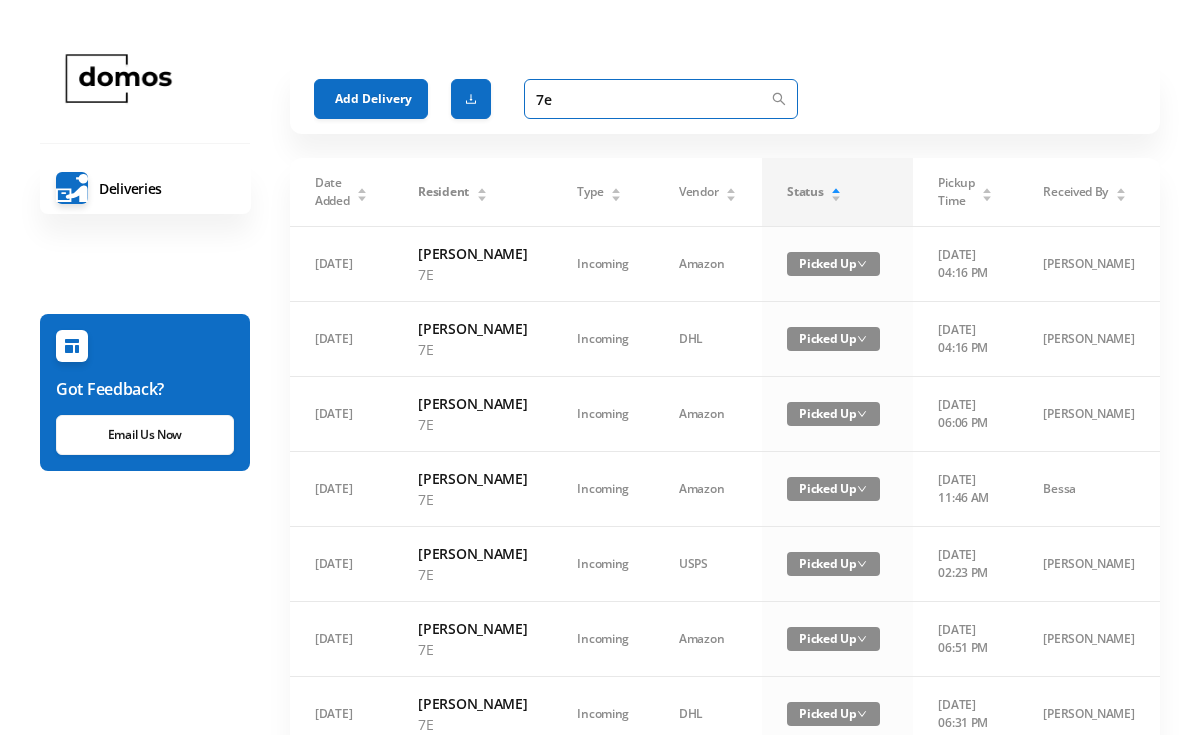 type on "7e" 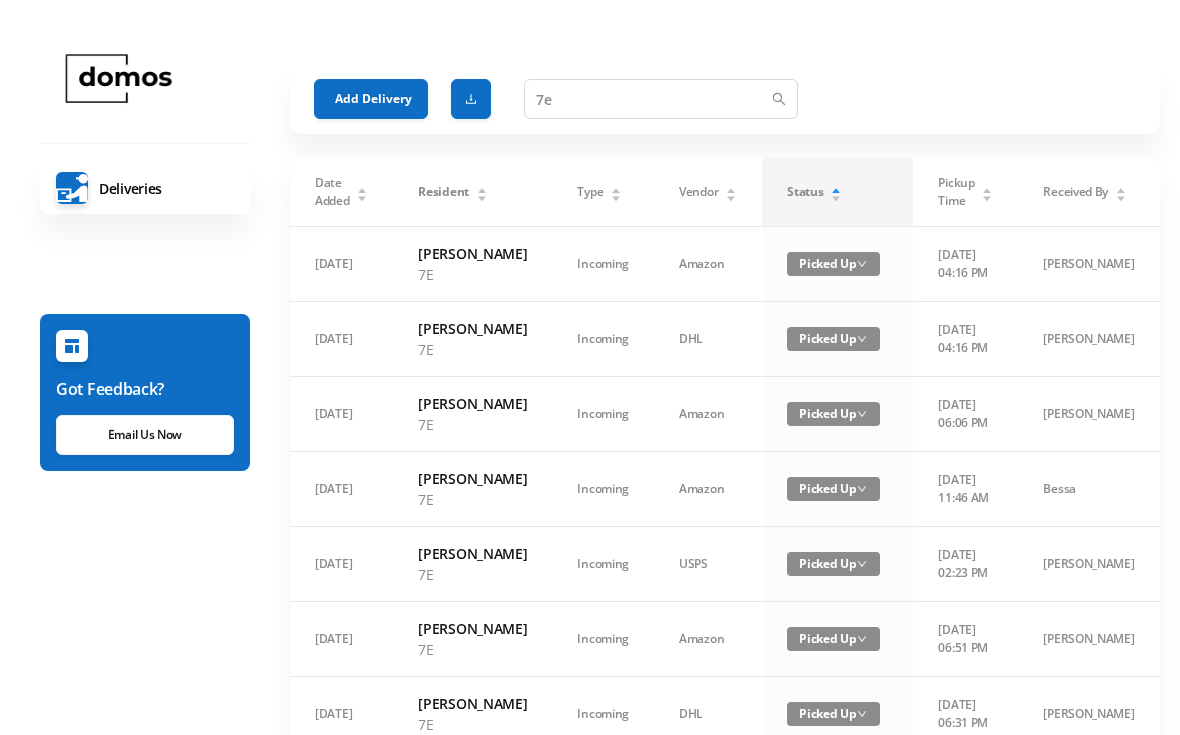 click on "Add Delivery" at bounding box center [371, 99] 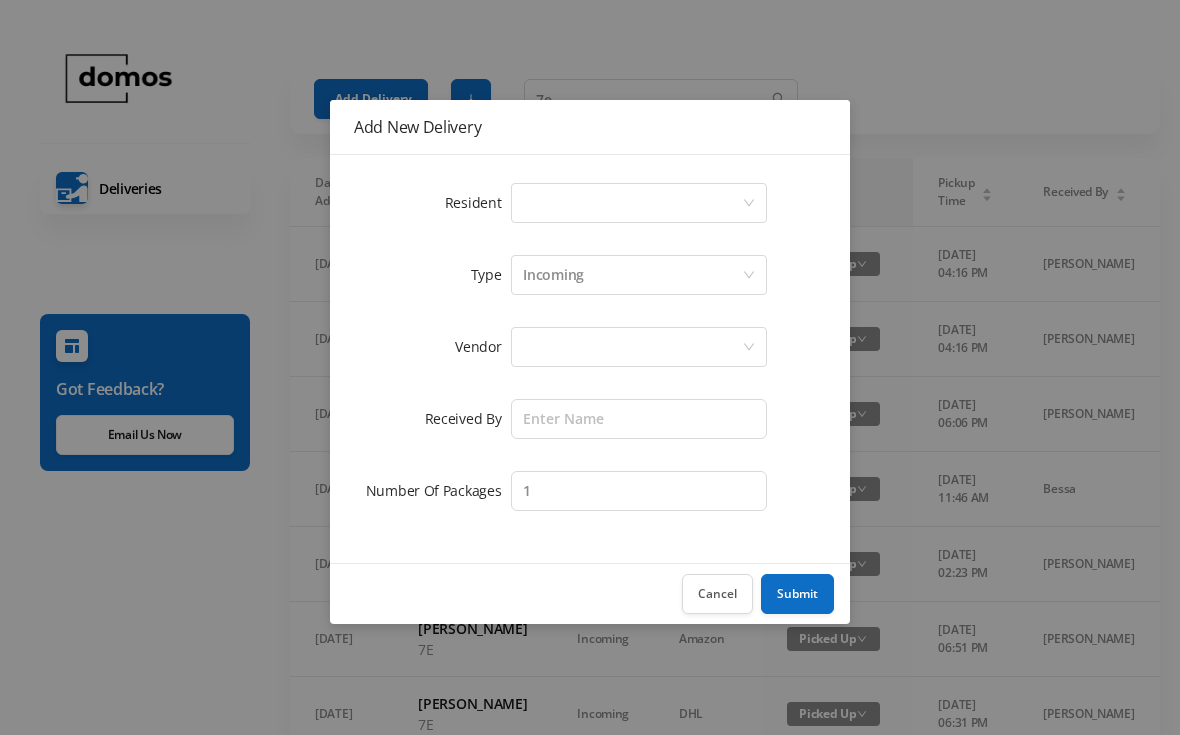 click on "Select a person" at bounding box center [632, 203] 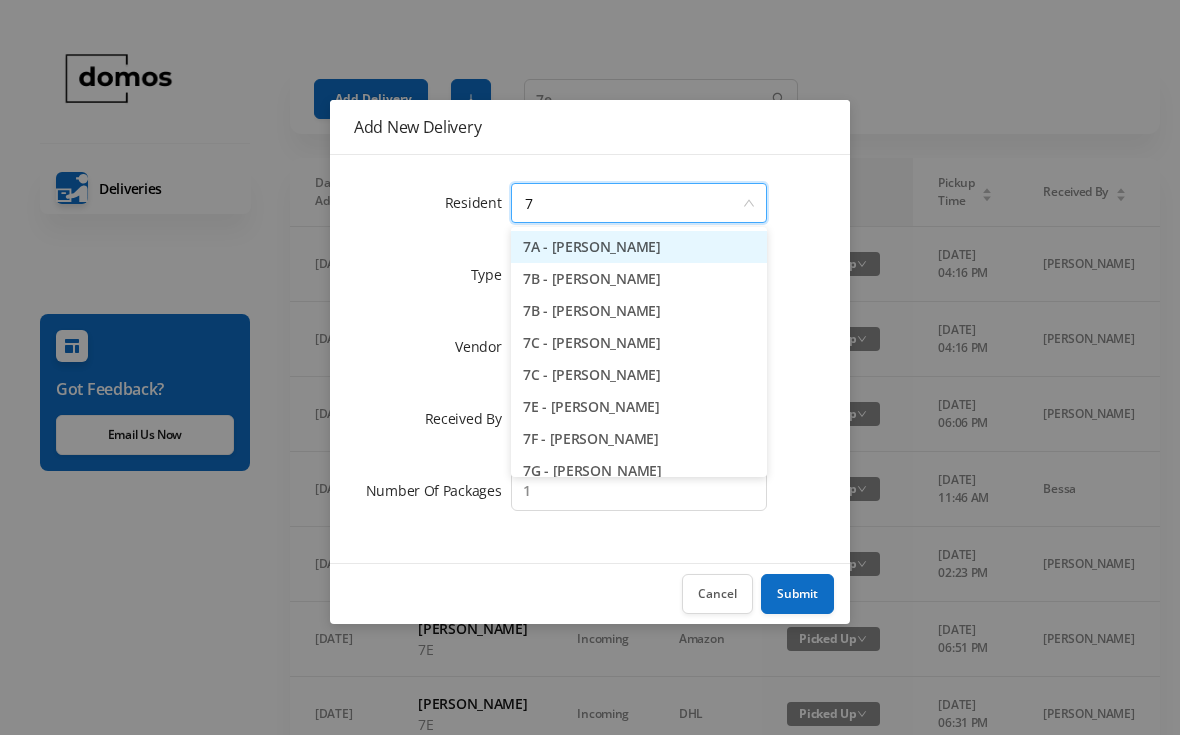 type on "7e" 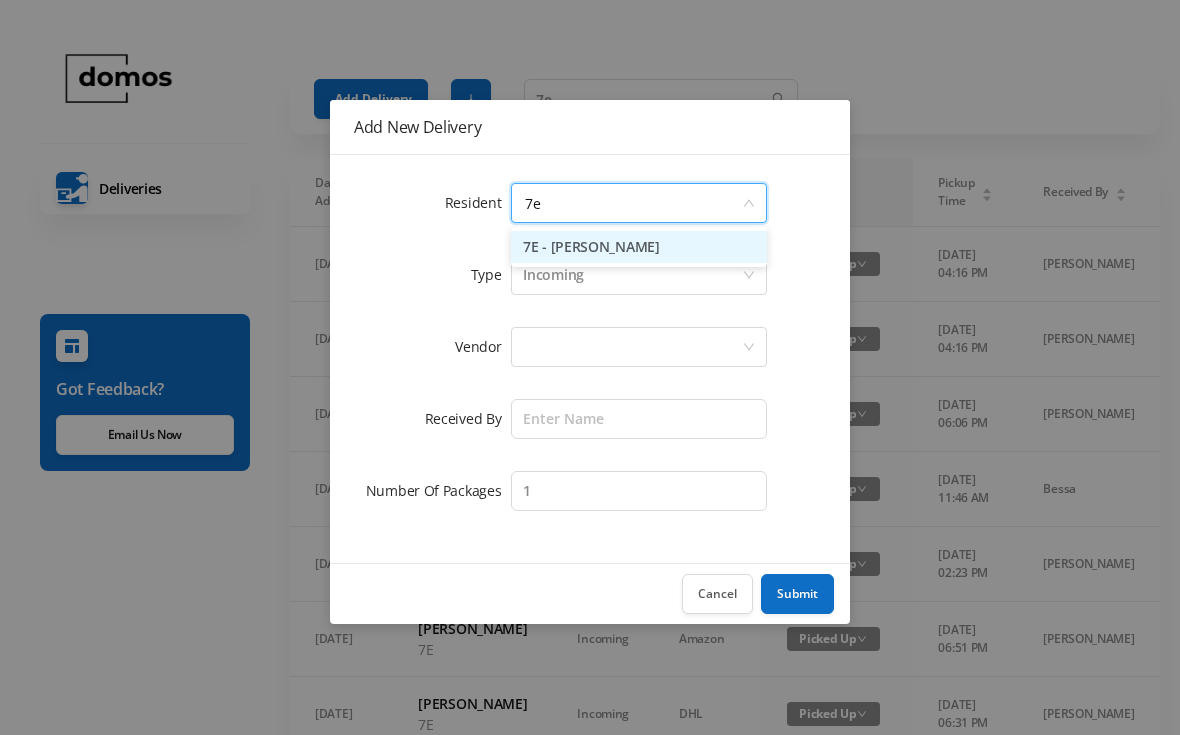 click on "7E - [PERSON_NAME]" at bounding box center (639, 247) 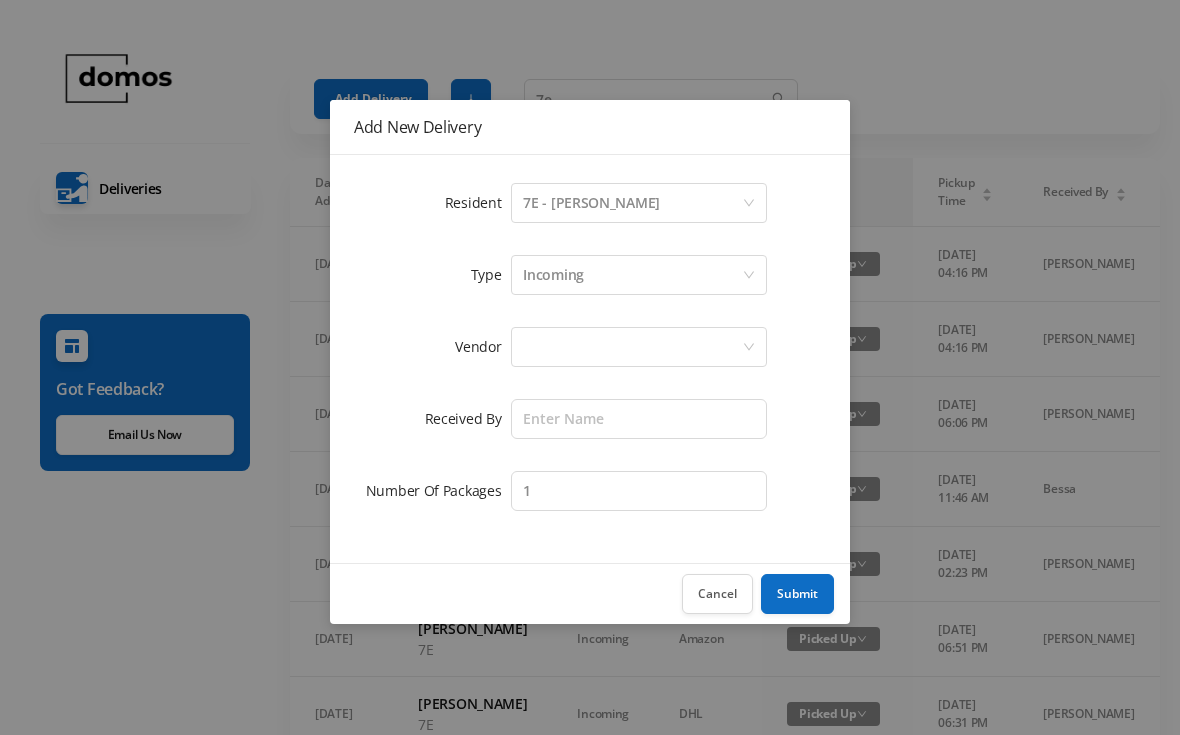 click at bounding box center [632, 347] 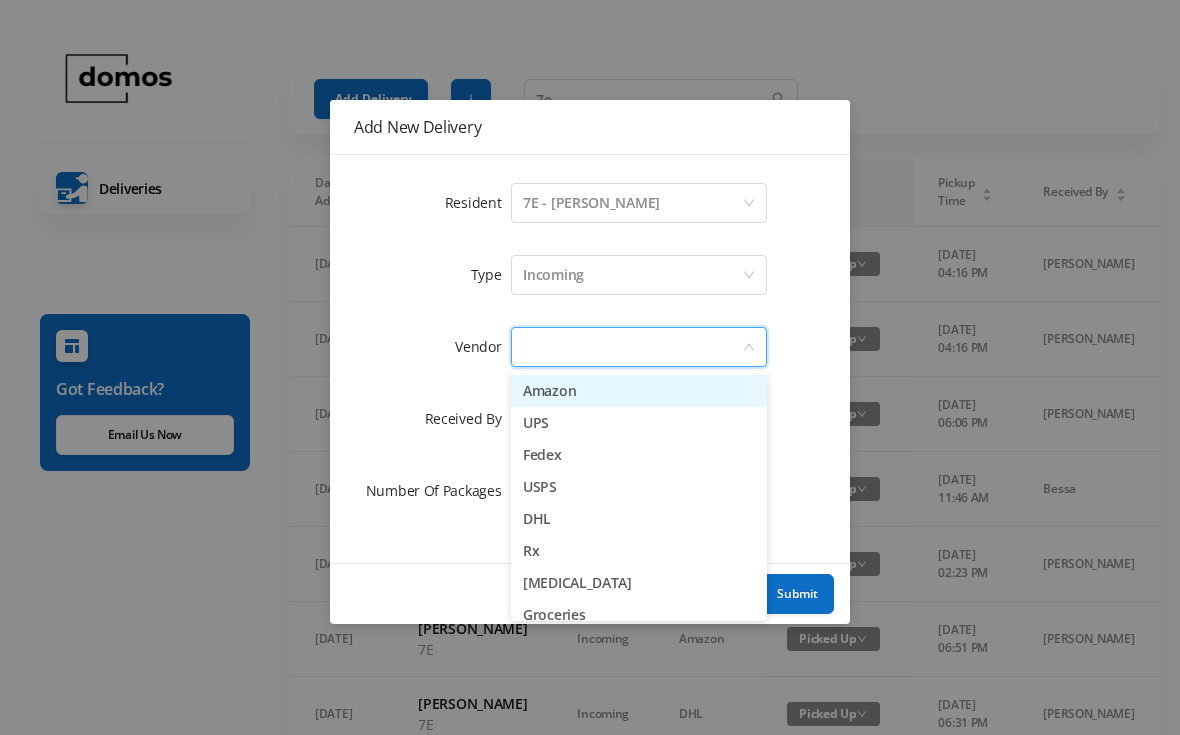 click on "Amazon" at bounding box center (639, 391) 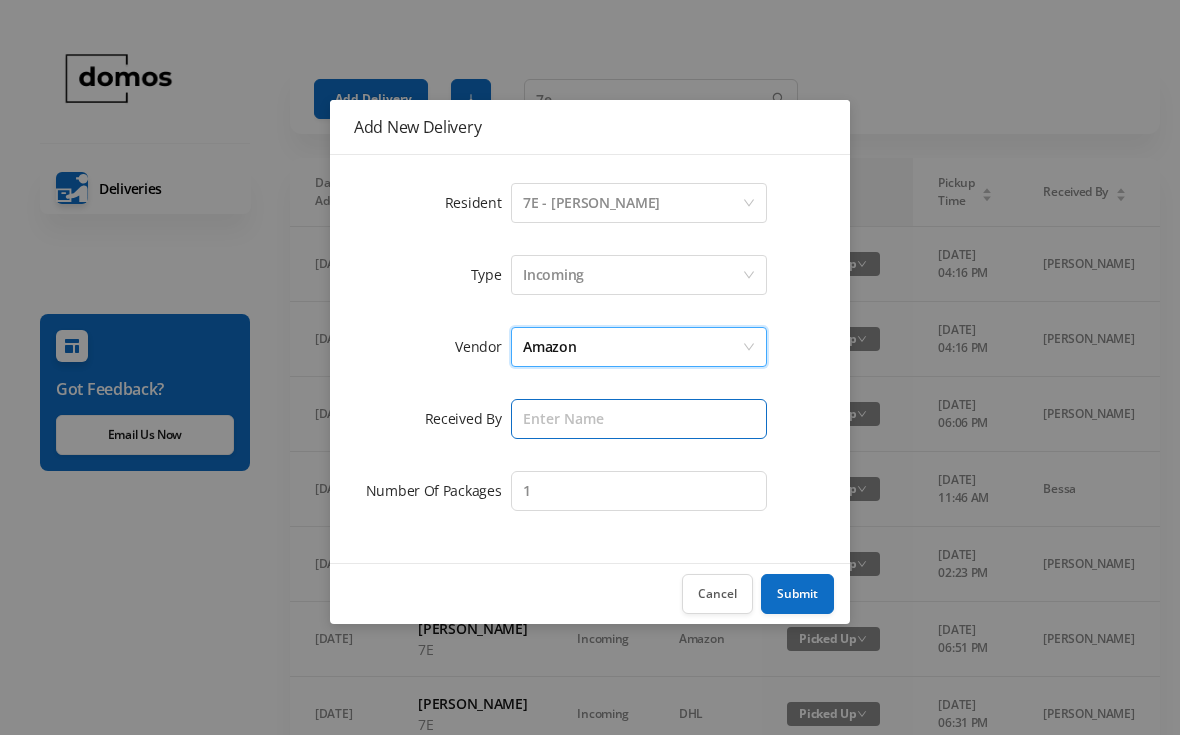 click at bounding box center [639, 419] 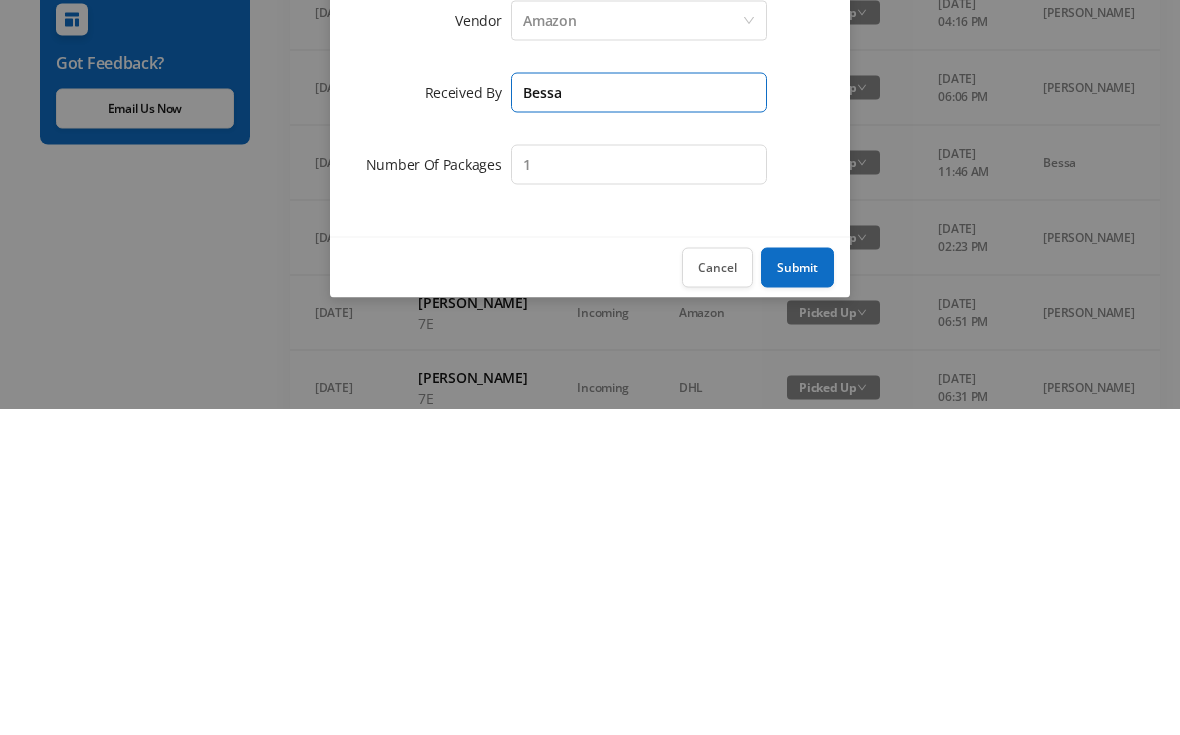 type on "Bessa" 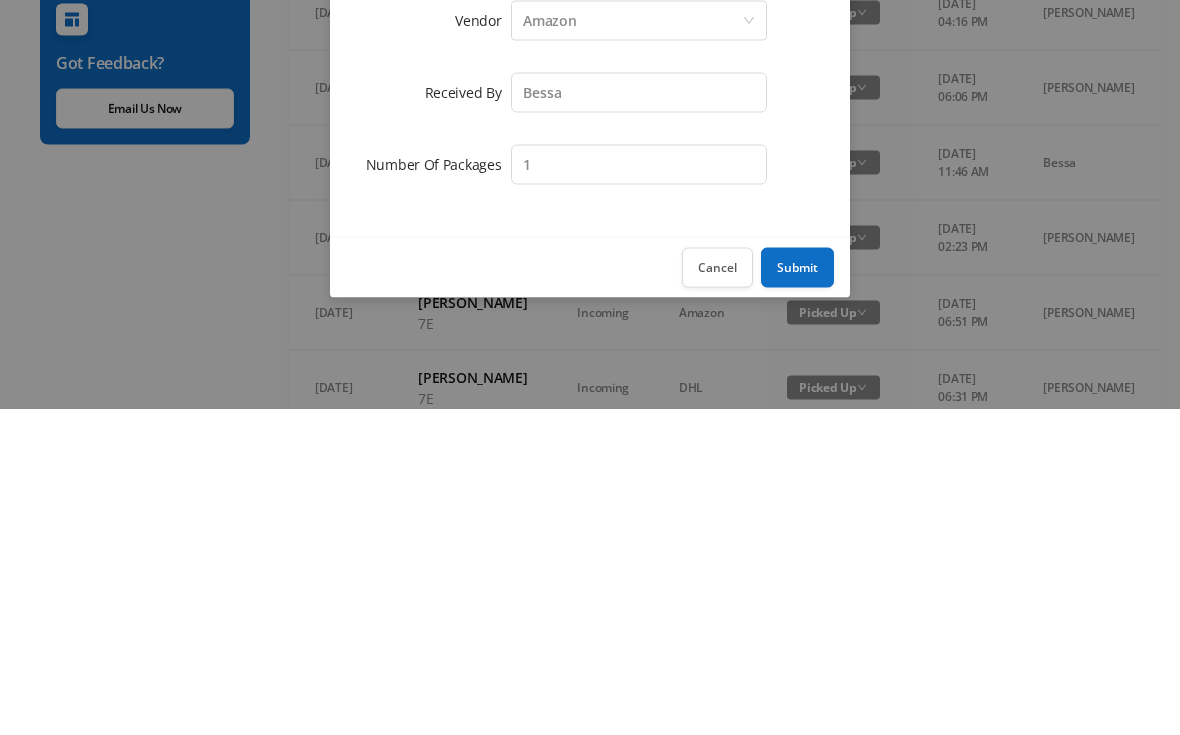 click on "Submit" at bounding box center (797, 594) 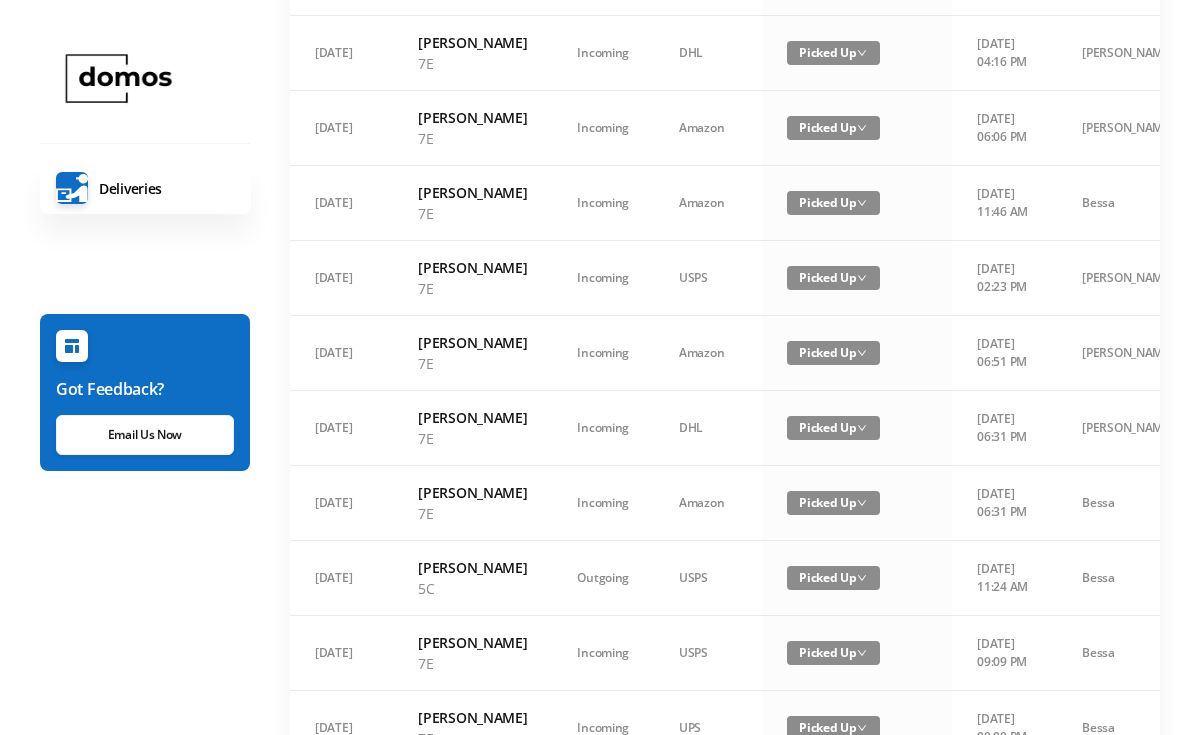 scroll, scrollTop: 363, scrollLeft: 0, axis: vertical 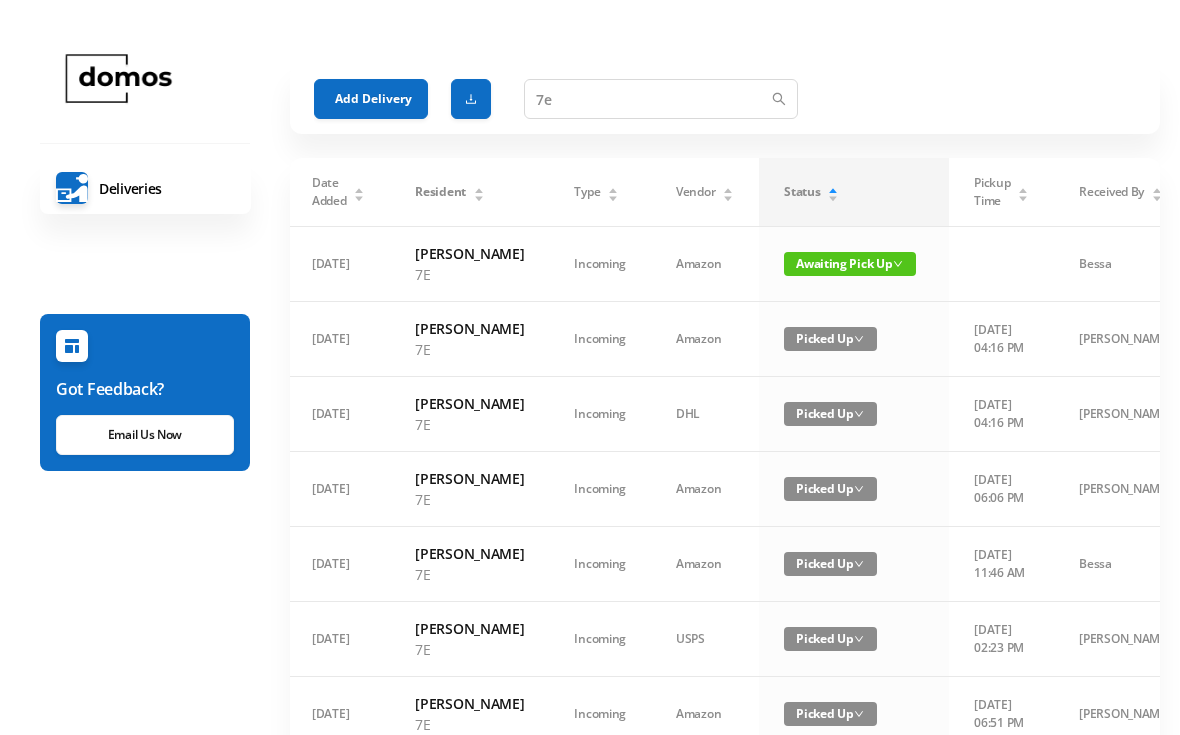 click on "Add Delivery" at bounding box center (371, 99) 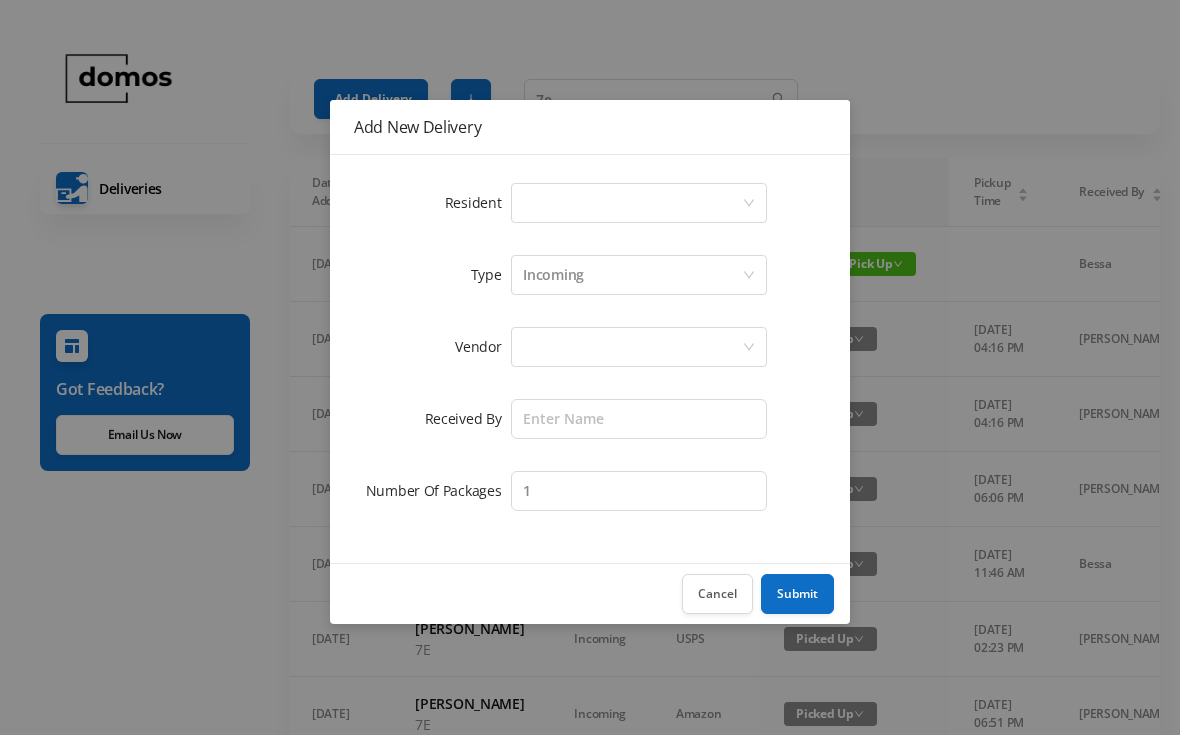 click on "Select a person" at bounding box center [632, 203] 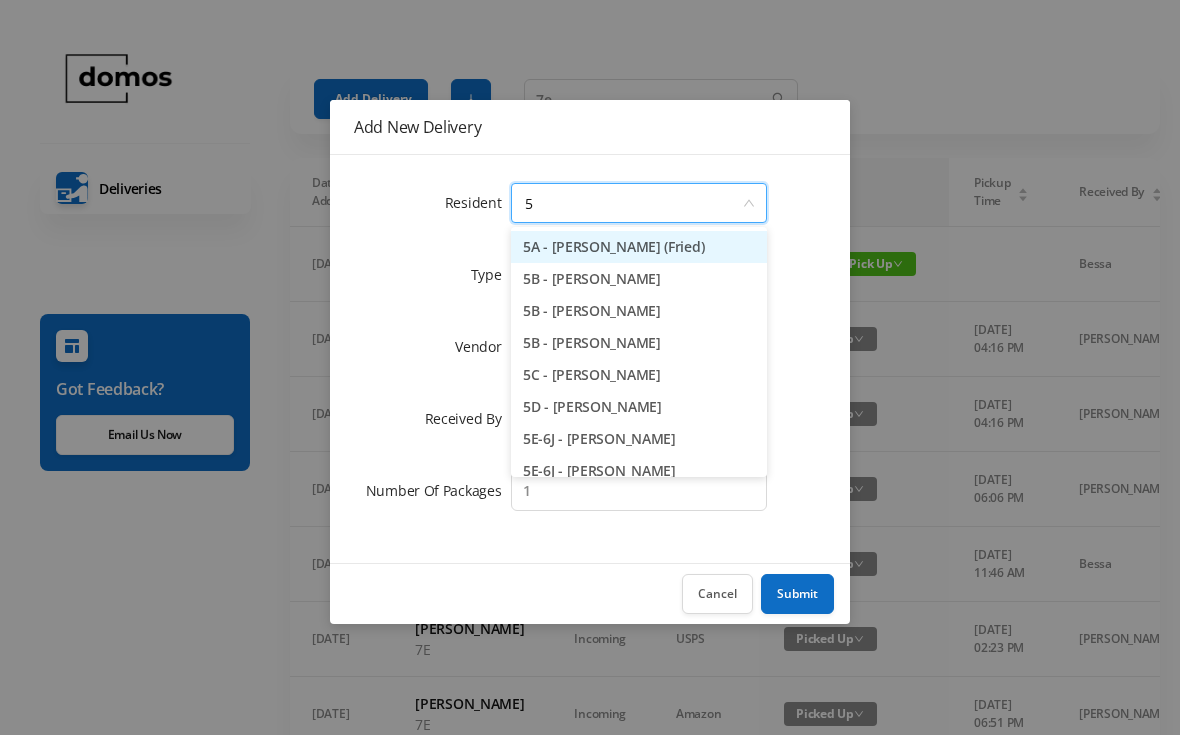 type on "5d" 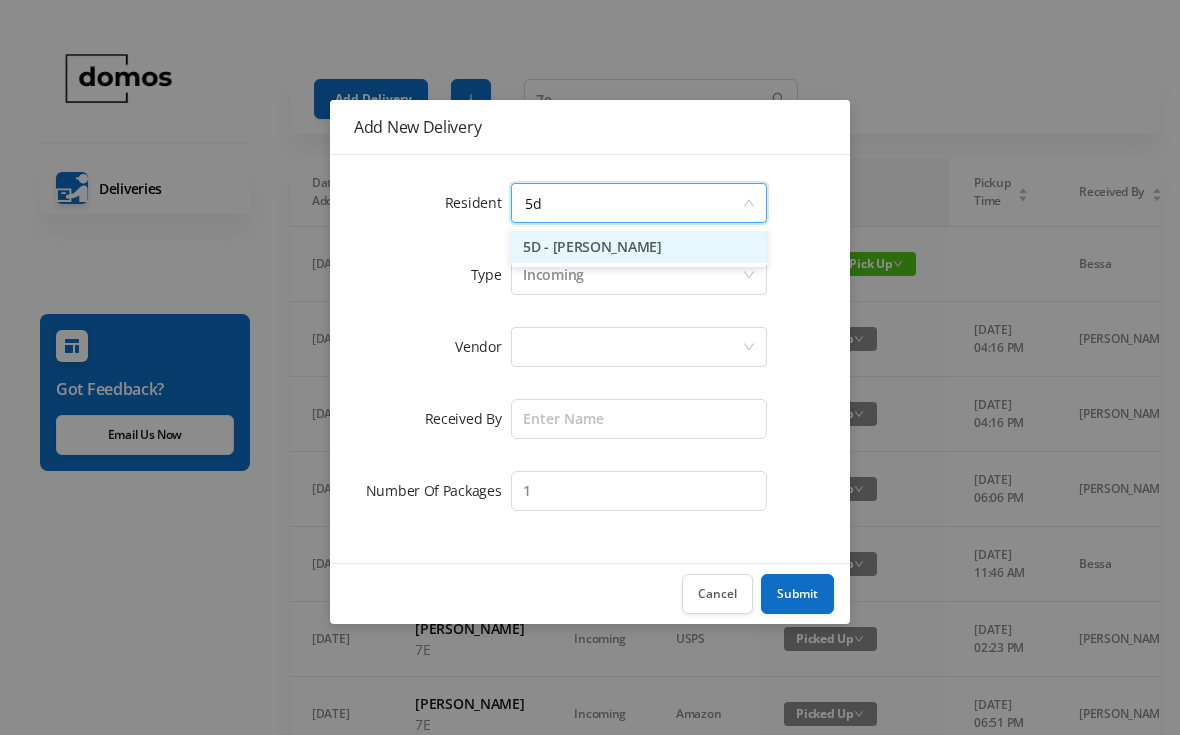click on "5D - [PERSON_NAME]" at bounding box center [639, 247] 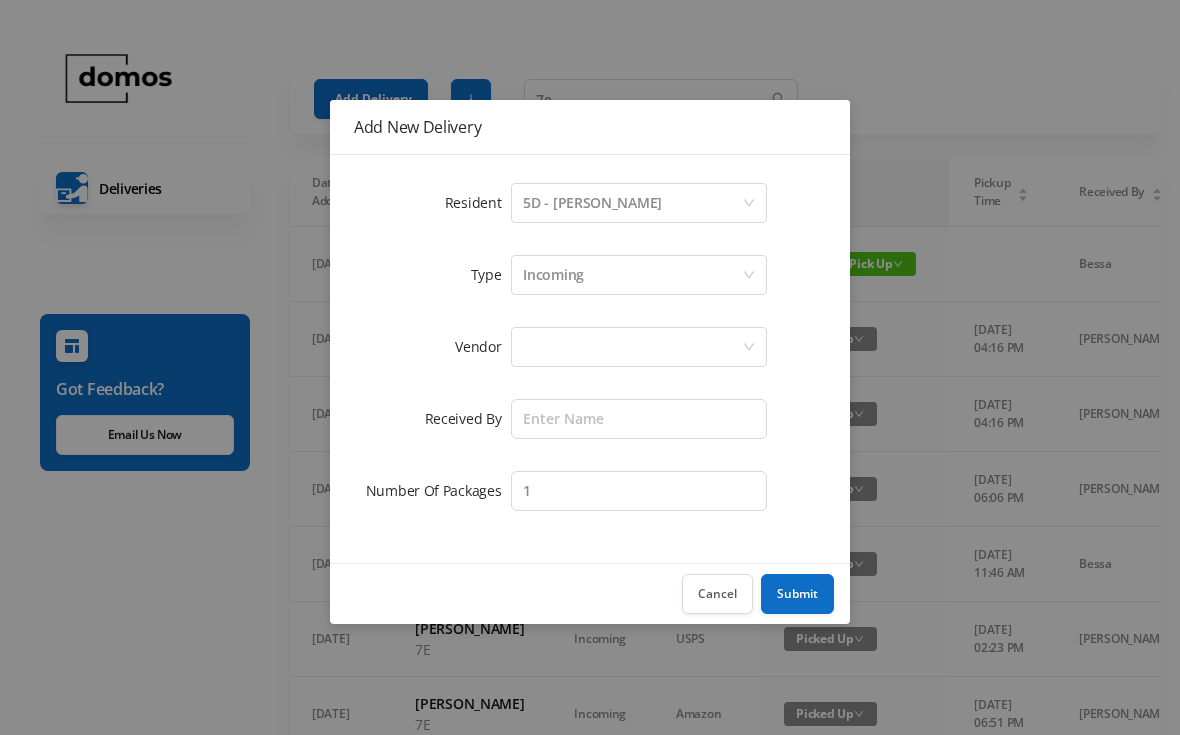 click at bounding box center [632, 347] 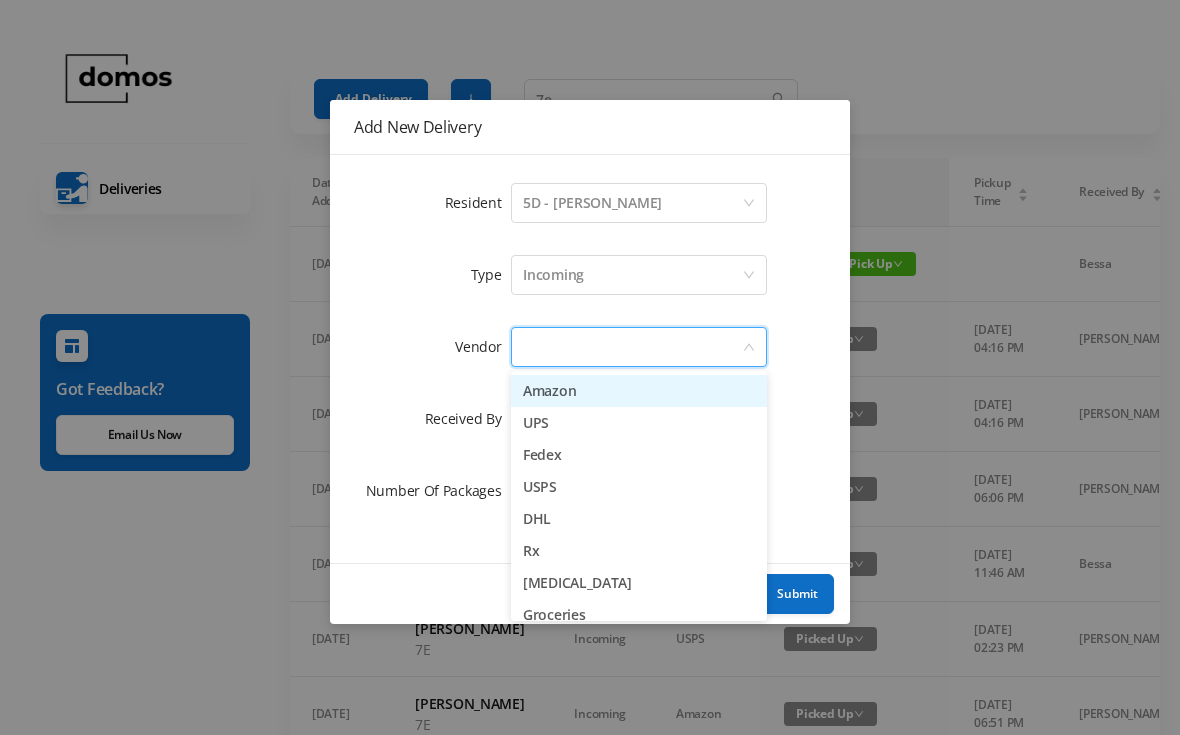 click on "Fedex" at bounding box center [639, 455] 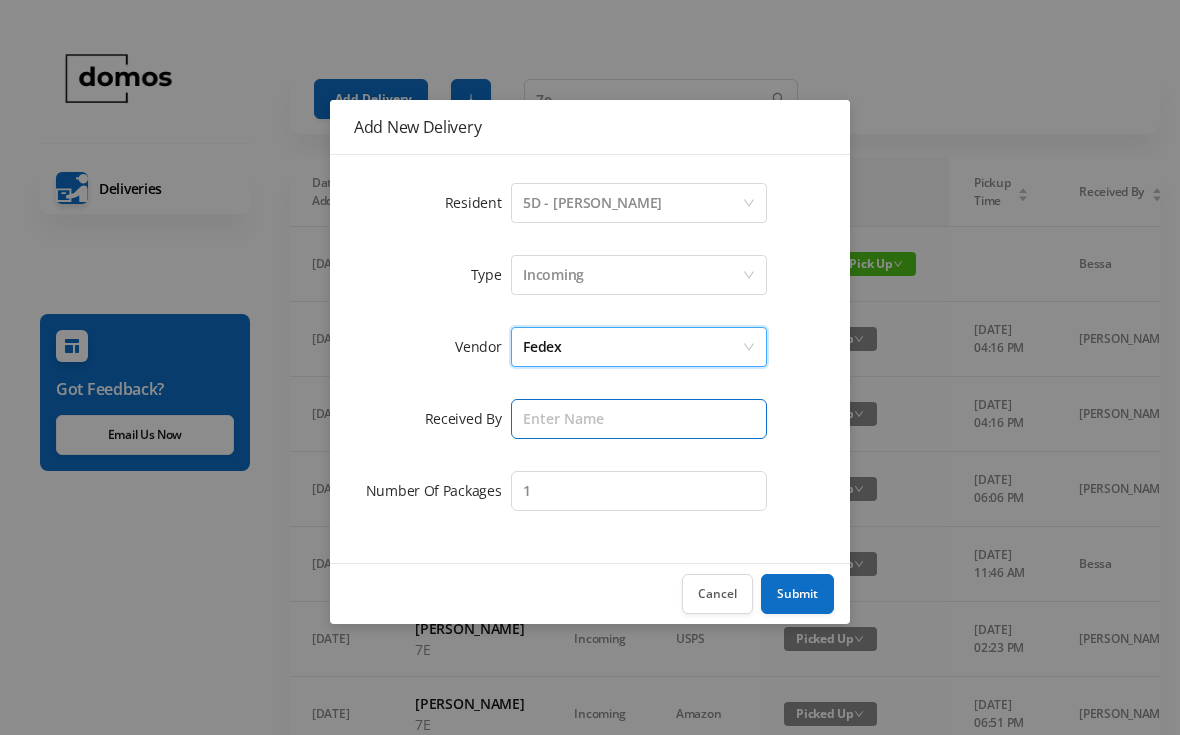 click at bounding box center [639, 419] 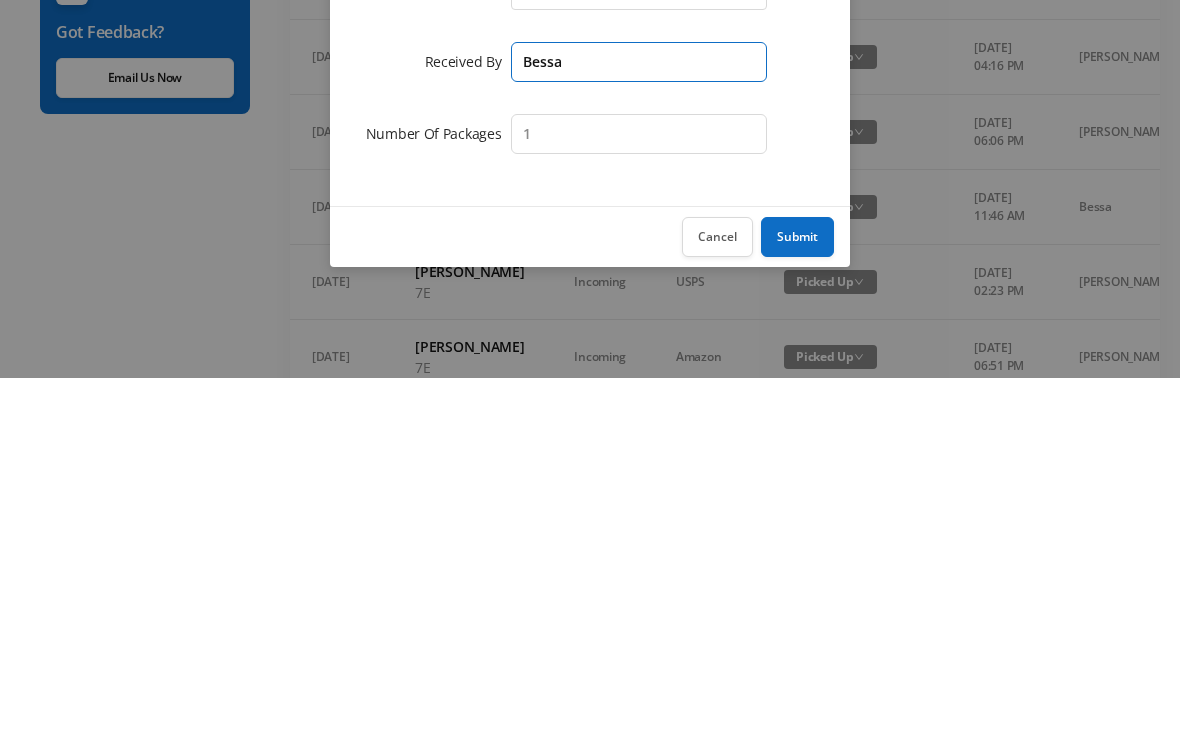 type on "Bessa" 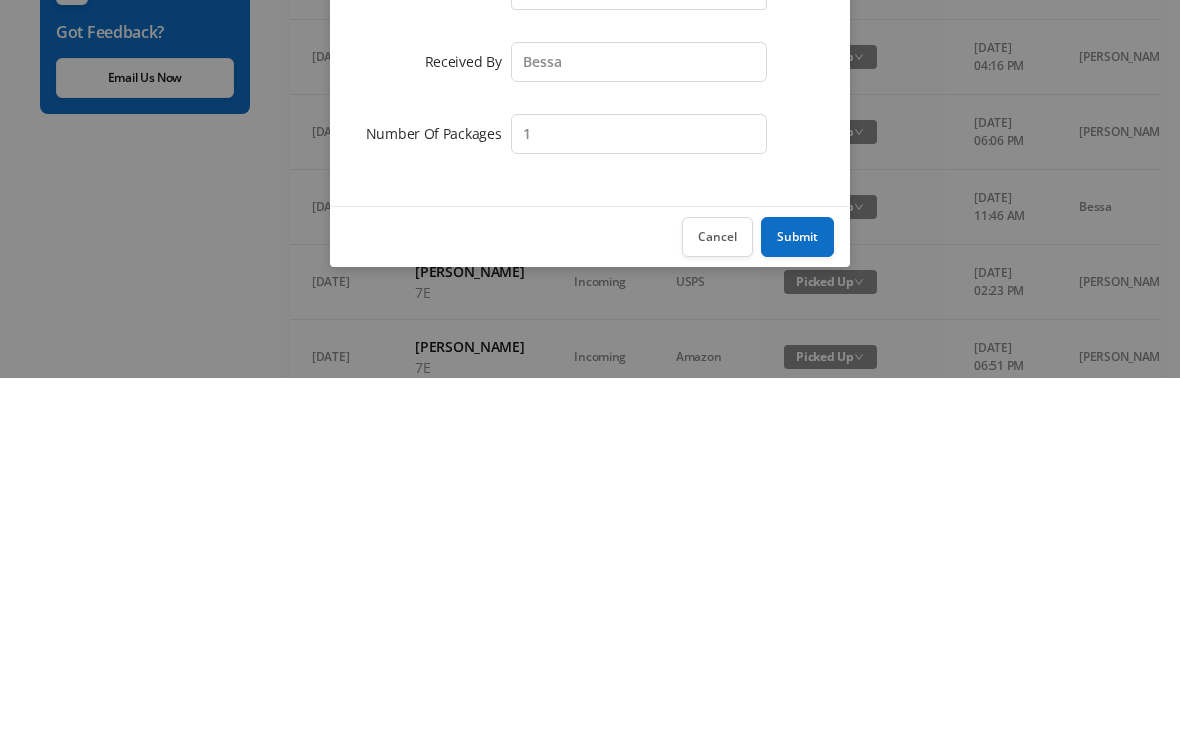 click on "Submit" at bounding box center [797, 594] 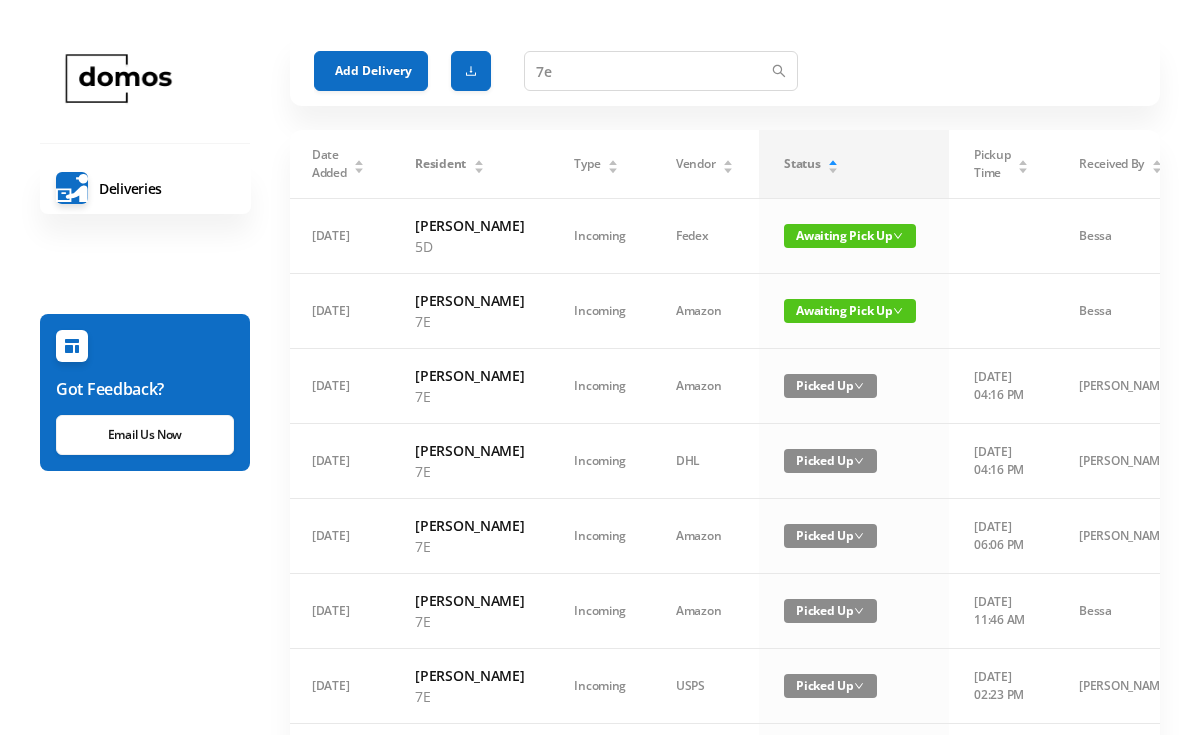 scroll, scrollTop: 0, scrollLeft: 0, axis: both 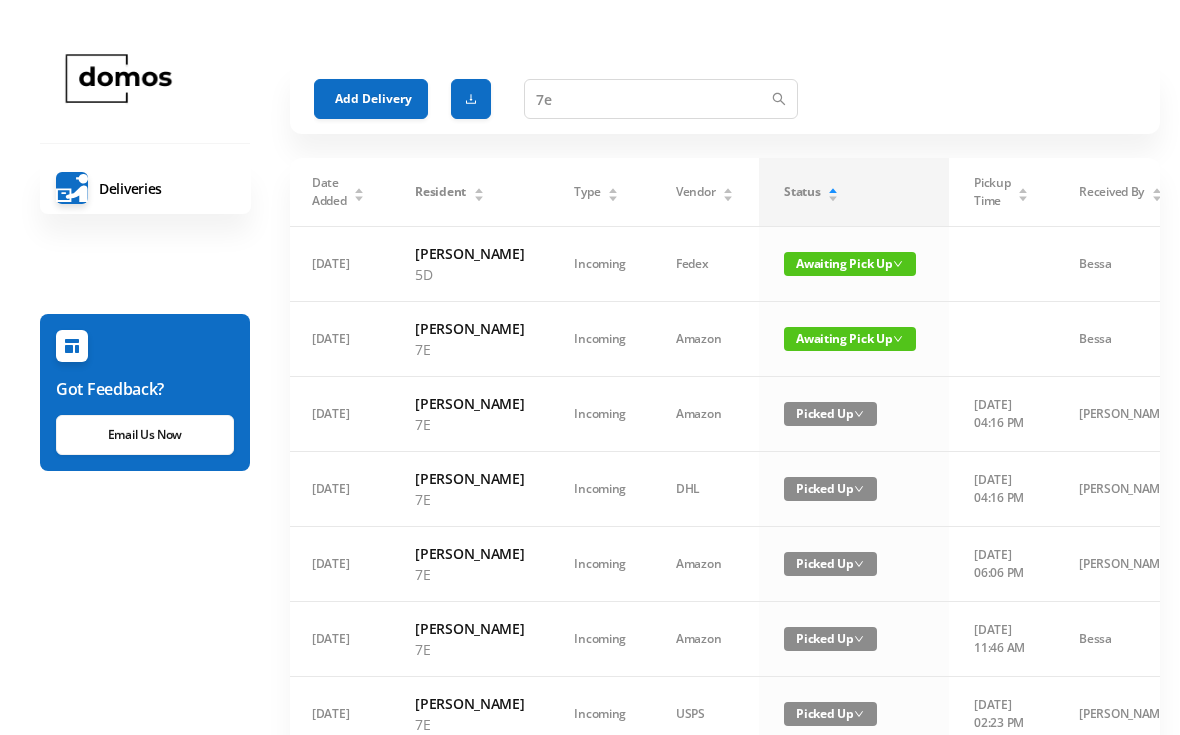 click on "Add Delivery" at bounding box center [371, 99] 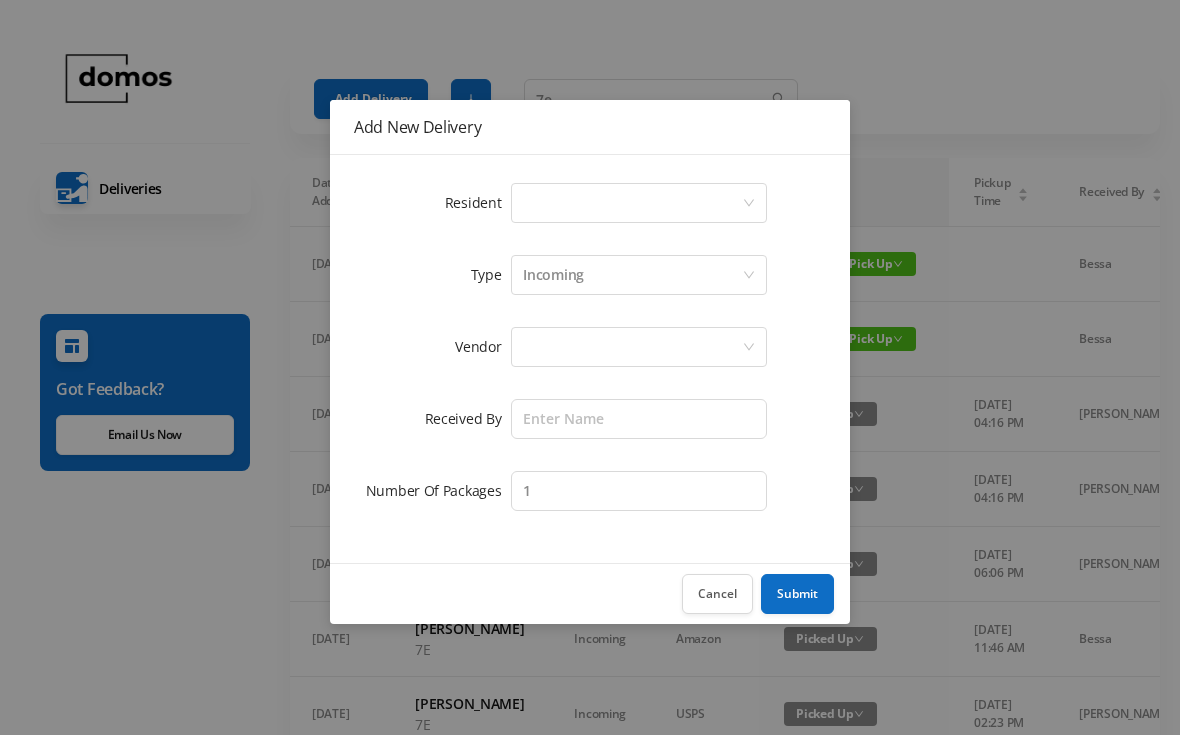click on "Select a person" at bounding box center (632, 203) 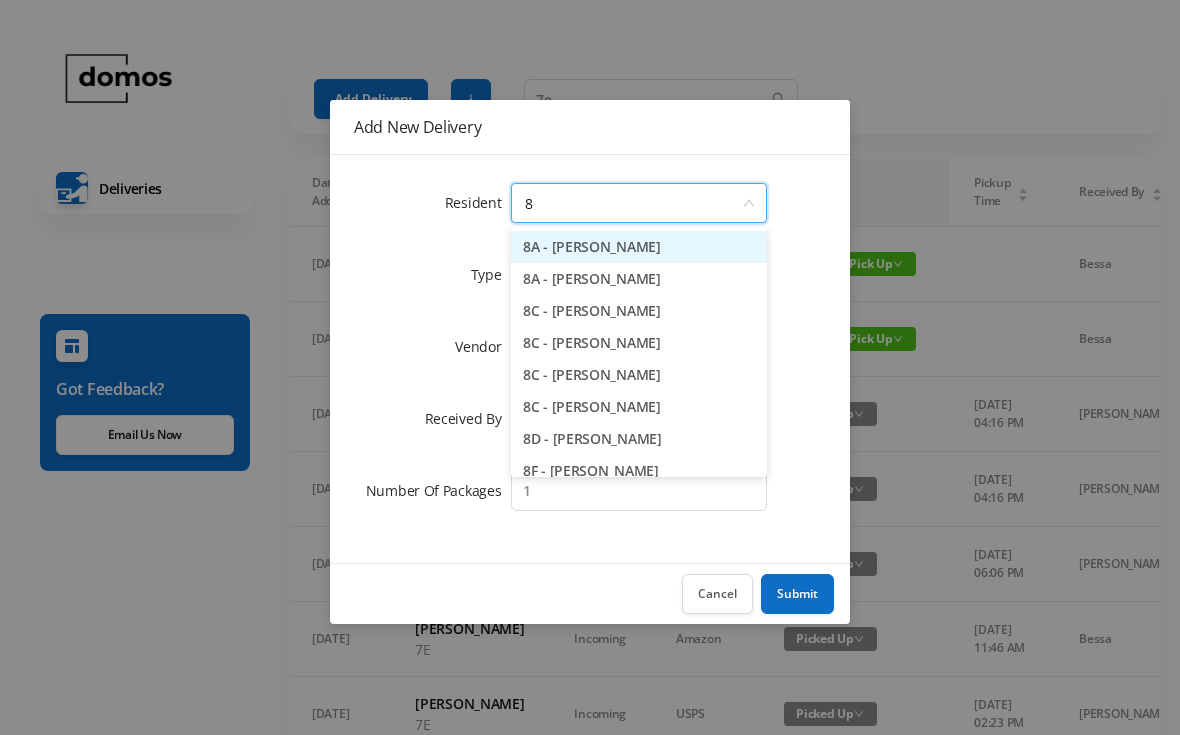 type on "8f" 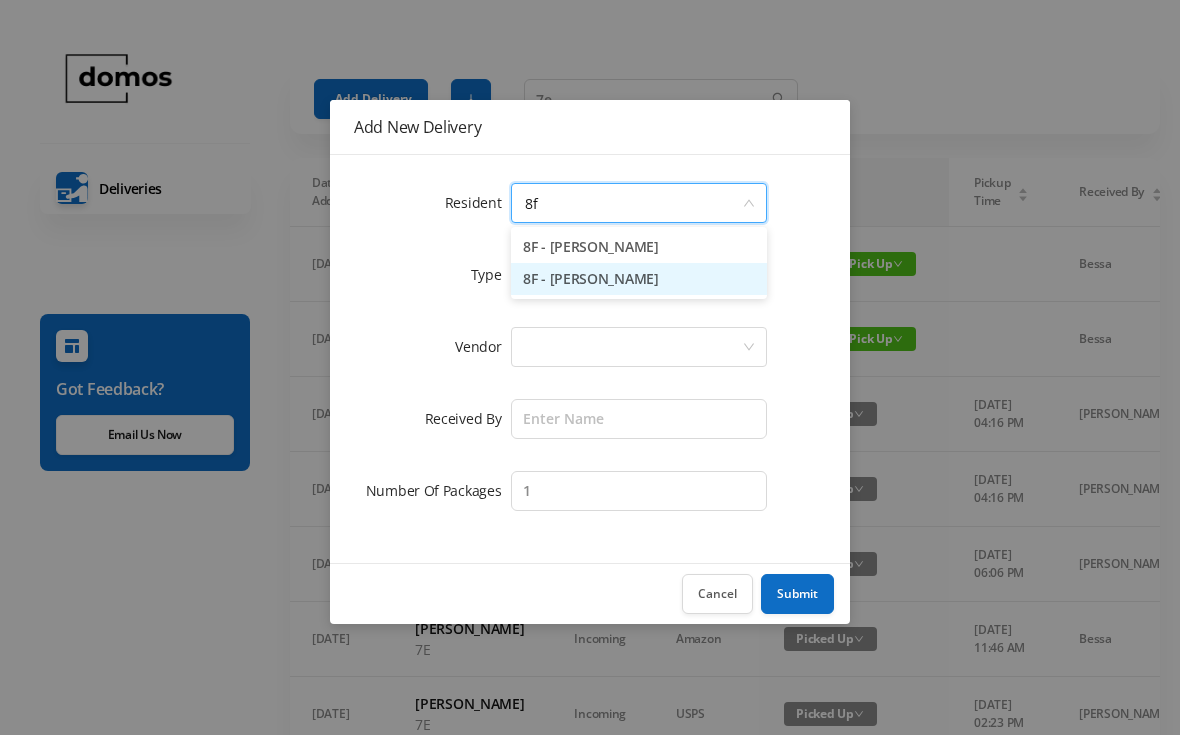 click on "8F - [PERSON_NAME]" at bounding box center (639, 279) 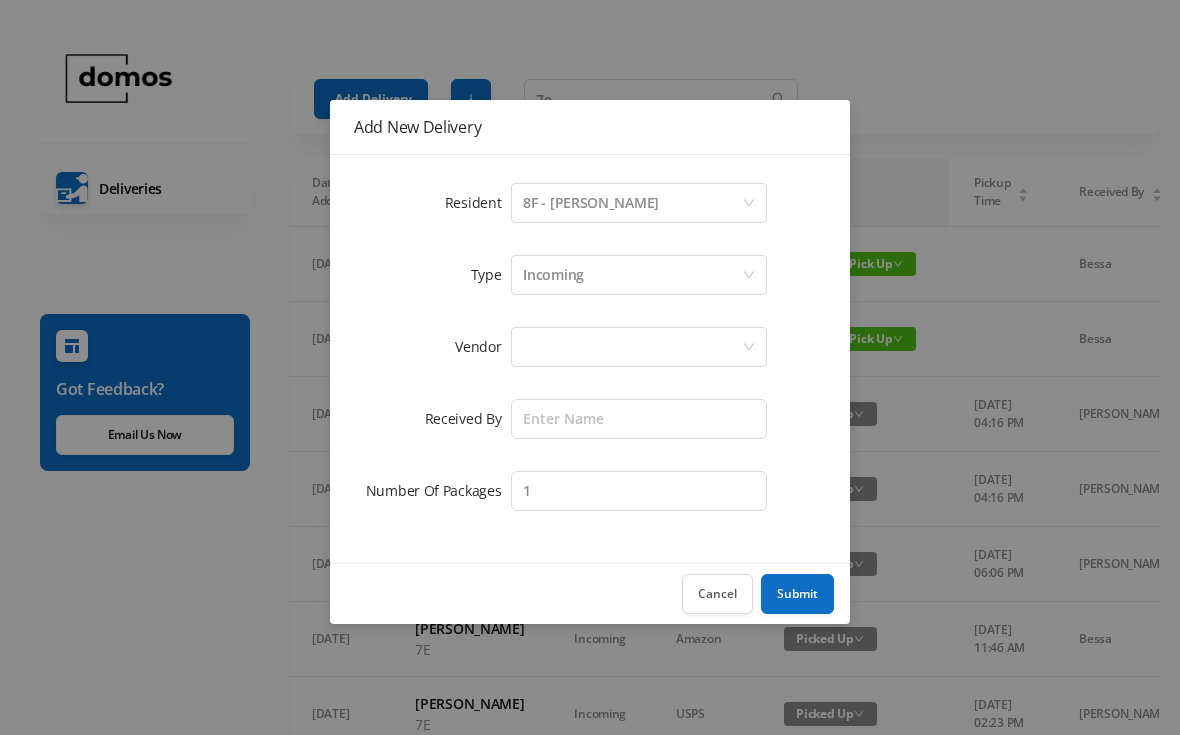 click at bounding box center (632, 347) 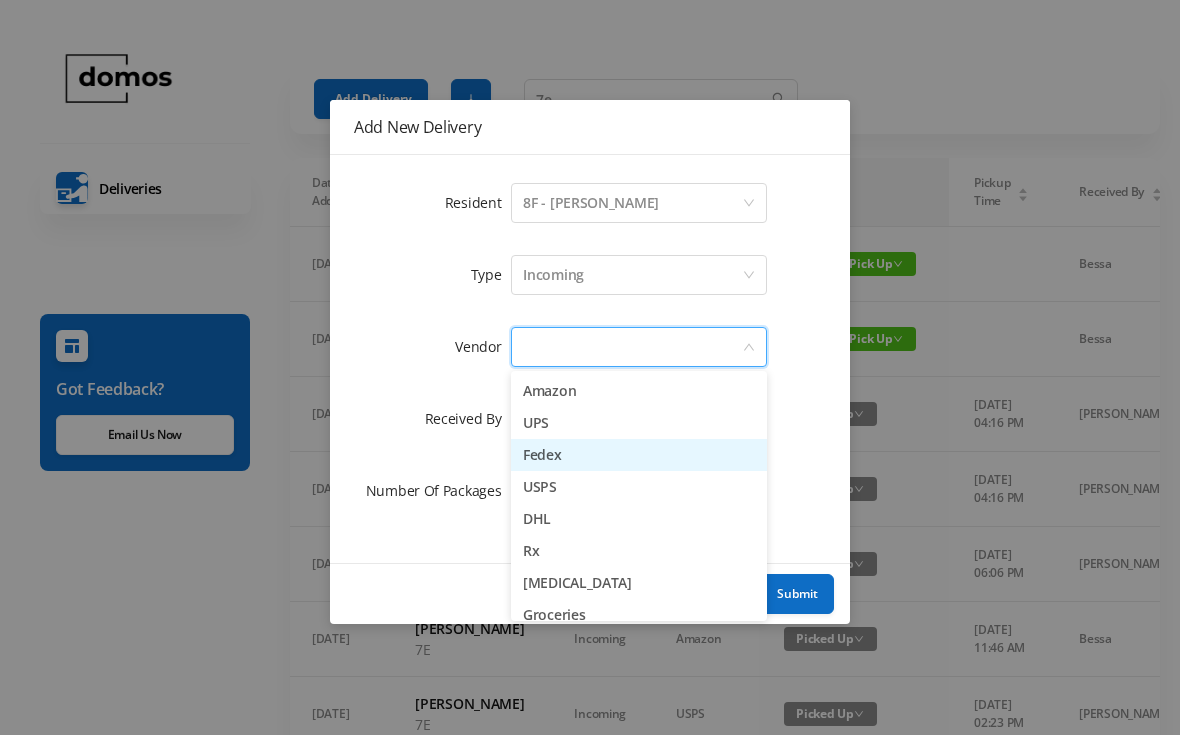 click on "Fedex" at bounding box center [639, 455] 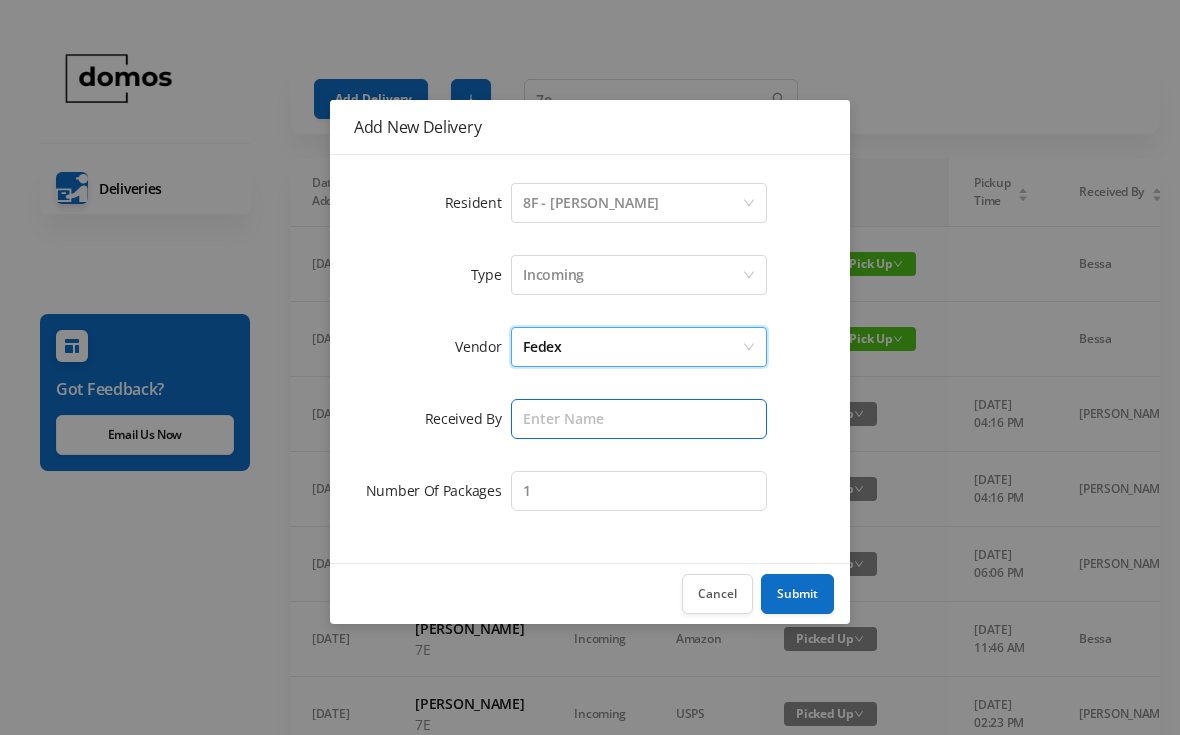 click at bounding box center [639, 419] 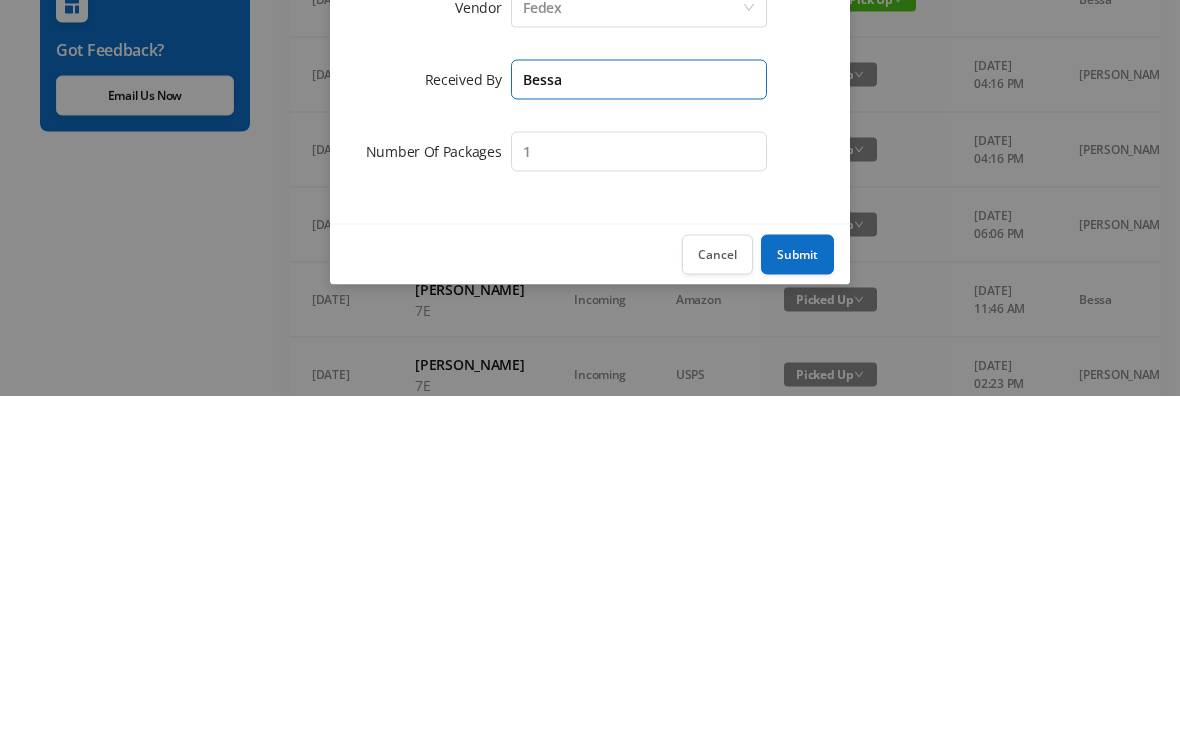 type on "Bessa" 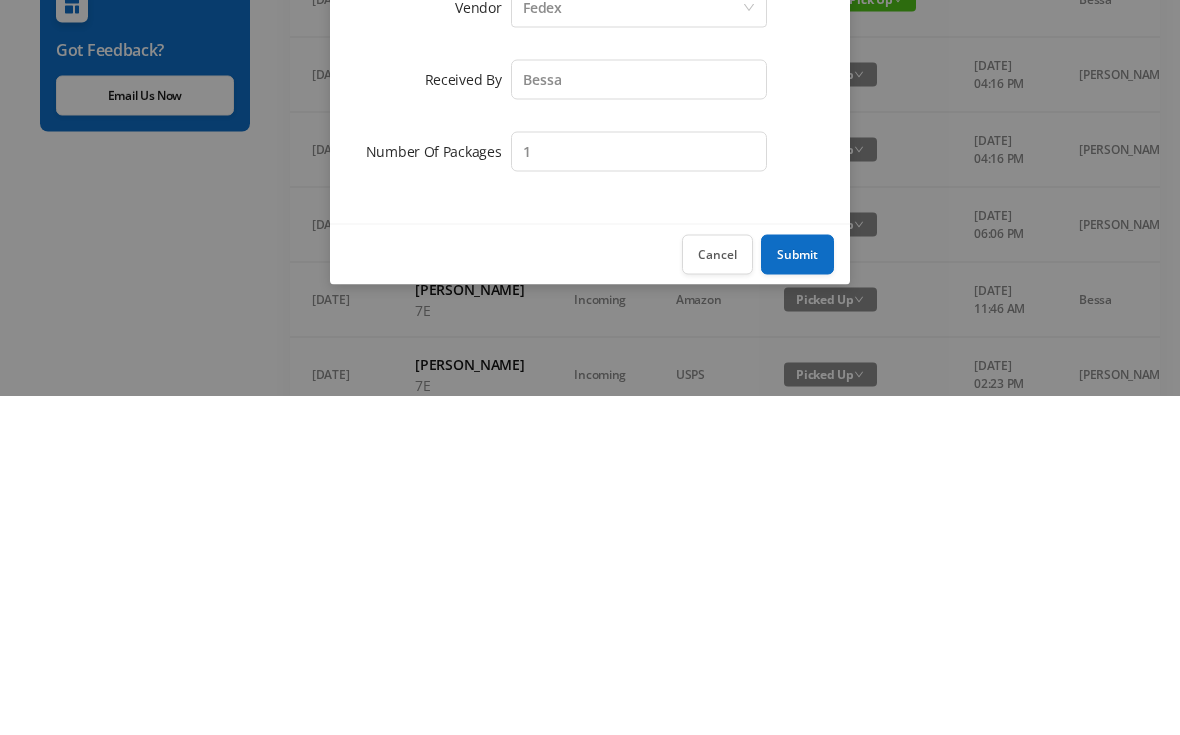 click on "Submit" at bounding box center [797, 594] 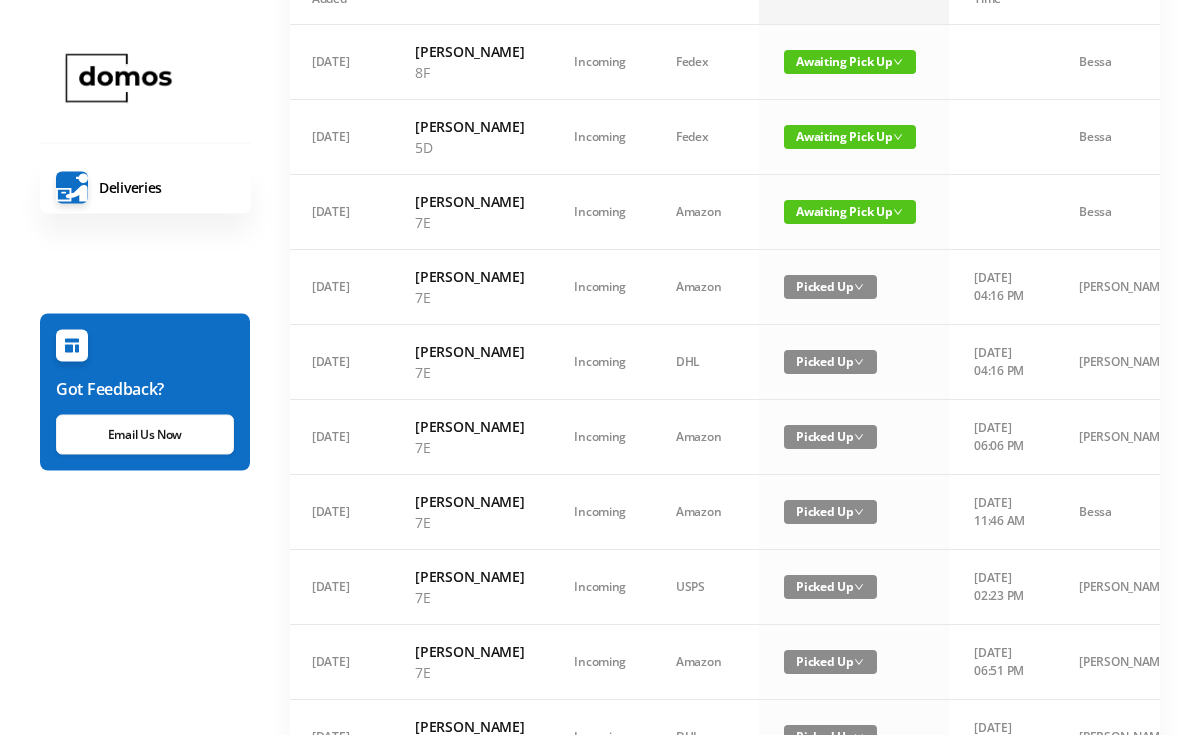 scroll, scrollTop: 202, scrollLeft: 0, axis: vertical 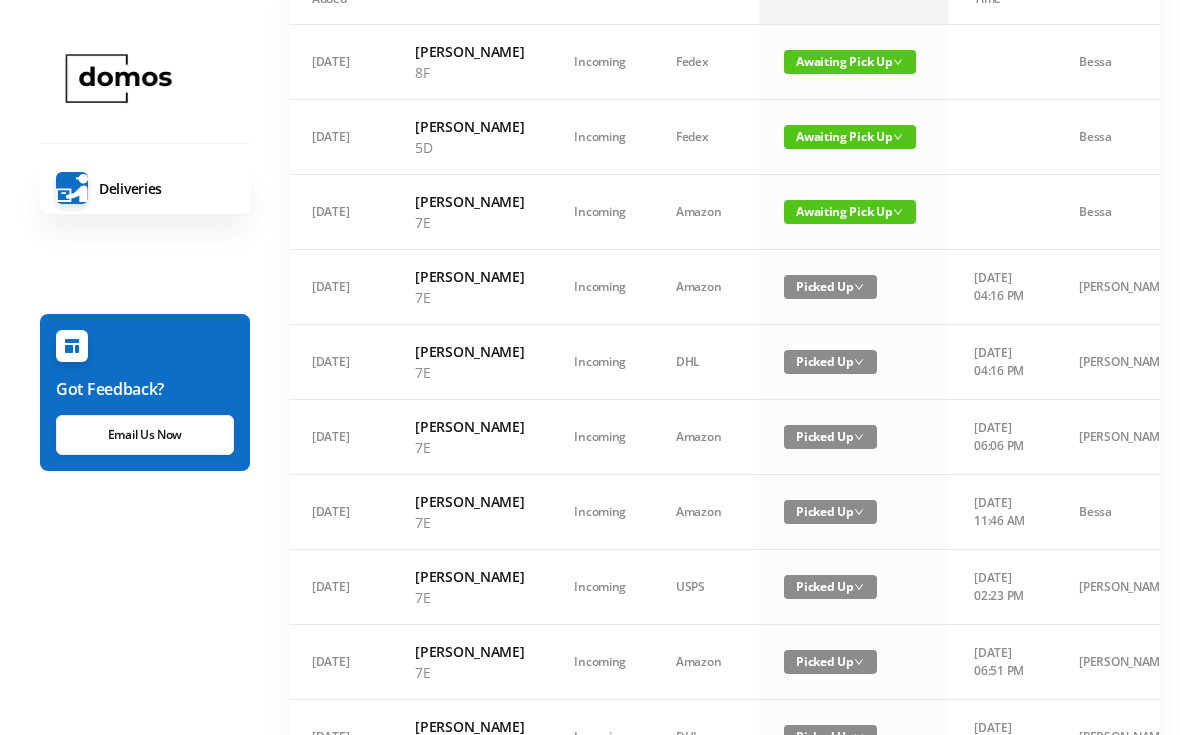 click on "Awaiting Pick Up" at bounding box center (850, 212) 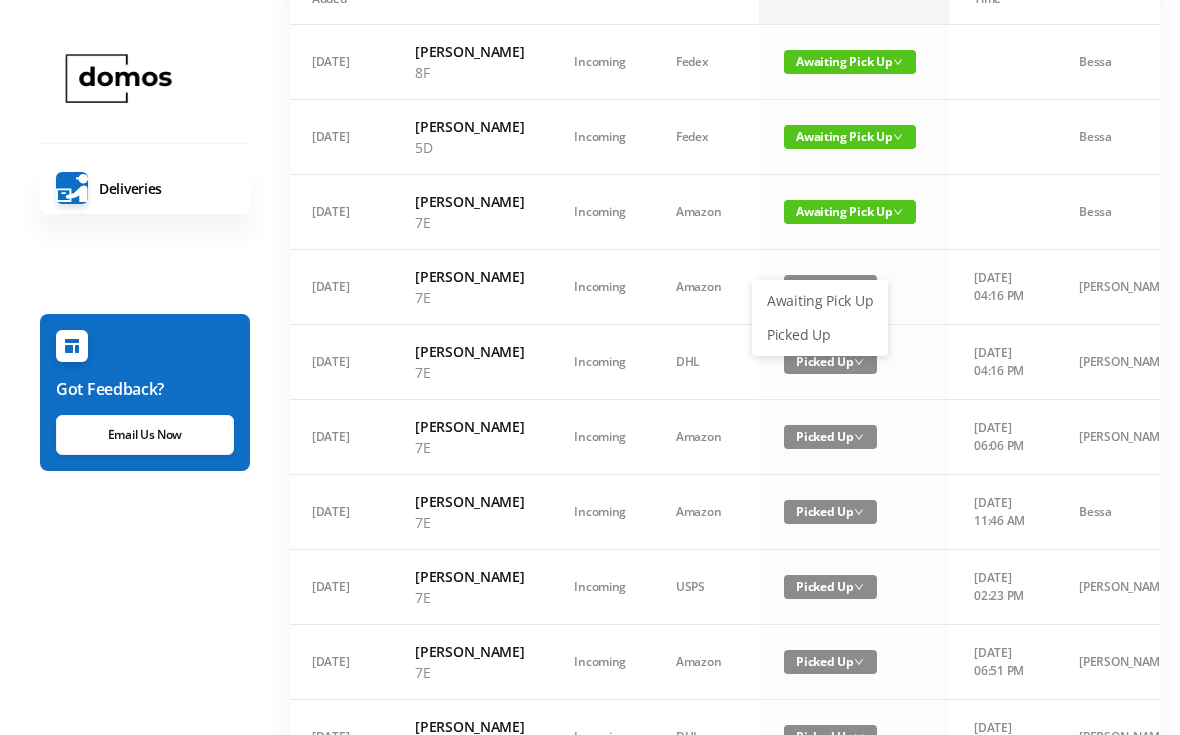 click on "Picked Up" at bounding box center (820, 335) 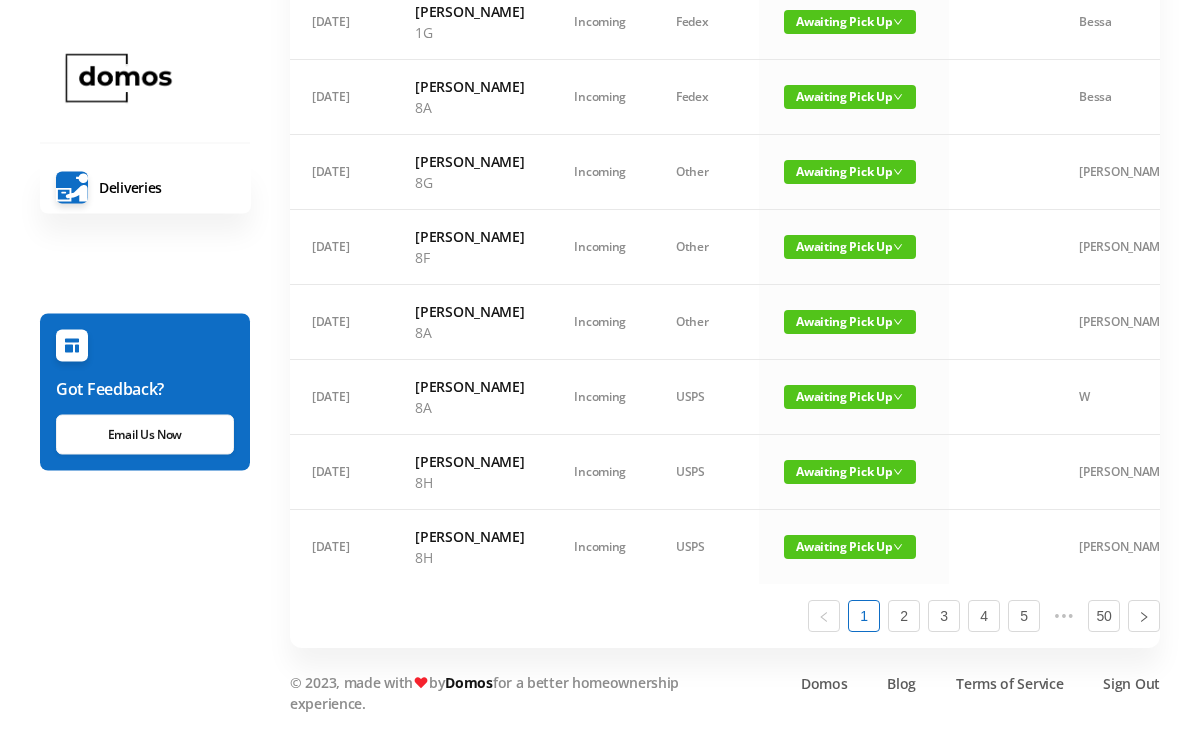 scroll, scrollTop: 1420, scrollLeft: 0, axis: vertical 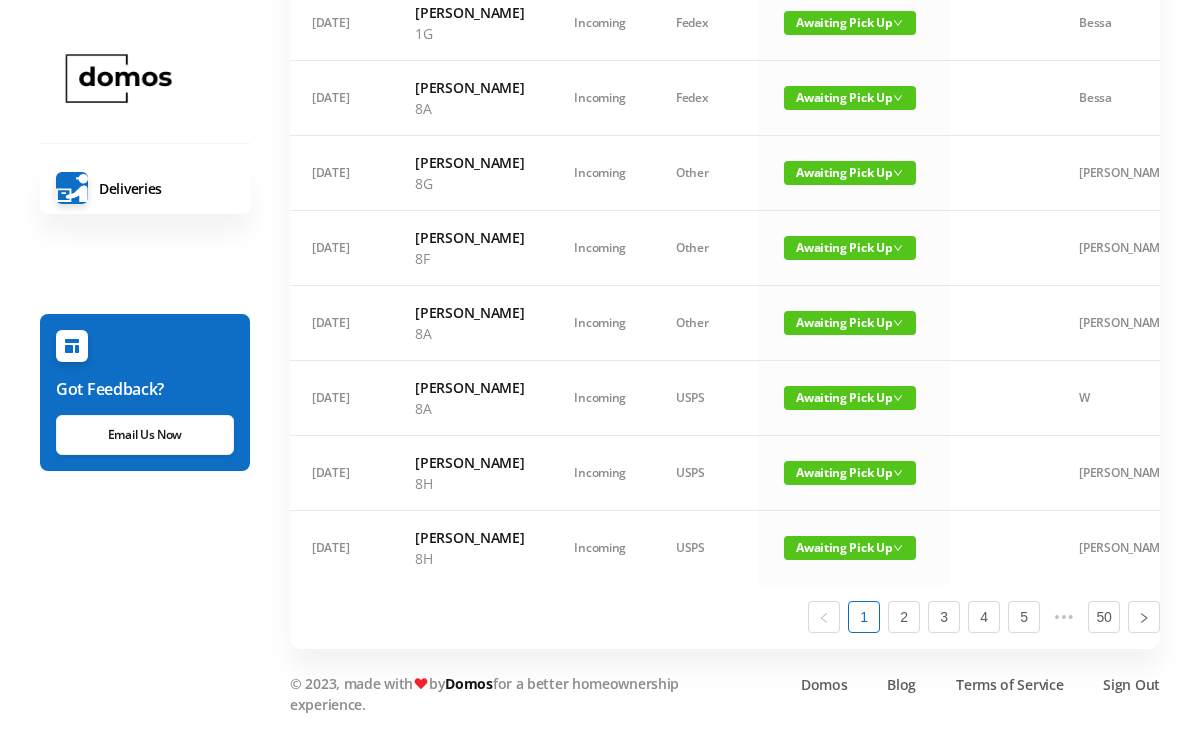 click on "Awaiting Pick Up" at bounding box center (850, 473) 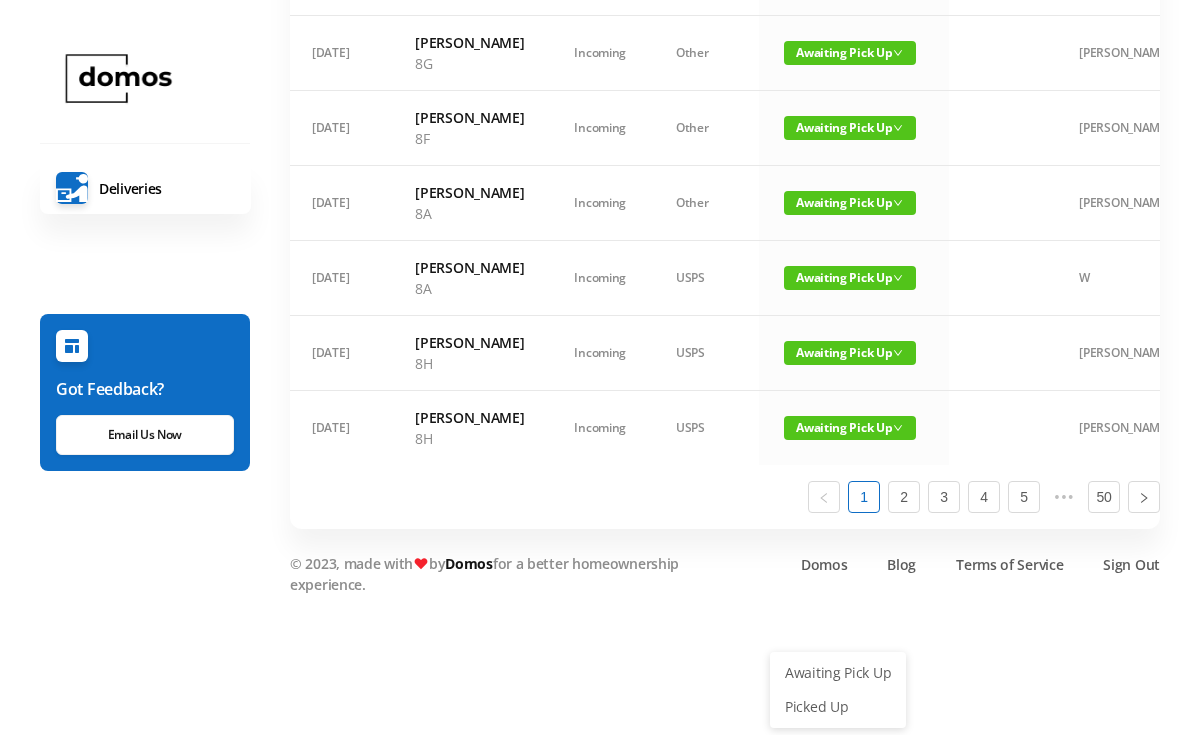 click on "Picked Up" at bounding box center (838, 707) 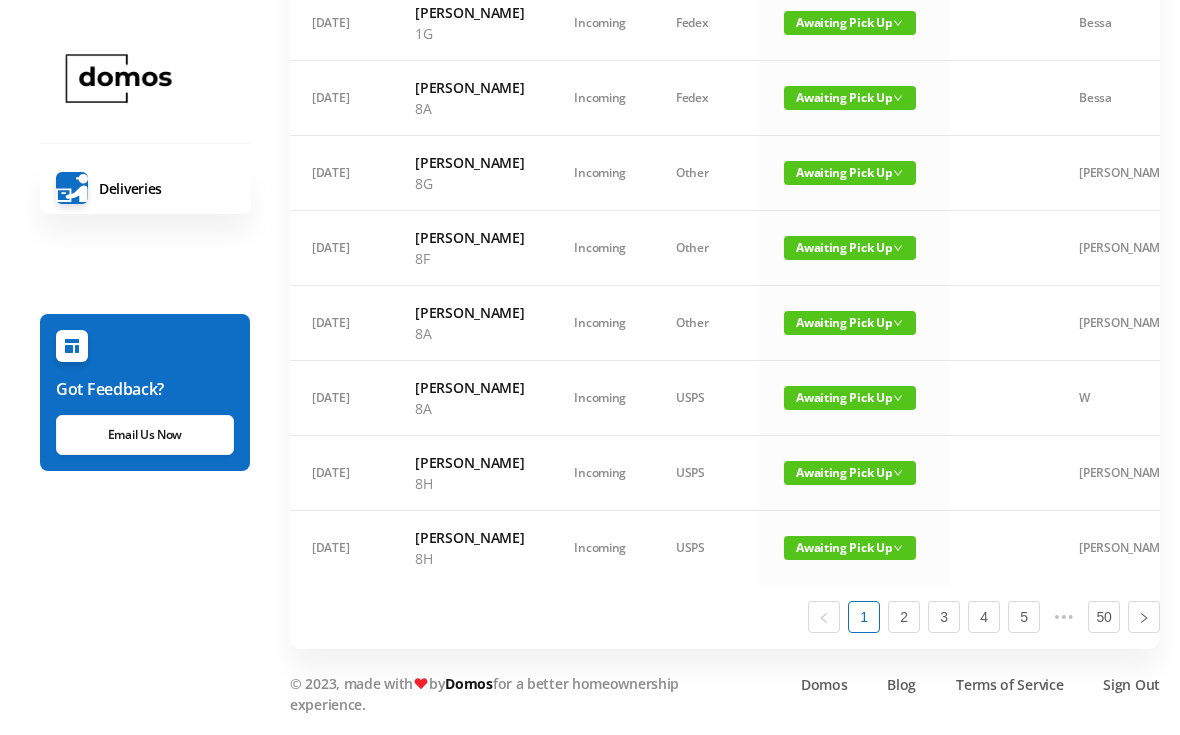 click on "Awaiting Pick Up" at bounding box center [850, 473] 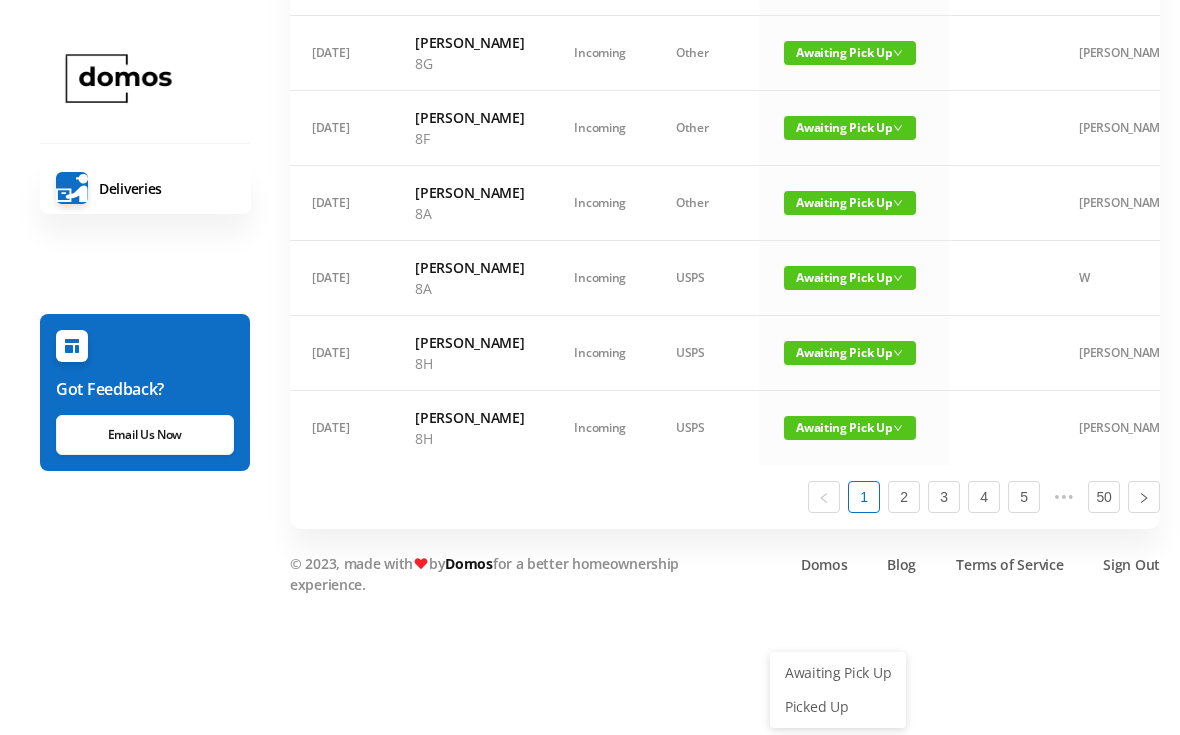 click on "Picked Up" at bounding box center [838, 707] 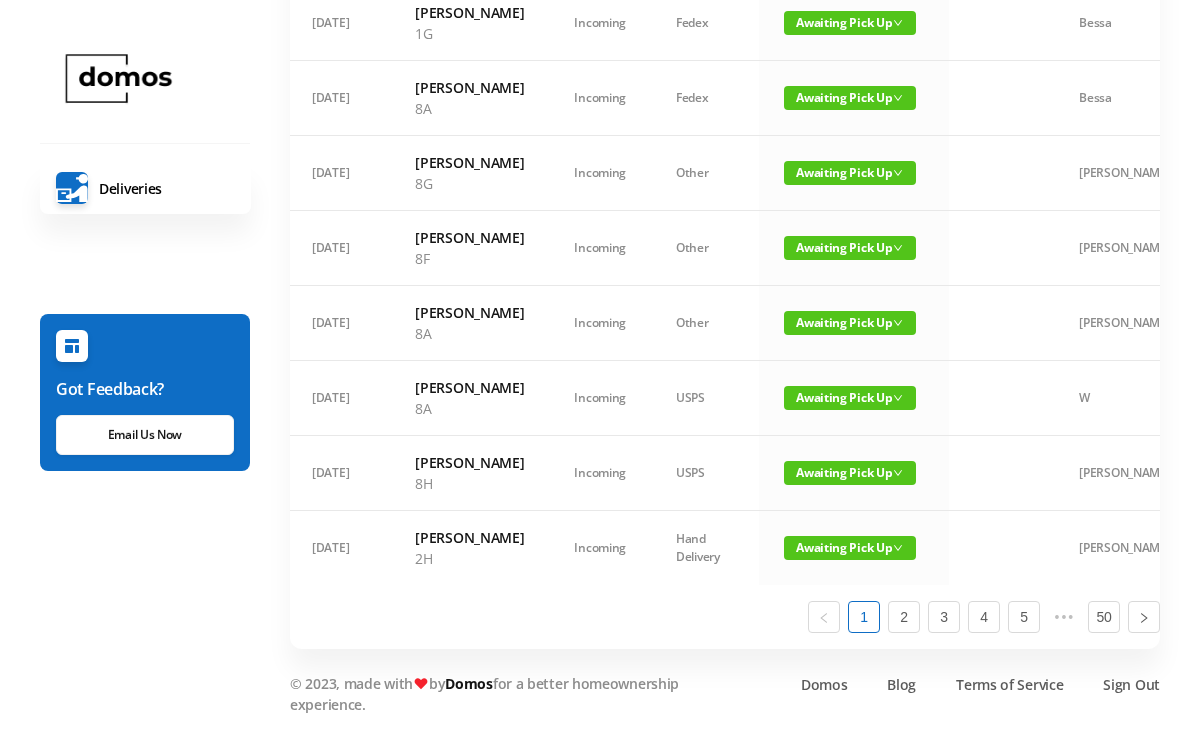 click on "Awaiting Pick Up" at bounding box center [850, 473] 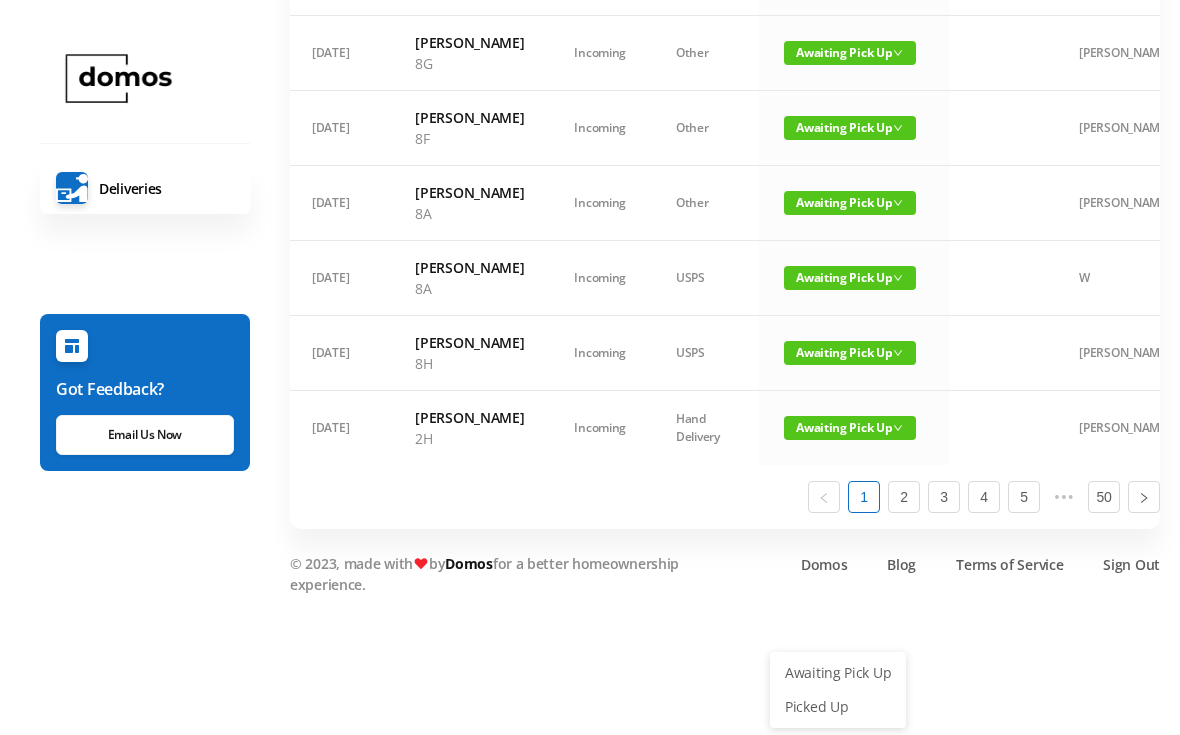 click on "Picked Up" at bounding box center (838, 707) 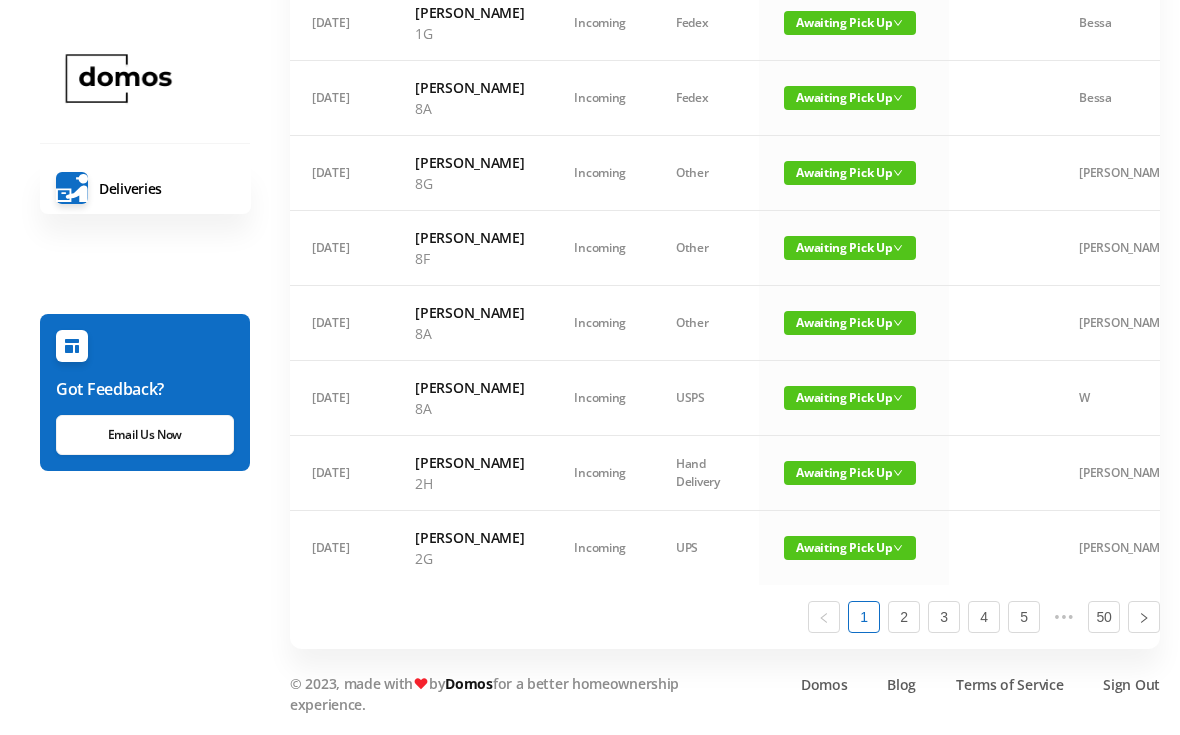 scroll, scrollTop: 1399, scrollLeft: 0, axis: vertical 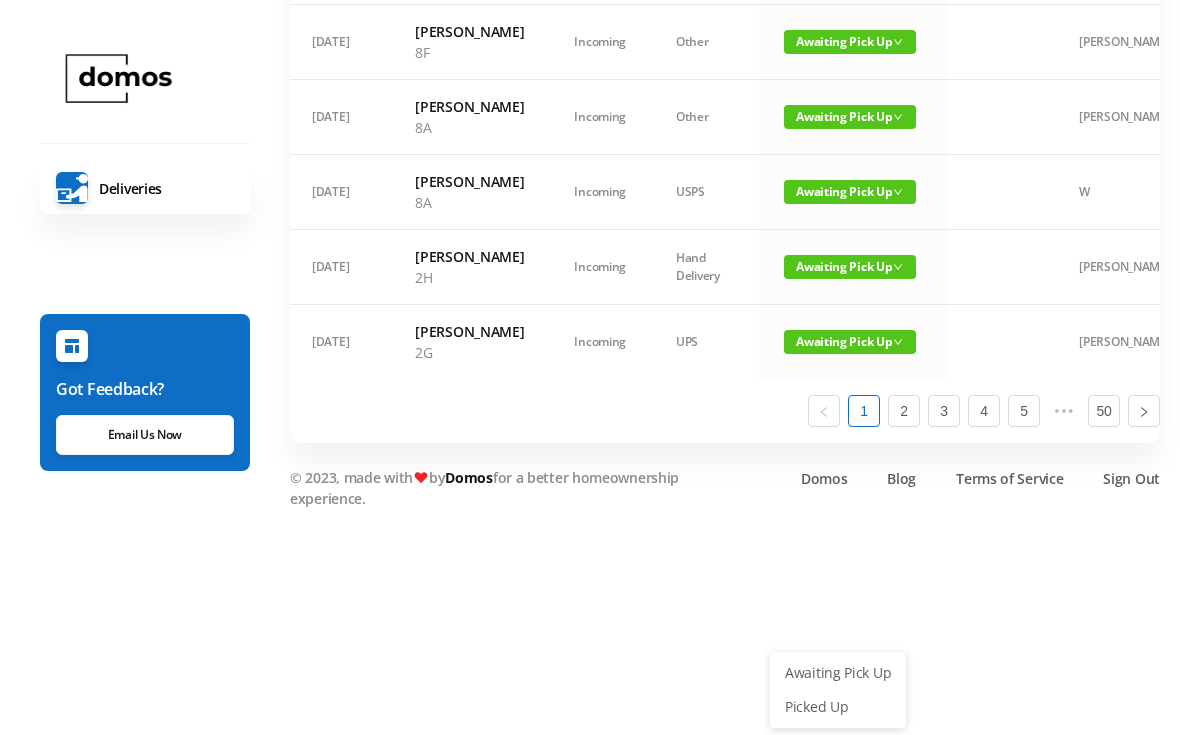click on "Picked Up" at bounding box center (838, 707) 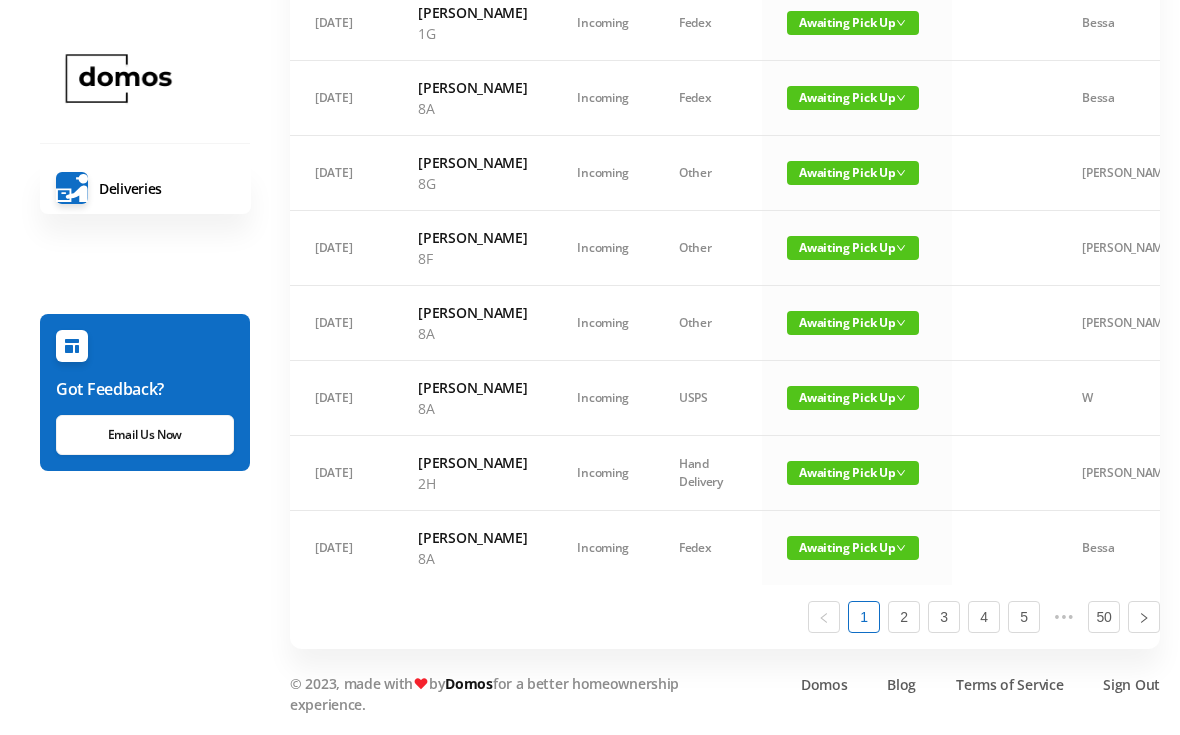 scroll, scrollTop: 0, scrollLeft: 0, axis: both 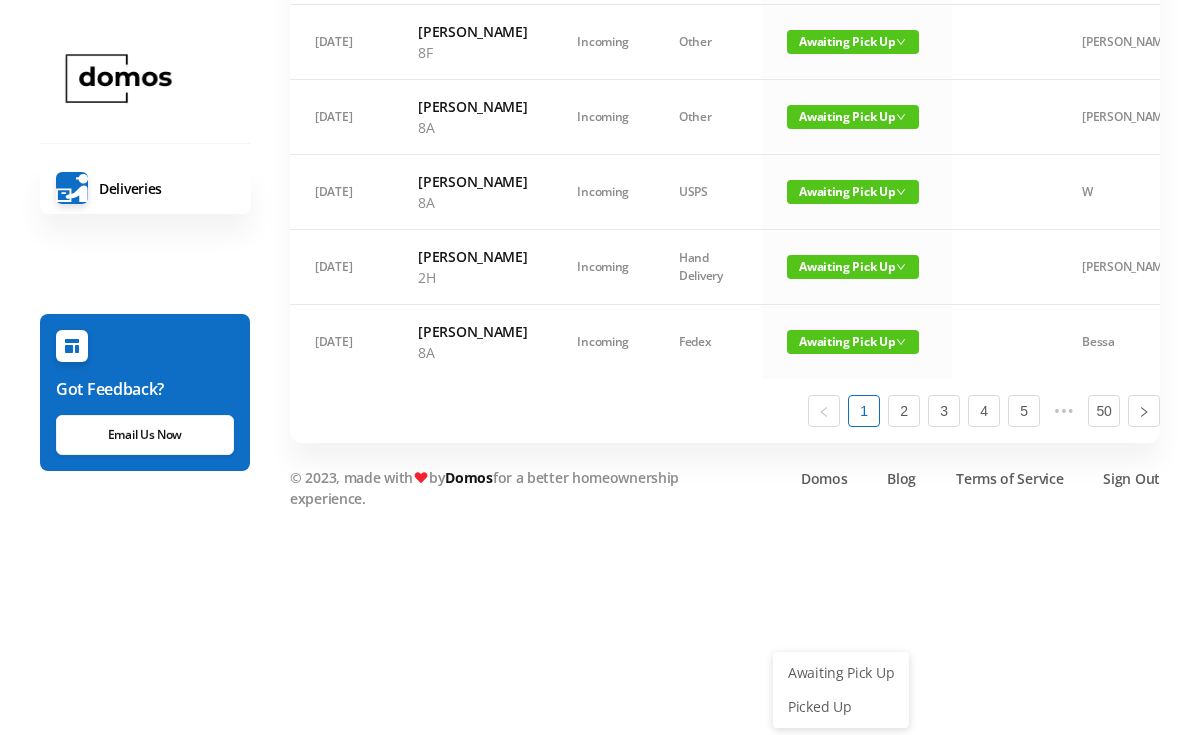 click on "Picked Up" at bounding box center (841, 707) 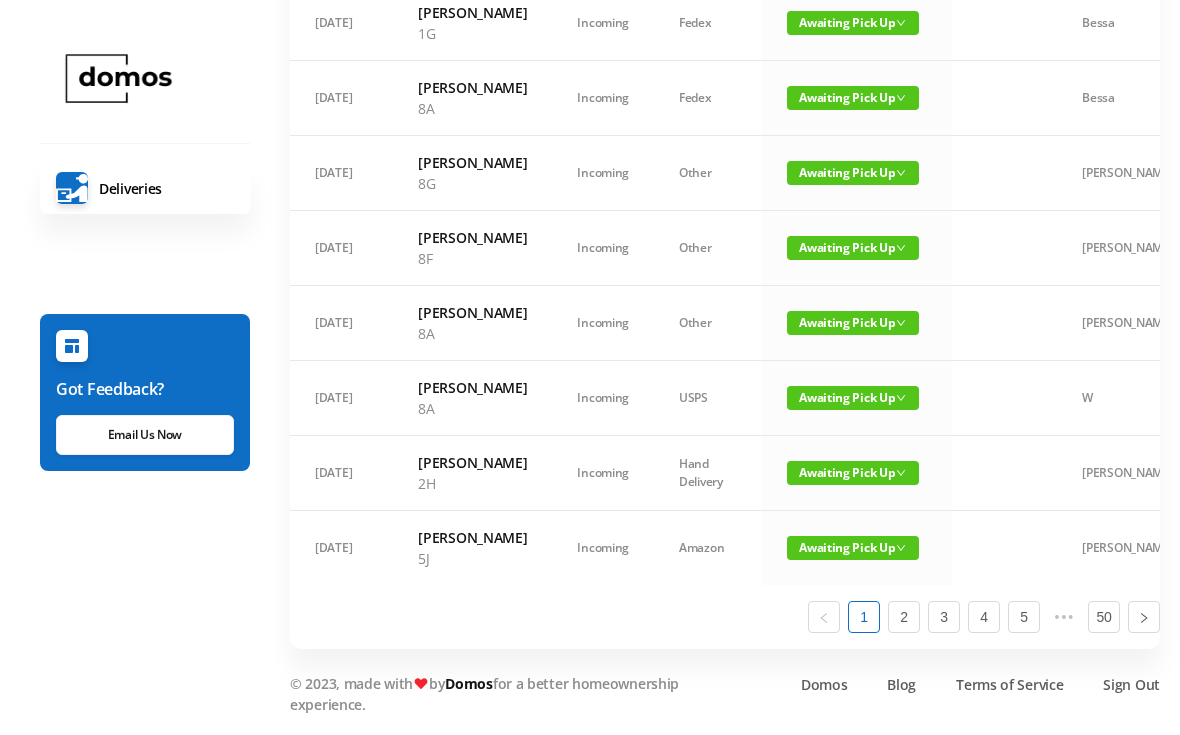 click on "Awaiting Pick Up" at bounding box center [853, 548] 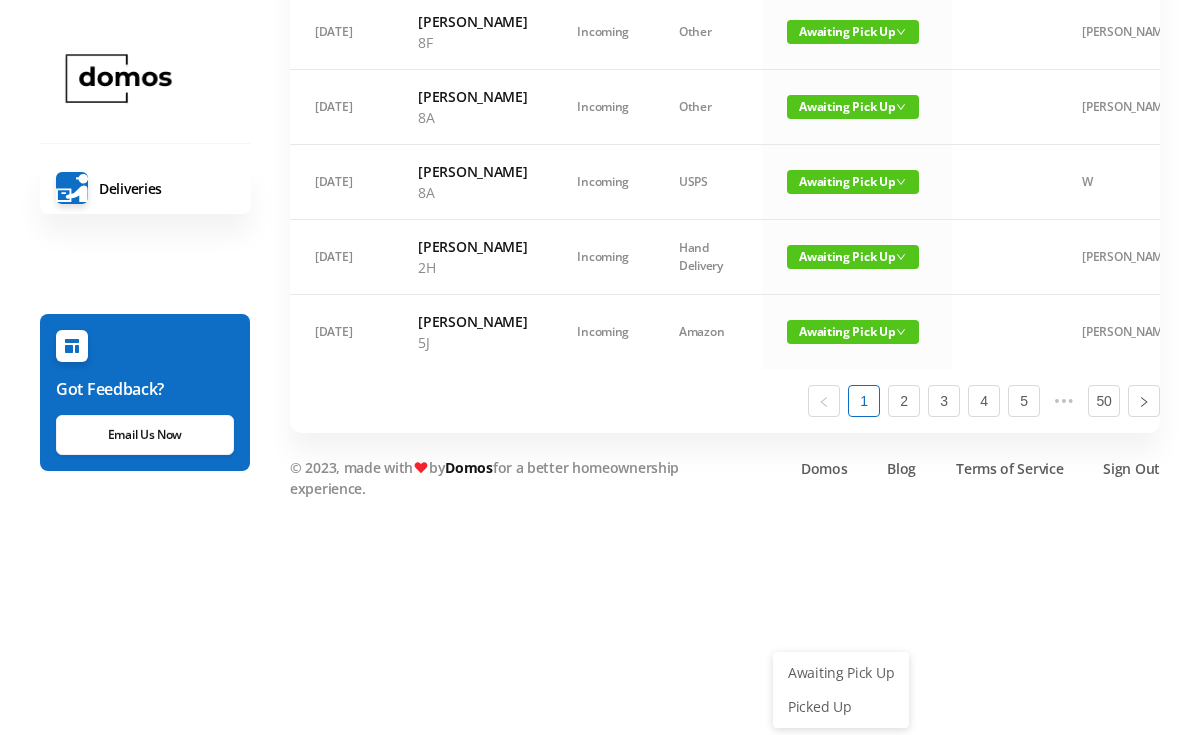click on "Picked Up" at bounding box center [841, 707] 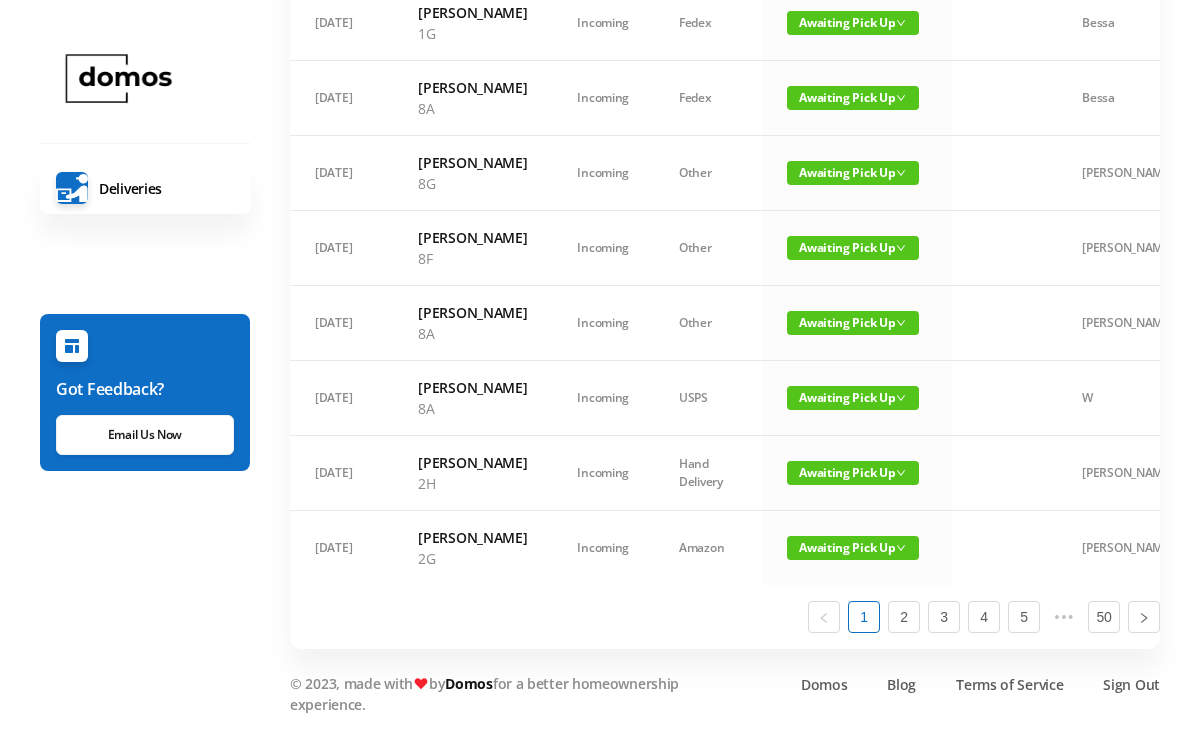 click on "Awaiting Pick Up" at bounding box center (853, 548) 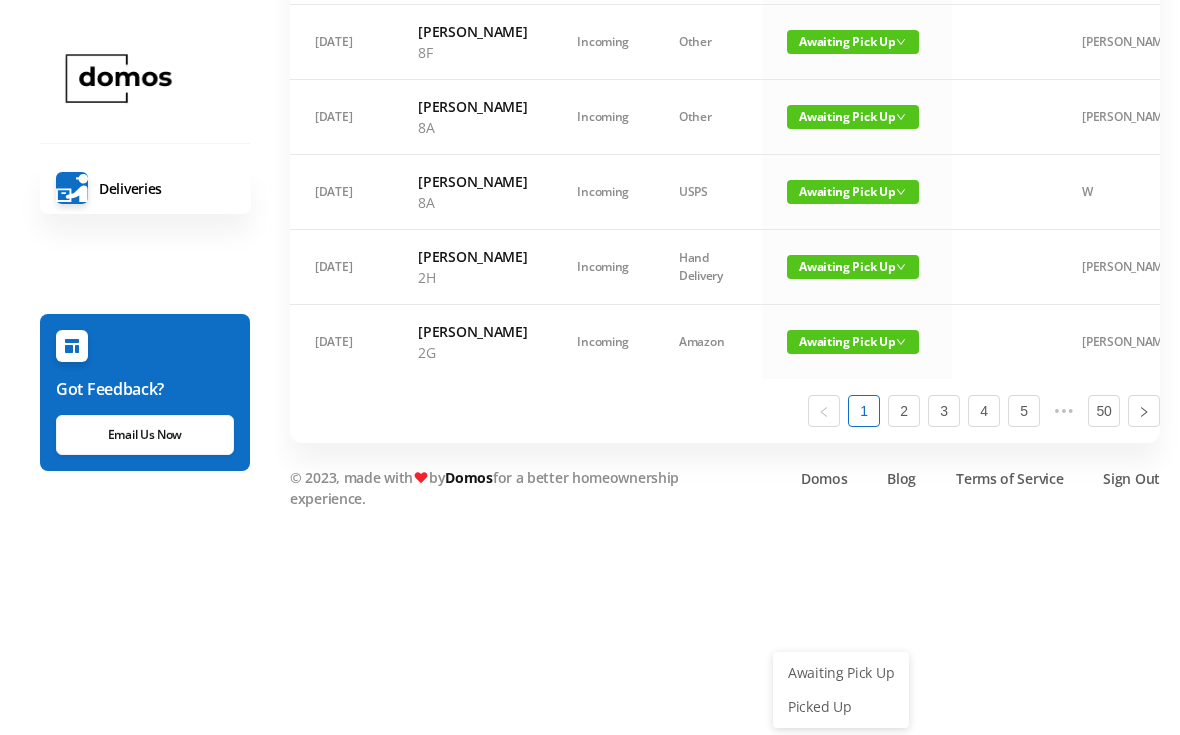 click on "Picked Up" at bounding box center [841, 707] 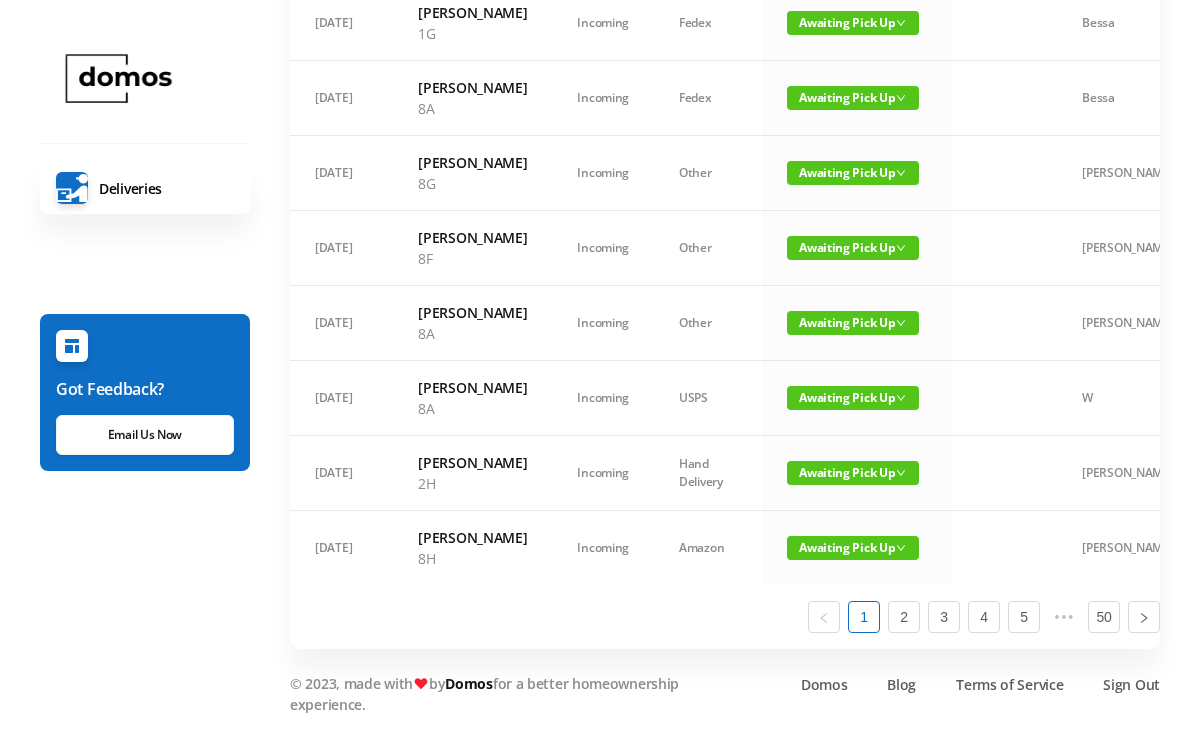 click on "Awaiting Pick Up" at bounding box center [853, 548] 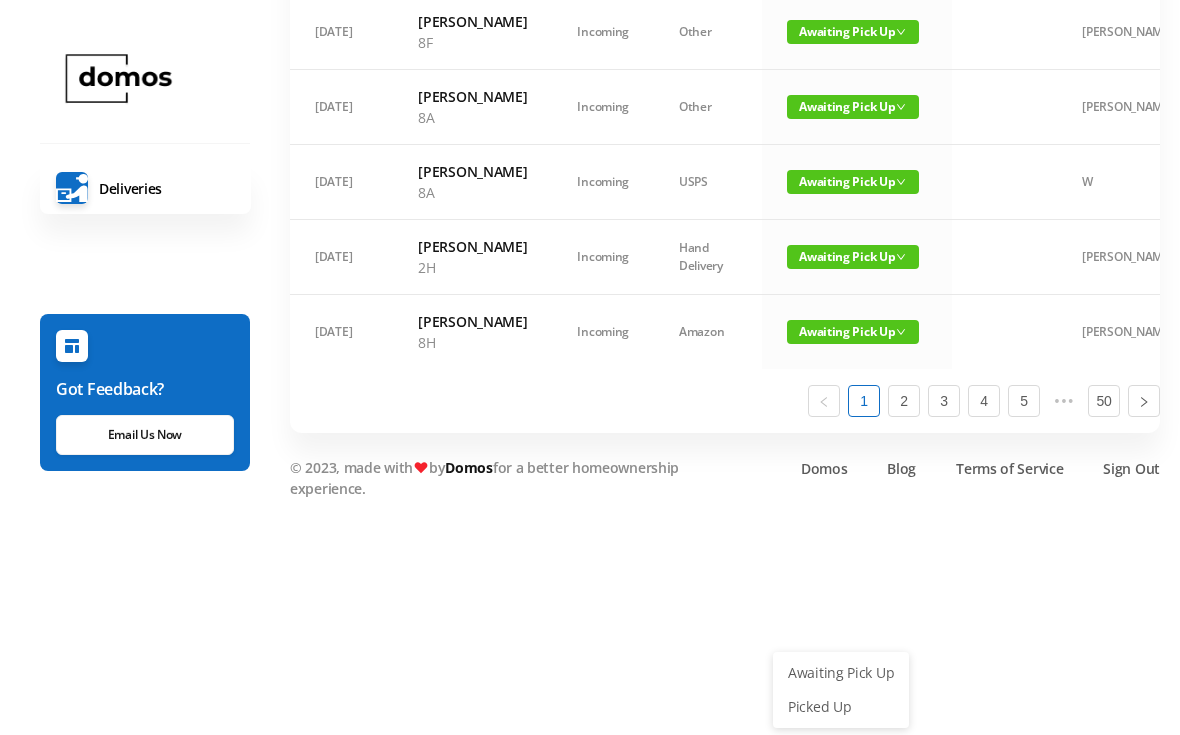 click on "Picked Up" at bounding box center [841, 707] 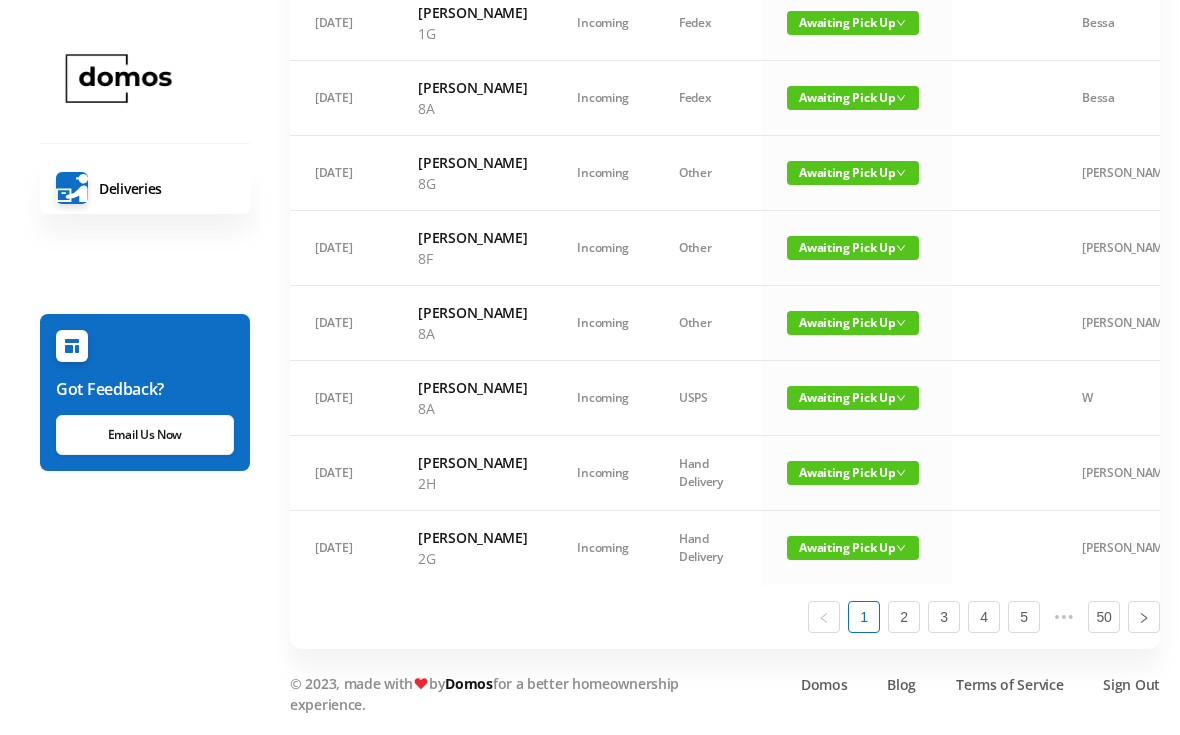 click on "Awaiting Pick Up" at bounding box center [853, 548] 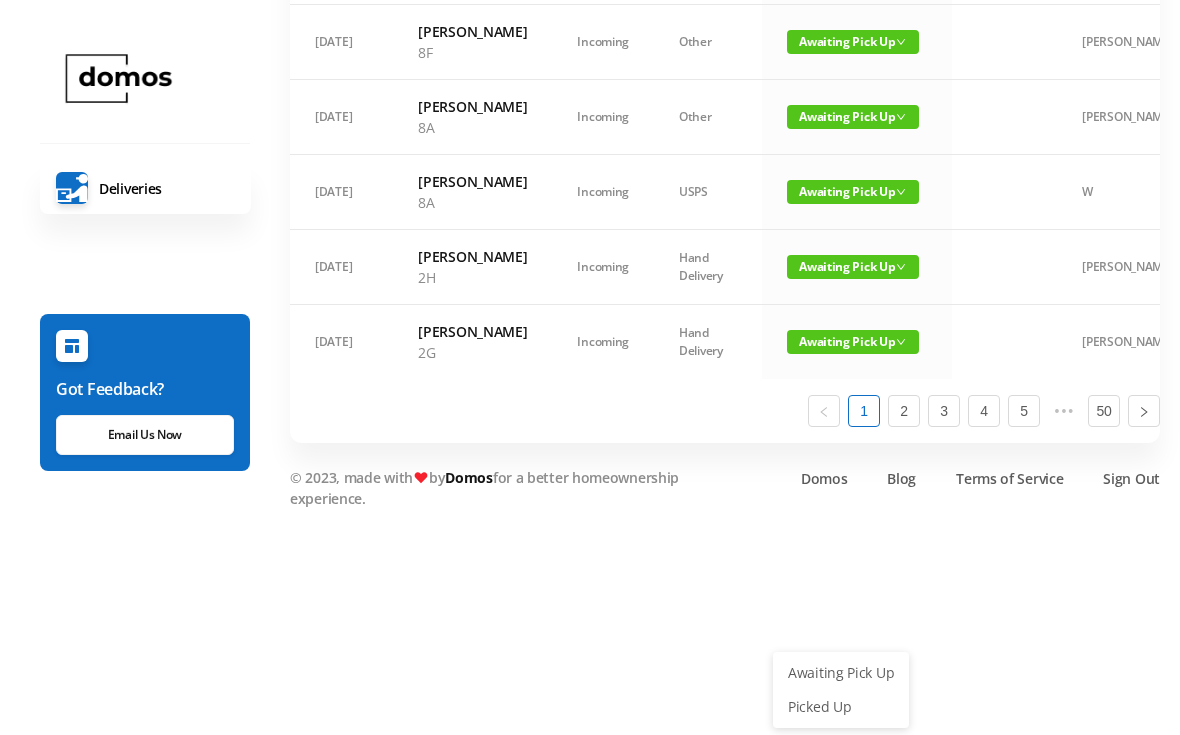 click on "Picked Up" at bounding box center [841, 707] 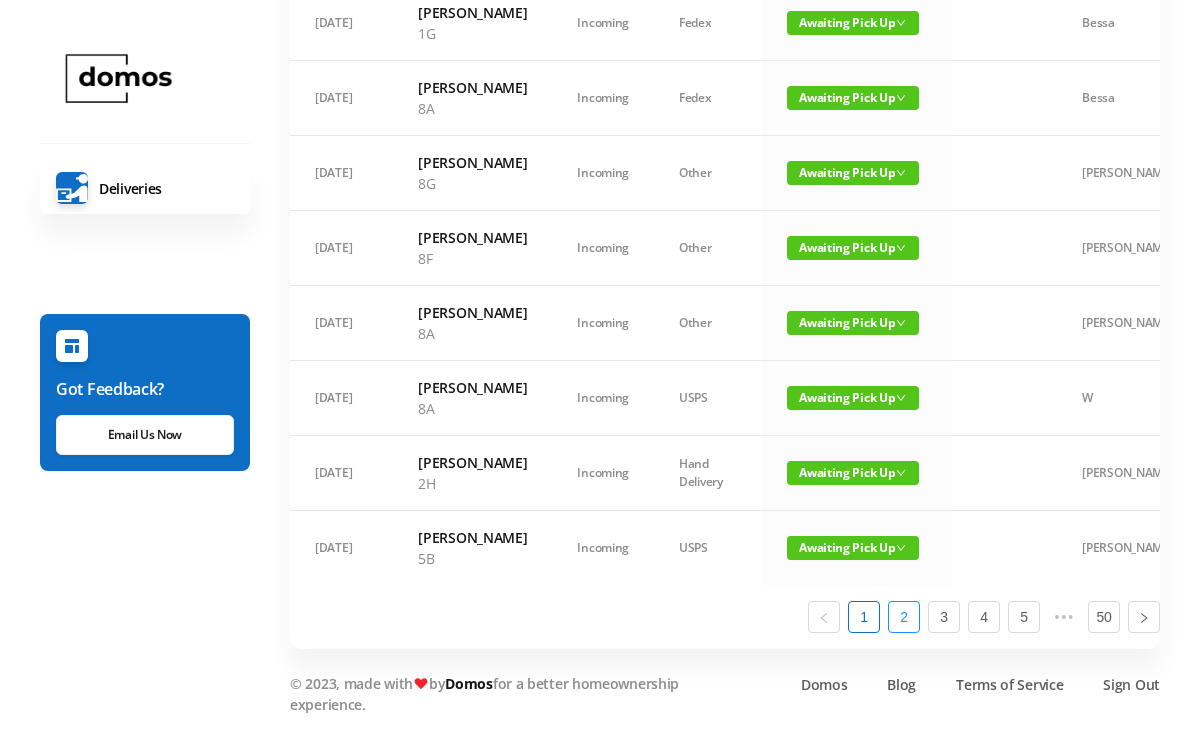 click on "2" at bounding box center [904, 617] 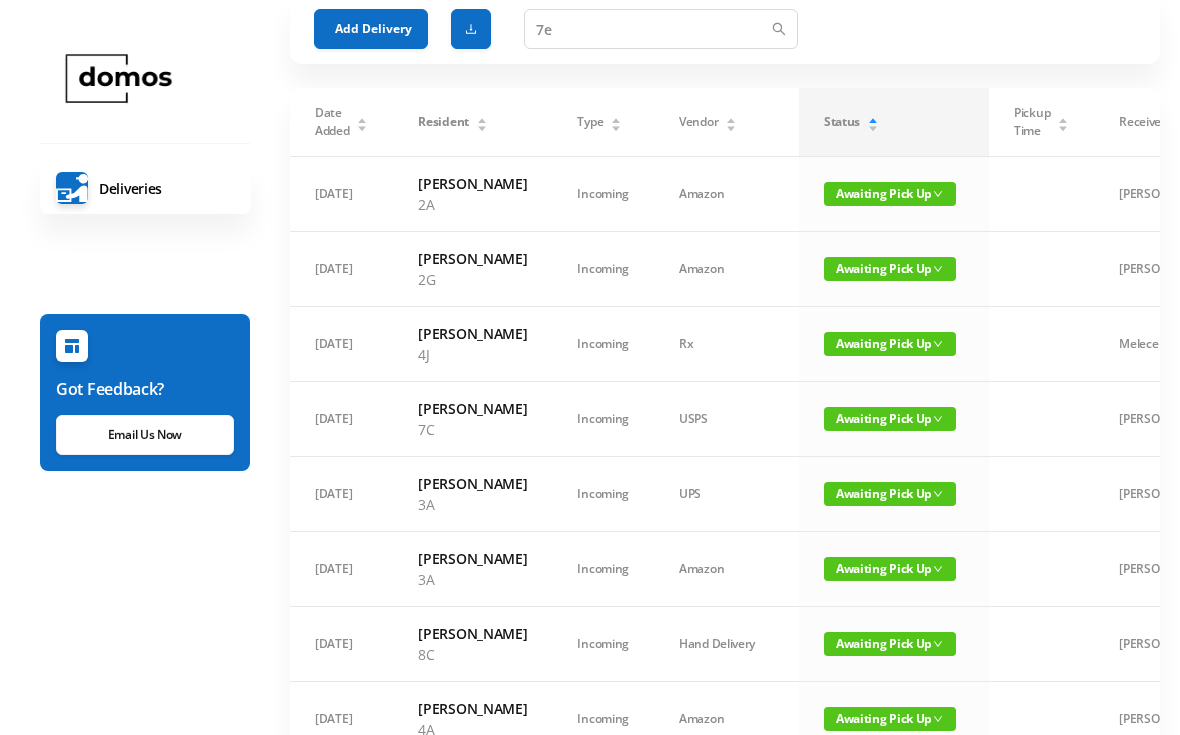 scroll, scrollTop: 71, scrollLeft: 0, axis: vertical 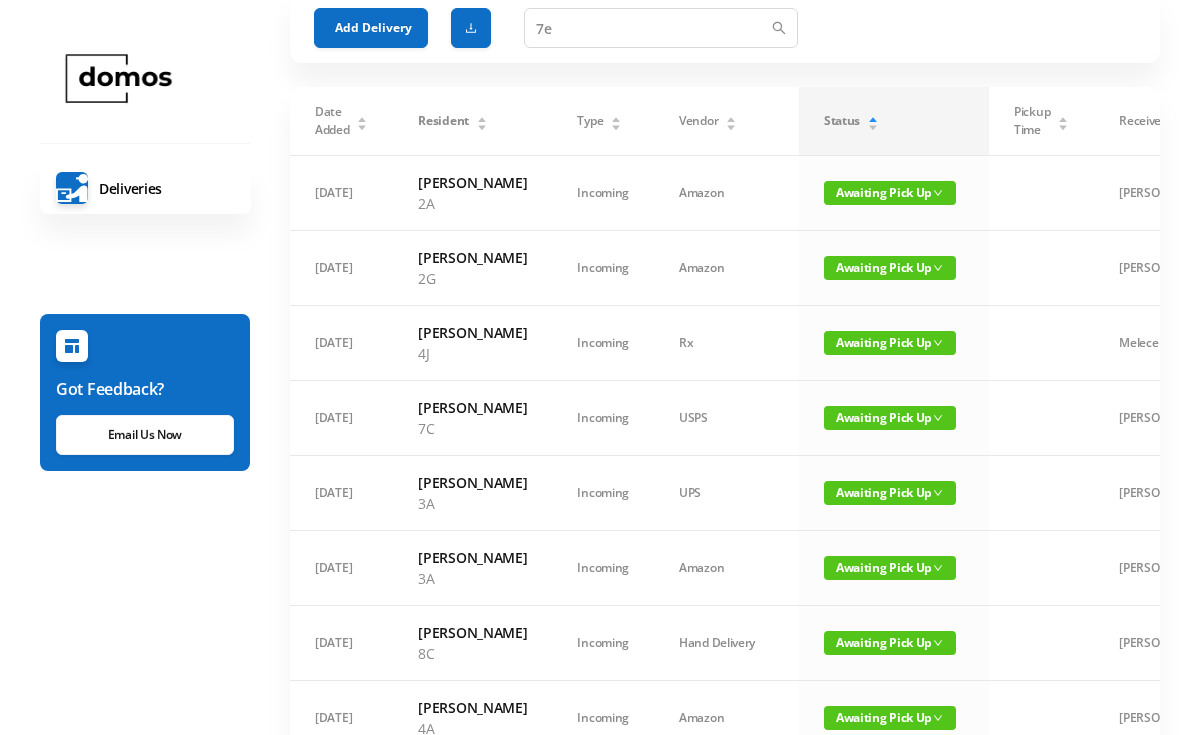 click on "Awaiting Pick Up" at bounding box center [890, 268] 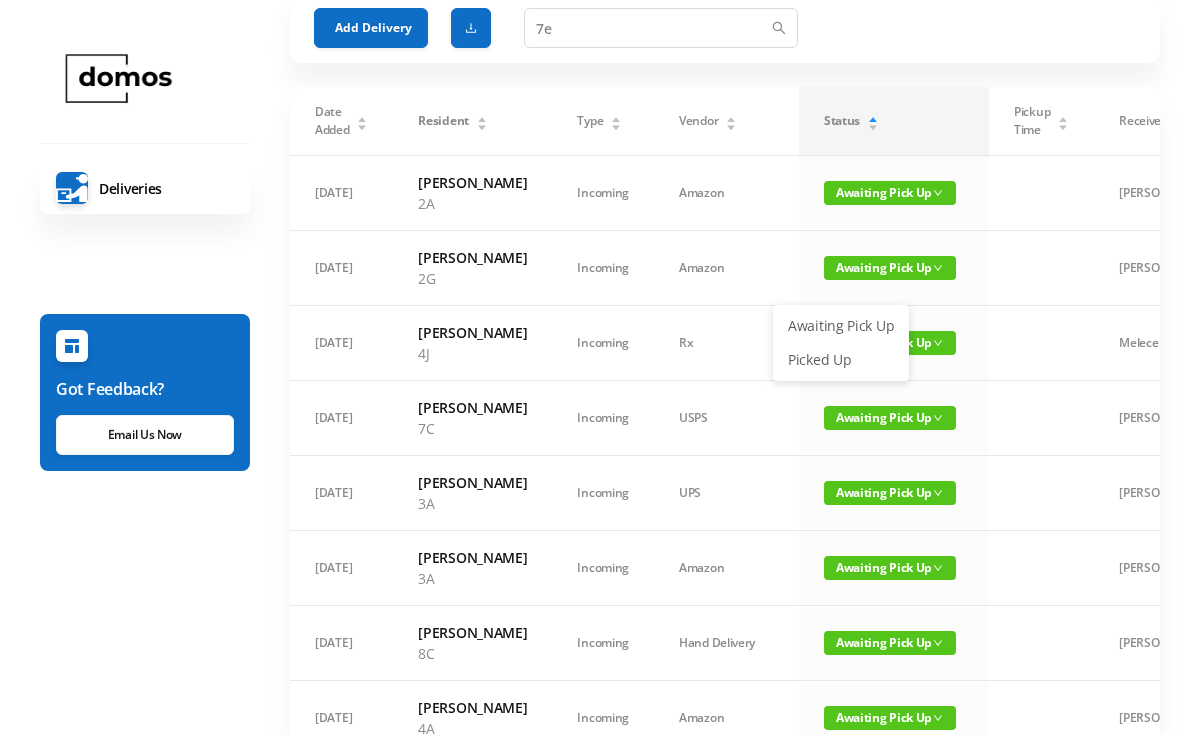 click on "Picked Up" at bounding box center [841, 360] 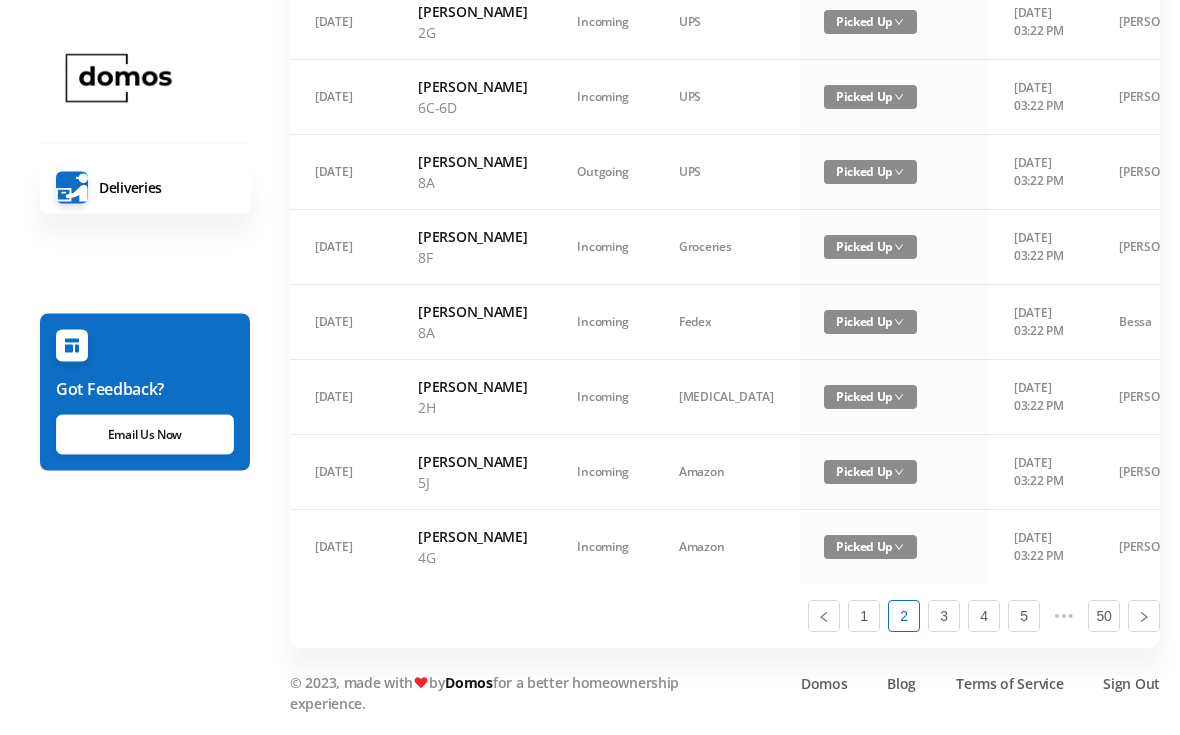 scroll, scrollTop: 1378, scrollLeft: 0, axis: vertical 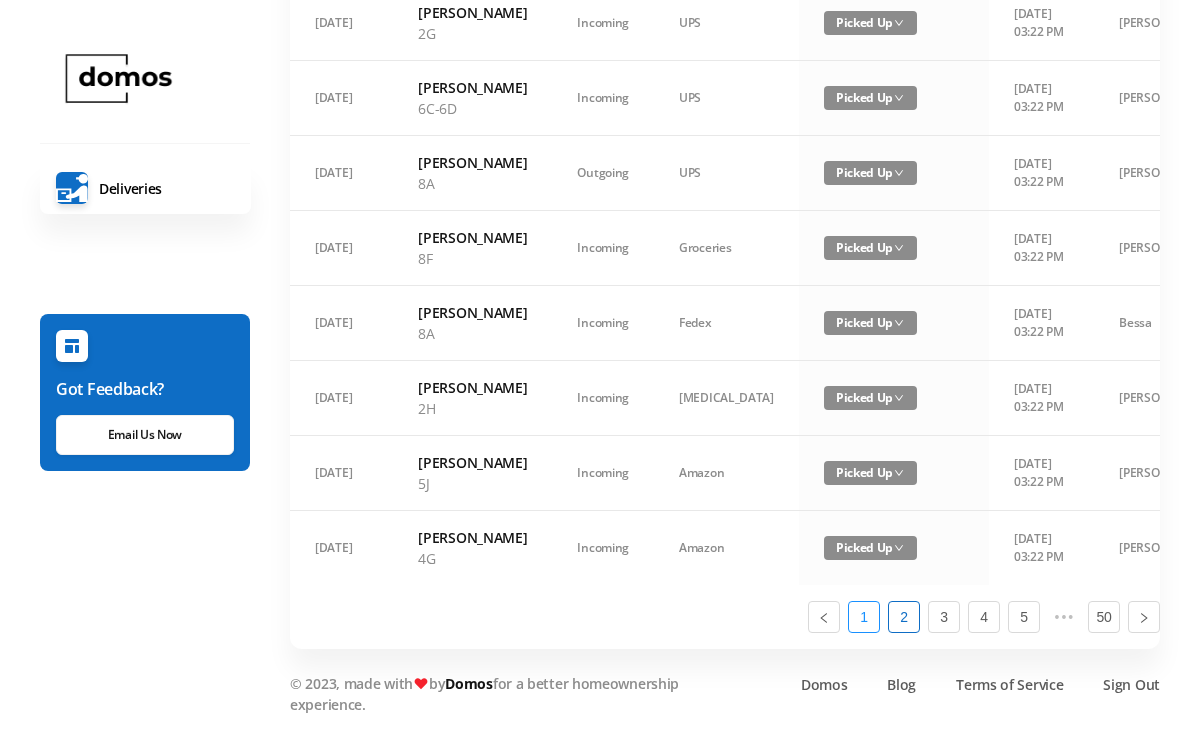 click on "1" at bounding box center [864, 617] 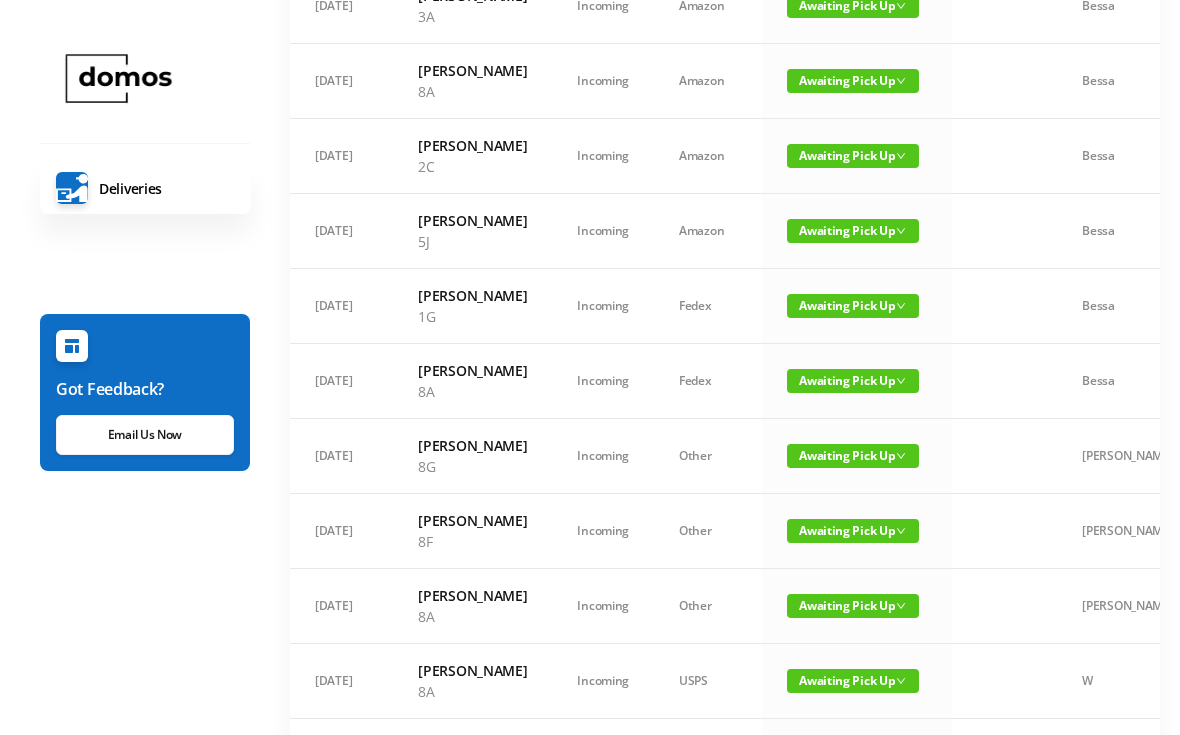 scroll, scrollTop: 857, scrollLeft: 0, axis: vertical 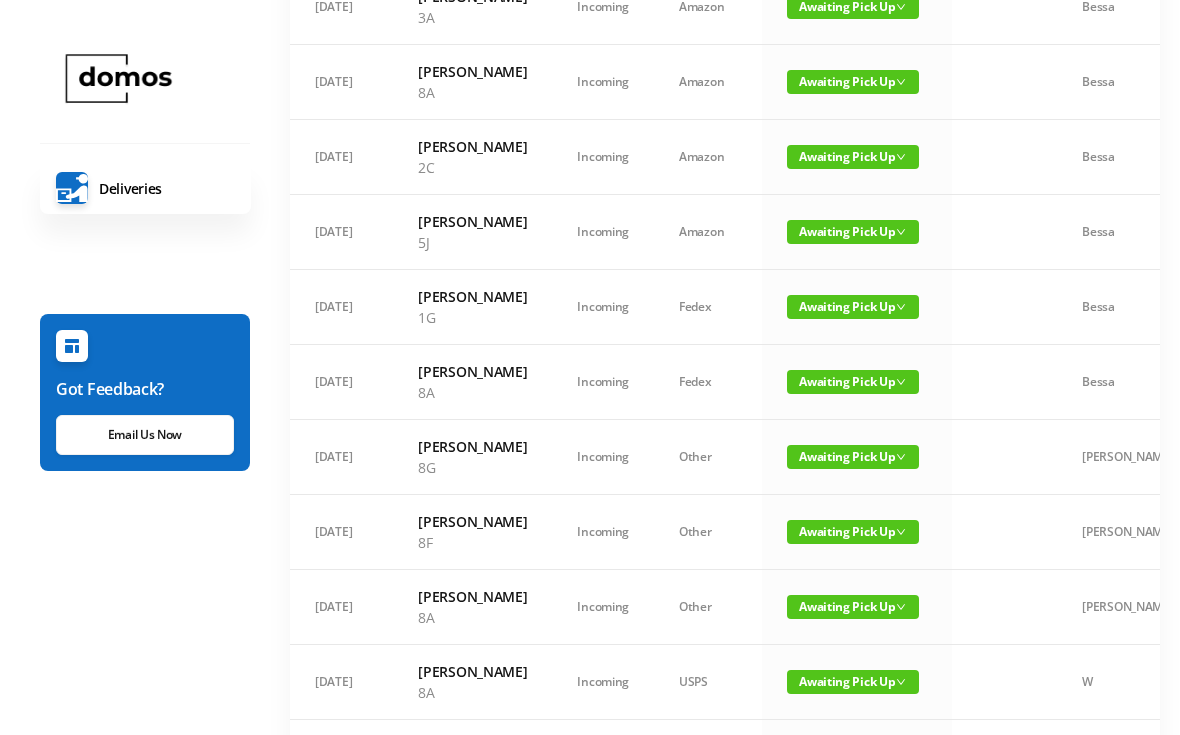 click on "Awaiting Pick Up" at bounding box center (853, 232) 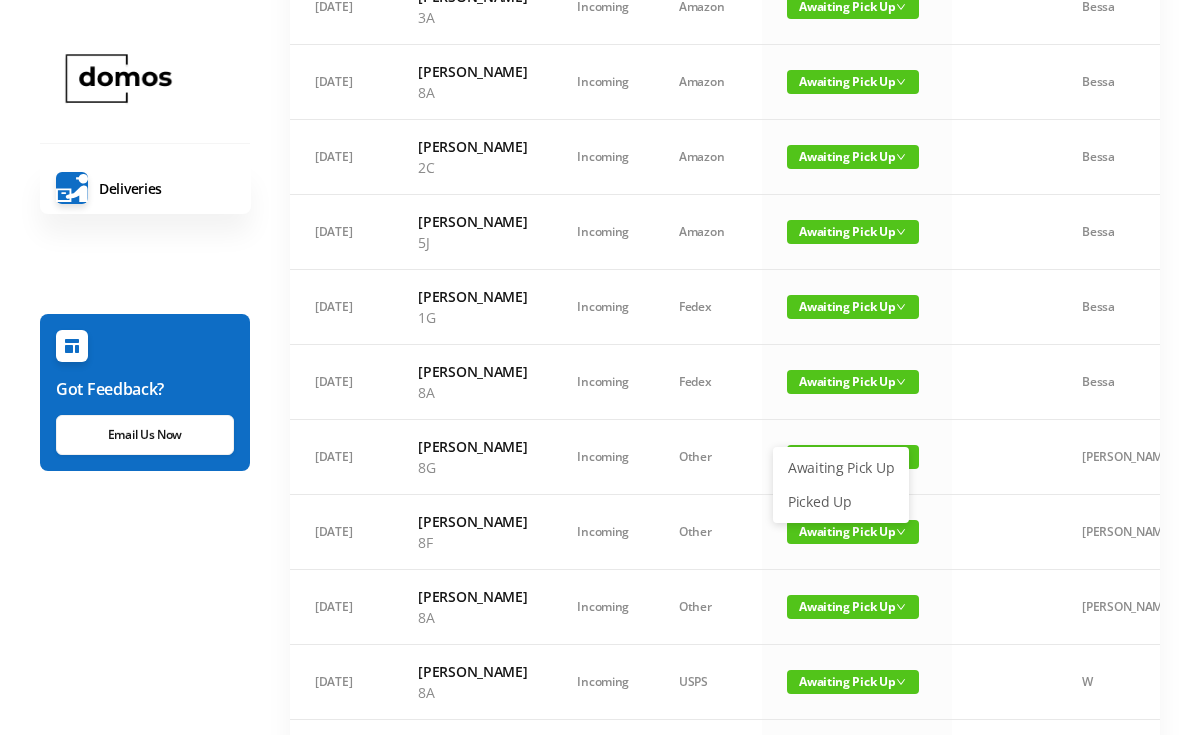 click on "Picked Up" at bounding box center (841, 502) 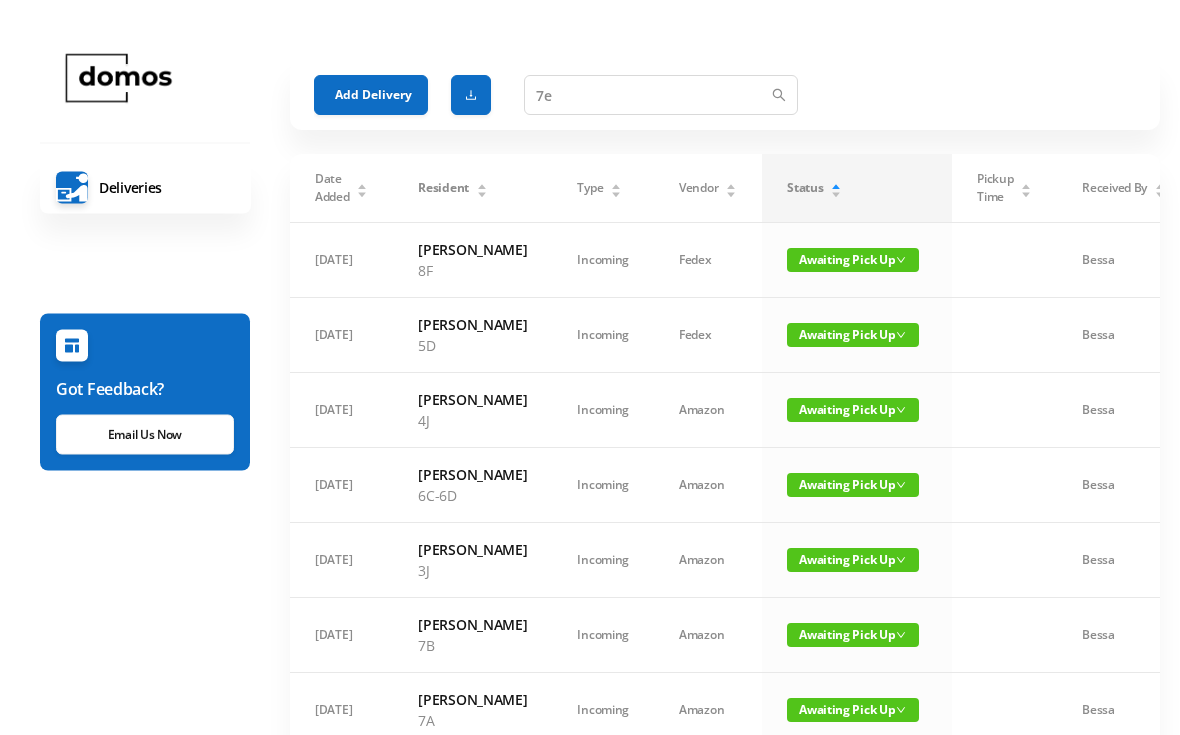 scroll, scrollTop: 0, scrollLeft: 0, axis: both 